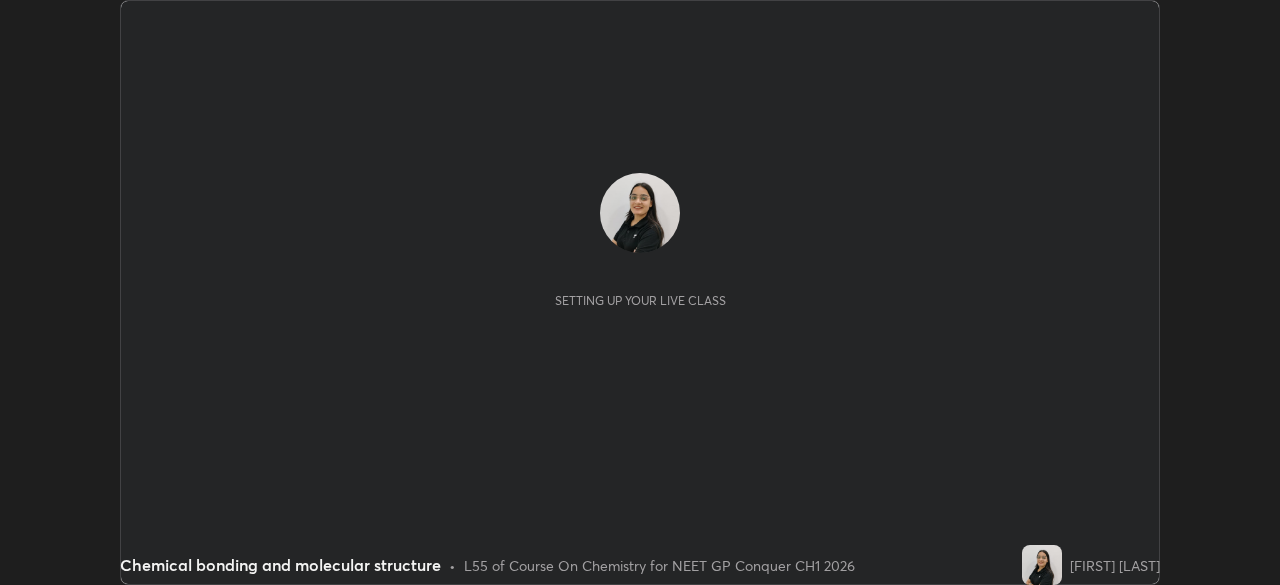 scroll, scrollTop: 0, scrollLeft: 0, axis: both 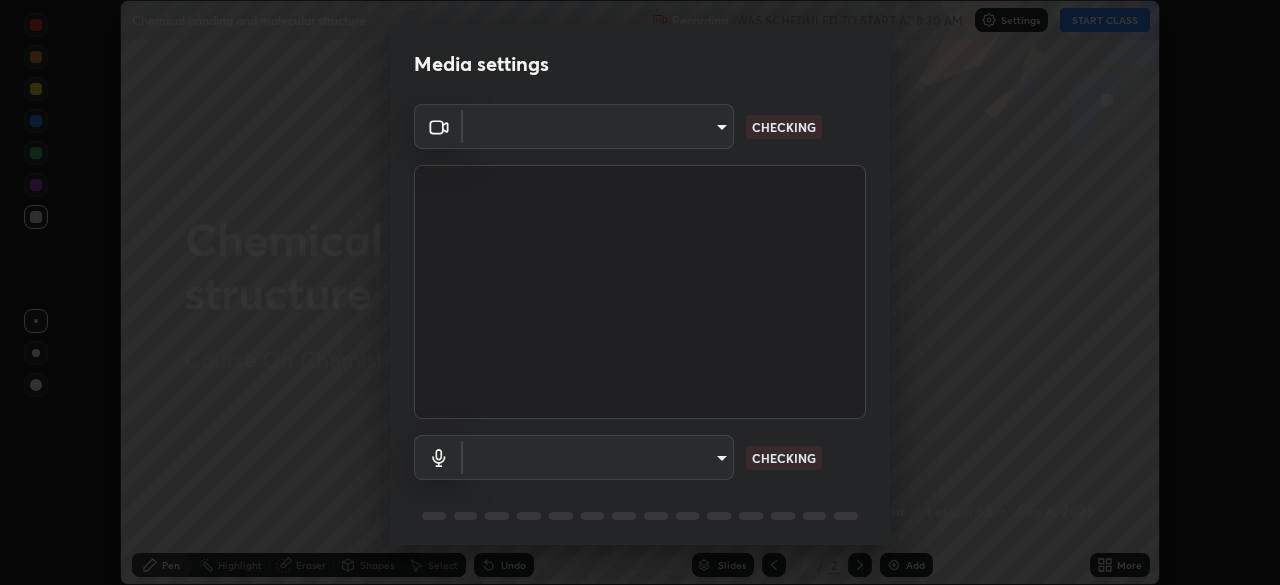 type on "8ba57ba392a6d77700fca5ad0914a887343323b49ef99d11197e5626948f7ea5" 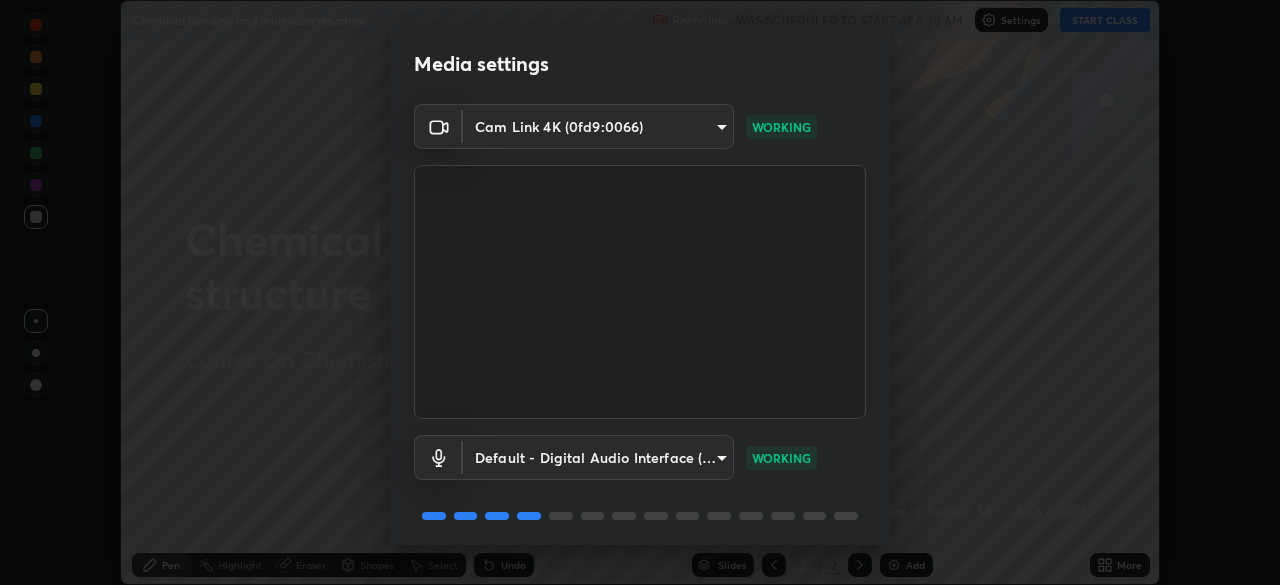 scroll, scrollTop: 71, scrollLeft: 0, axis: vertical 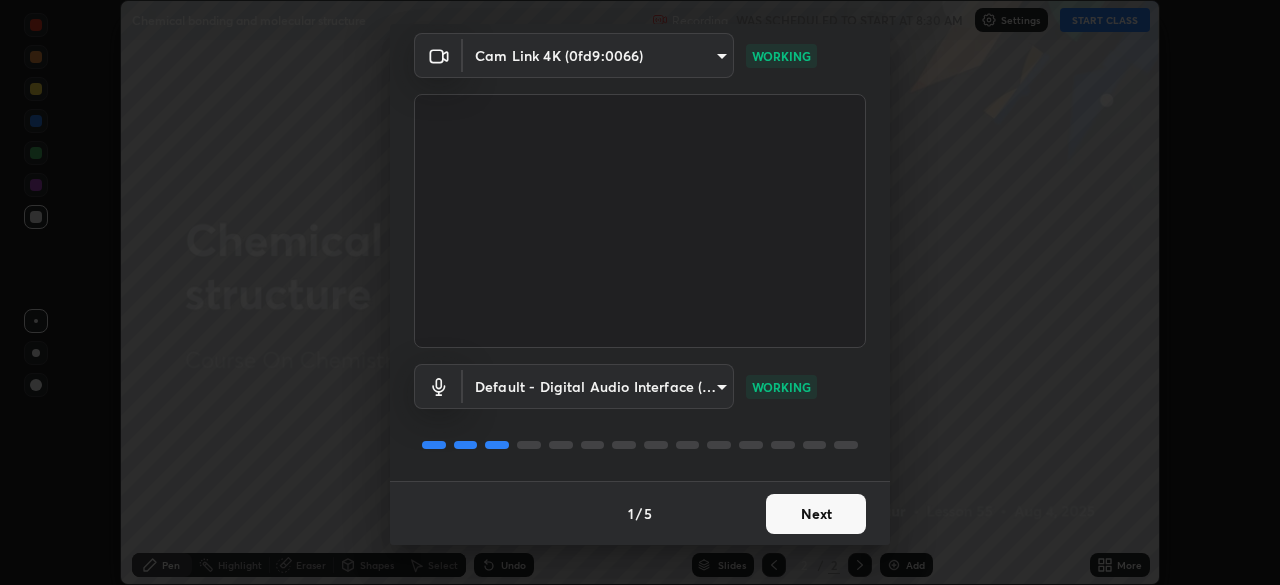 click on "Next" at bounding box center (816, 514) 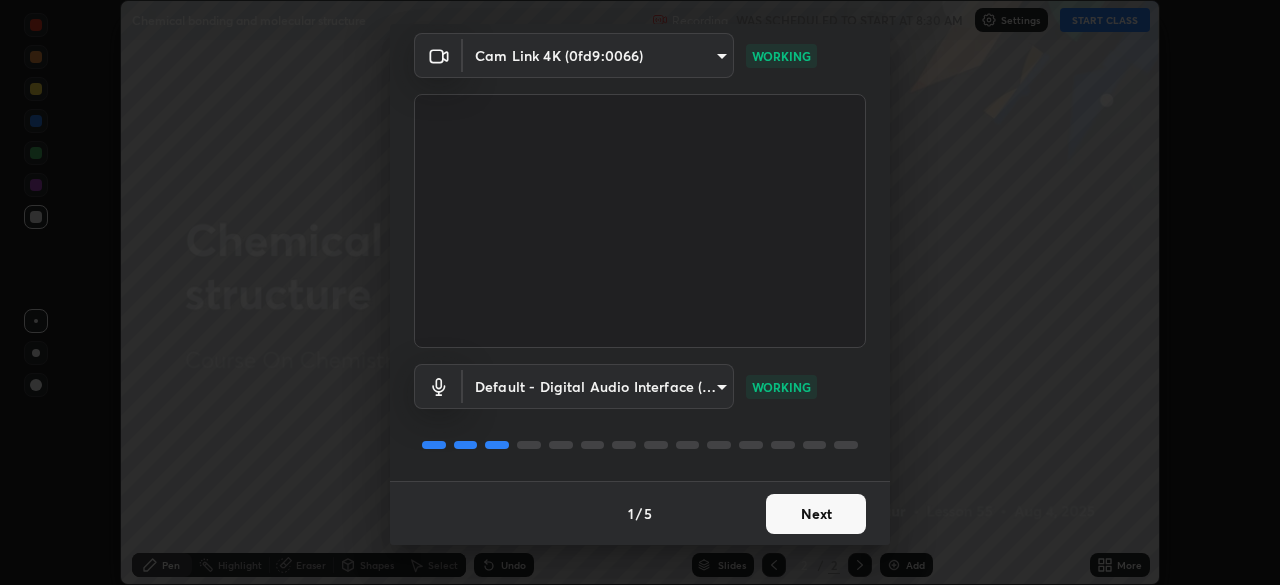 scroll, scrollTop: 0, scrollLeft: 0, axis: both 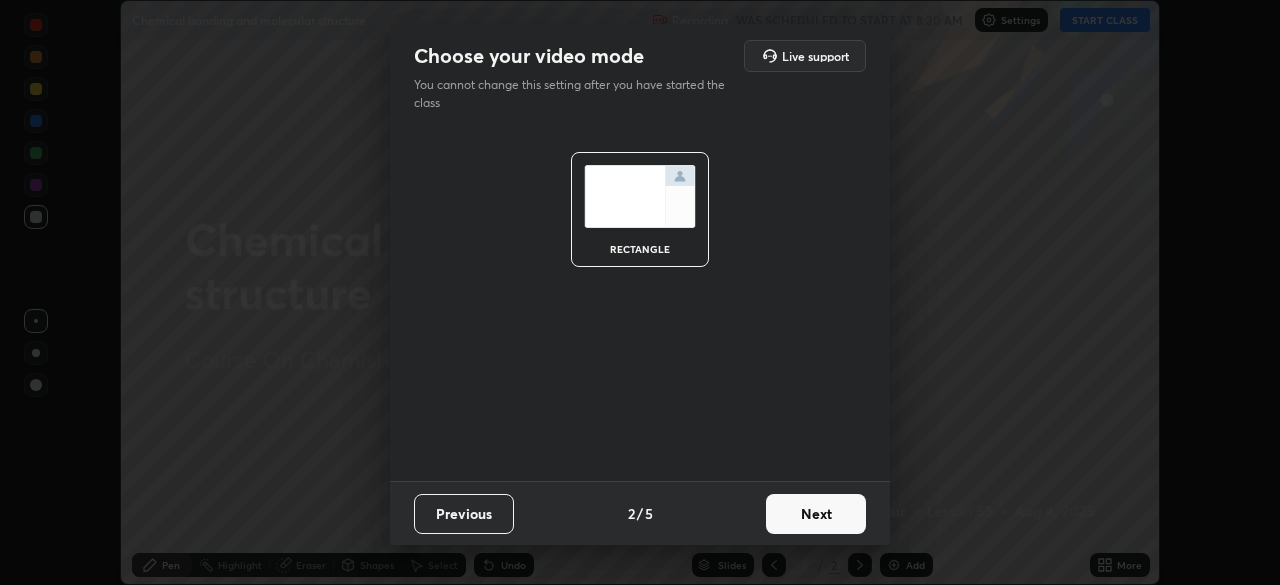 click on "Next" at bounding box center [816, 514] 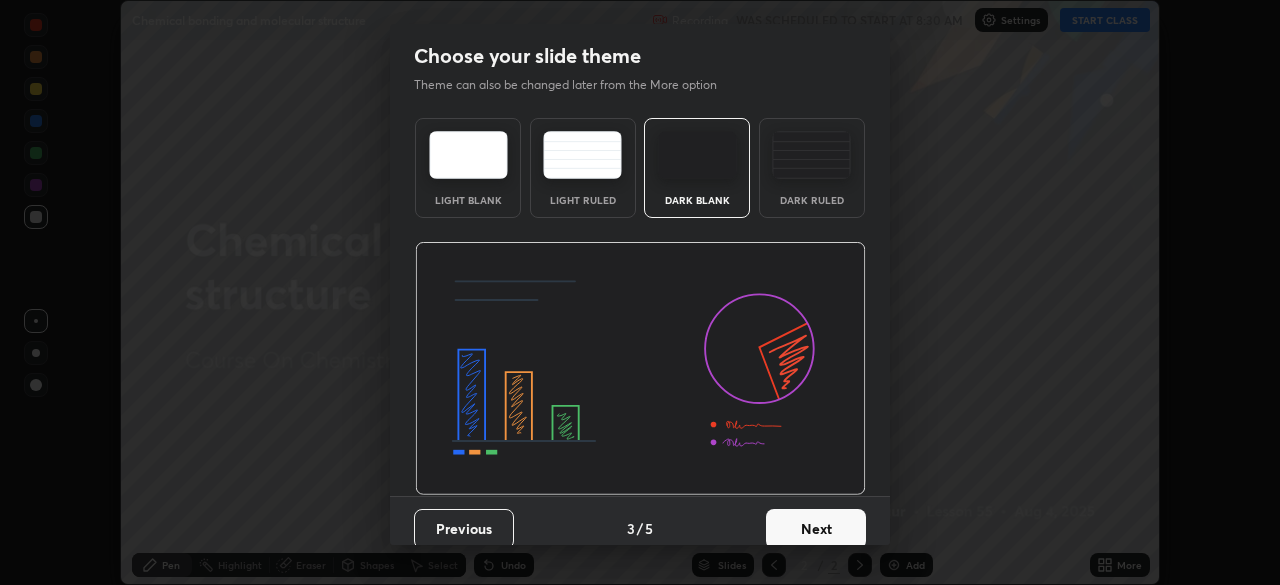 click on "Next" at bounding box center [816, 529] 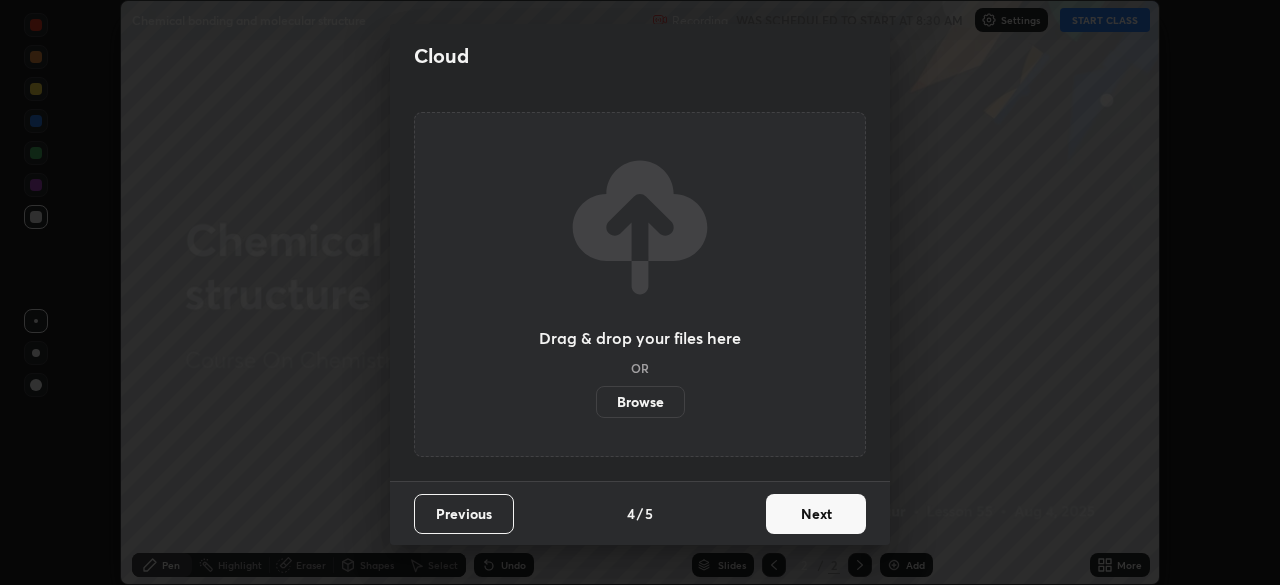 click on "Next" at bounding box center (816, 514) 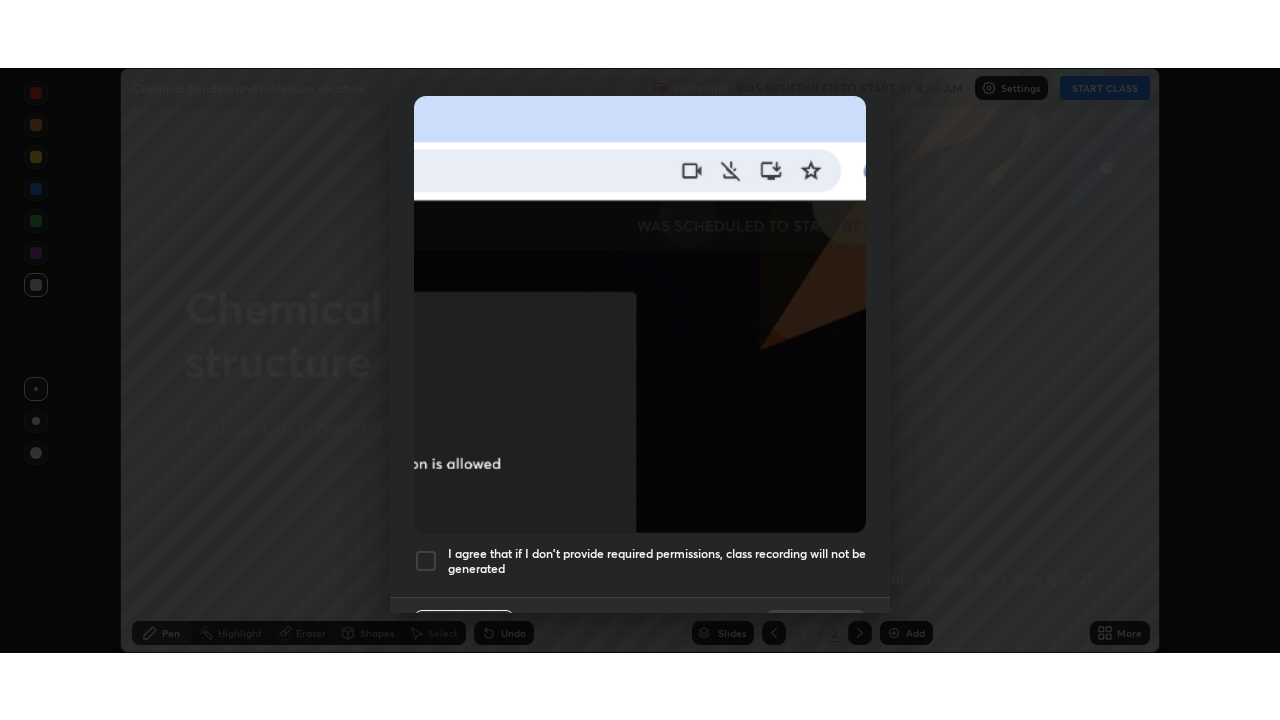 scroll, scrollTop: 479, scrollLeft: 0, axis: vertical 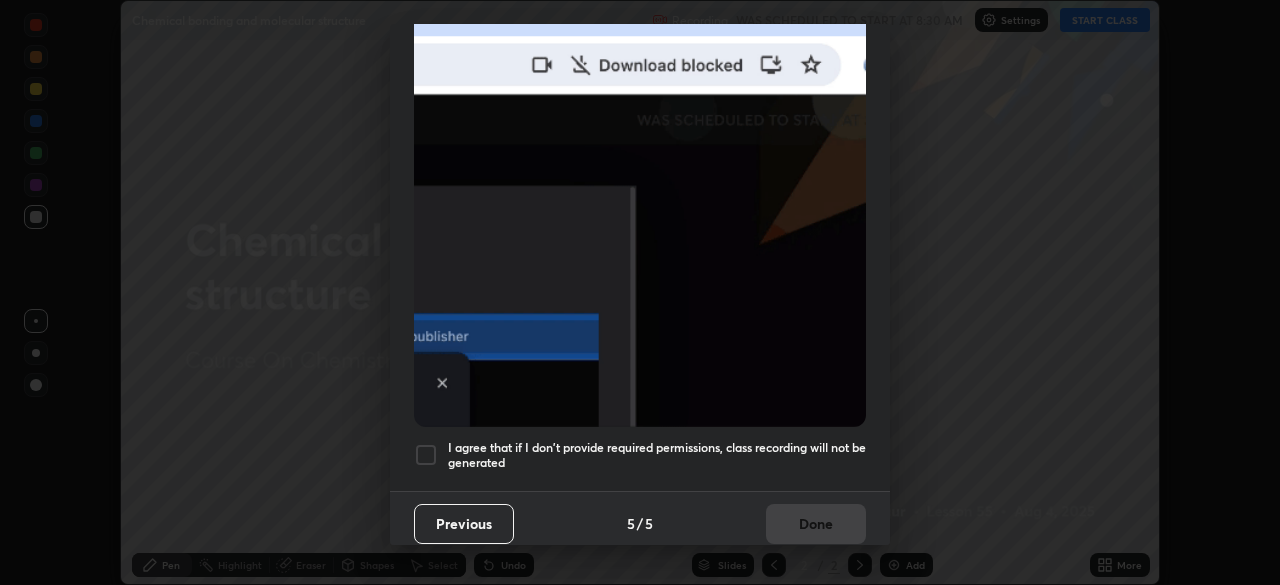 click at bounding box center (426, 455) 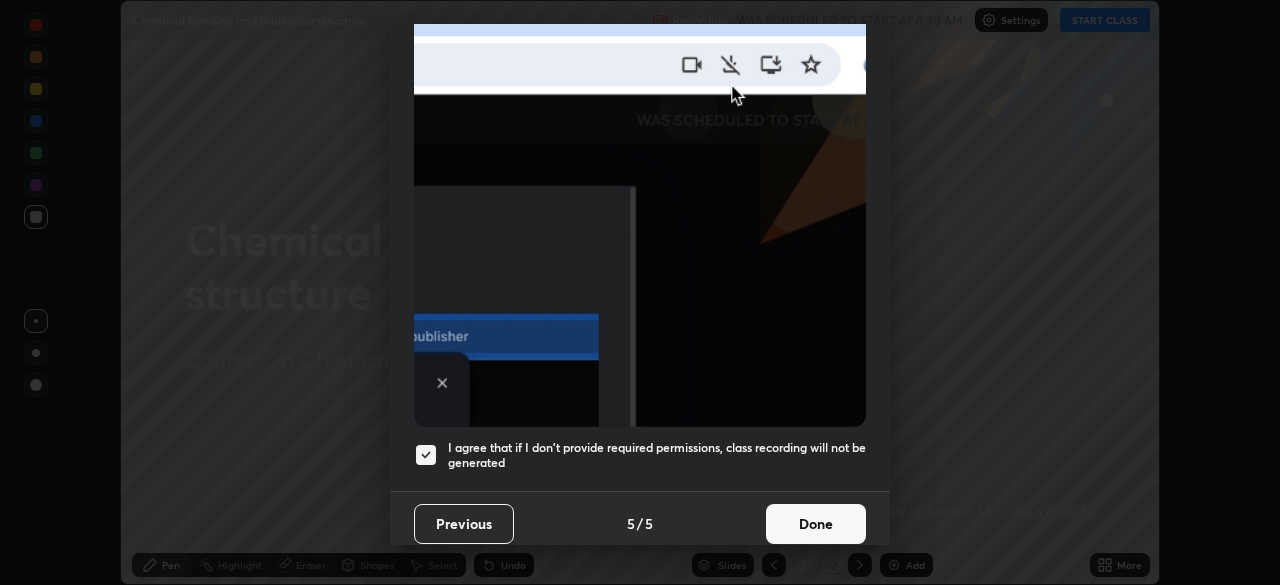 click on "Done" at bounding box center [816, 524] 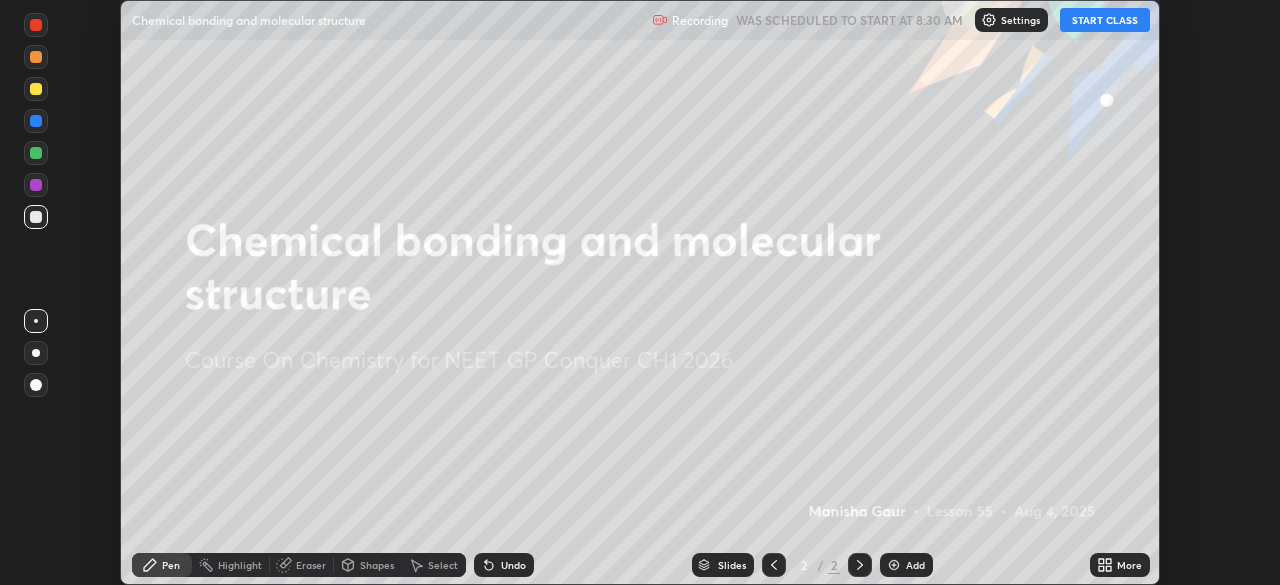 click on "START CLASS" at bounding box center (1105, 20) 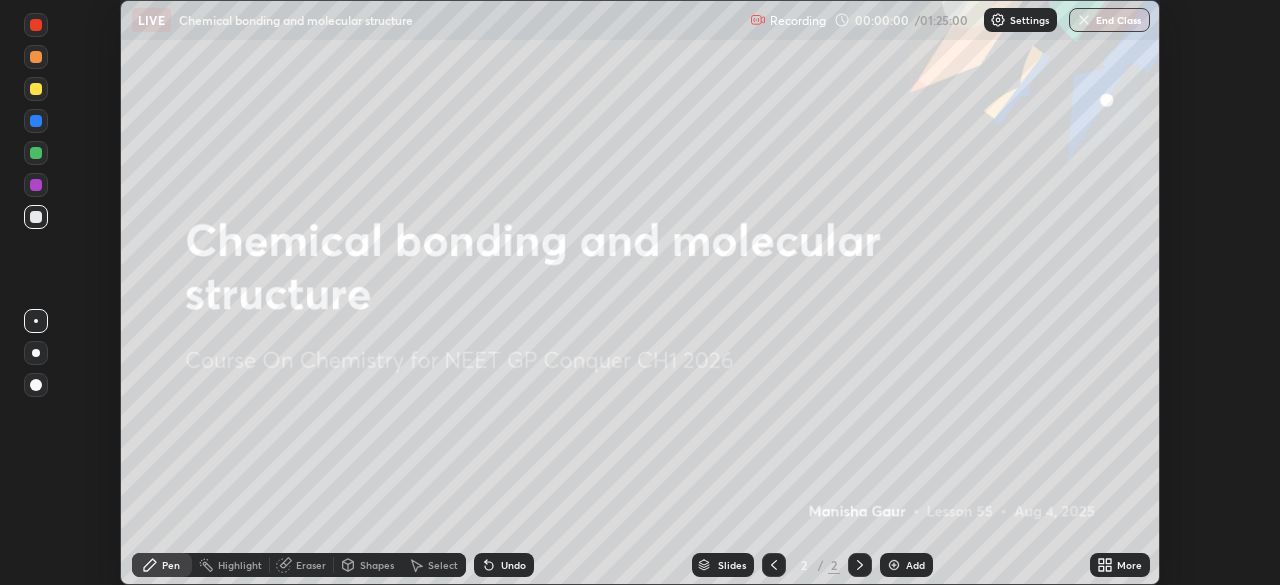 click 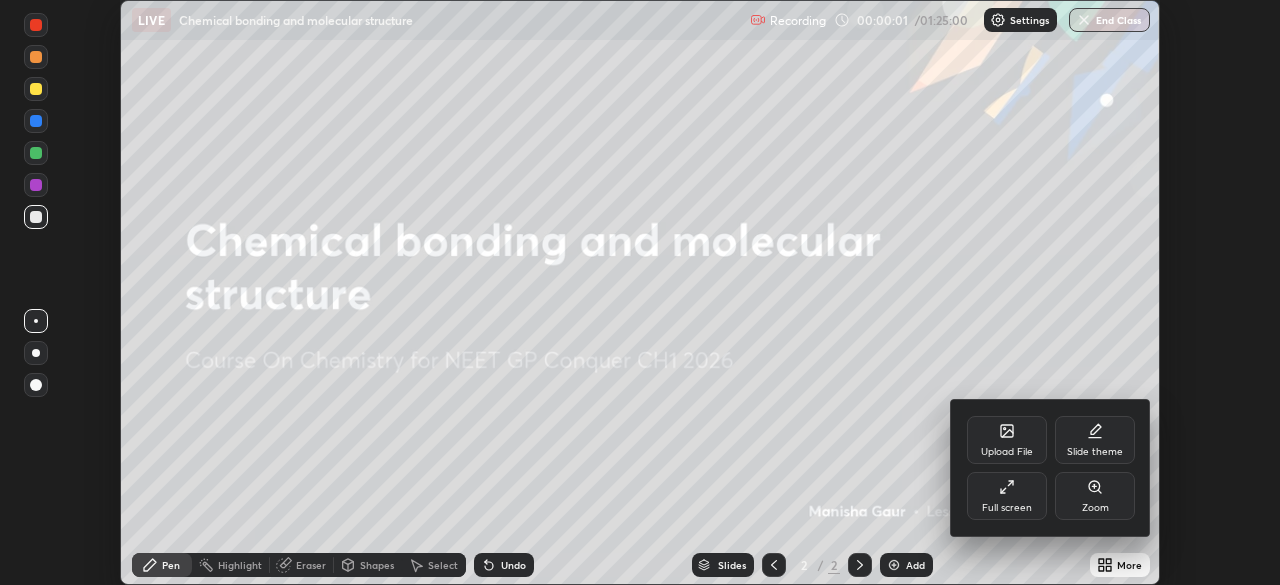 click on "Full screen" at bounding box center [1007, 508] 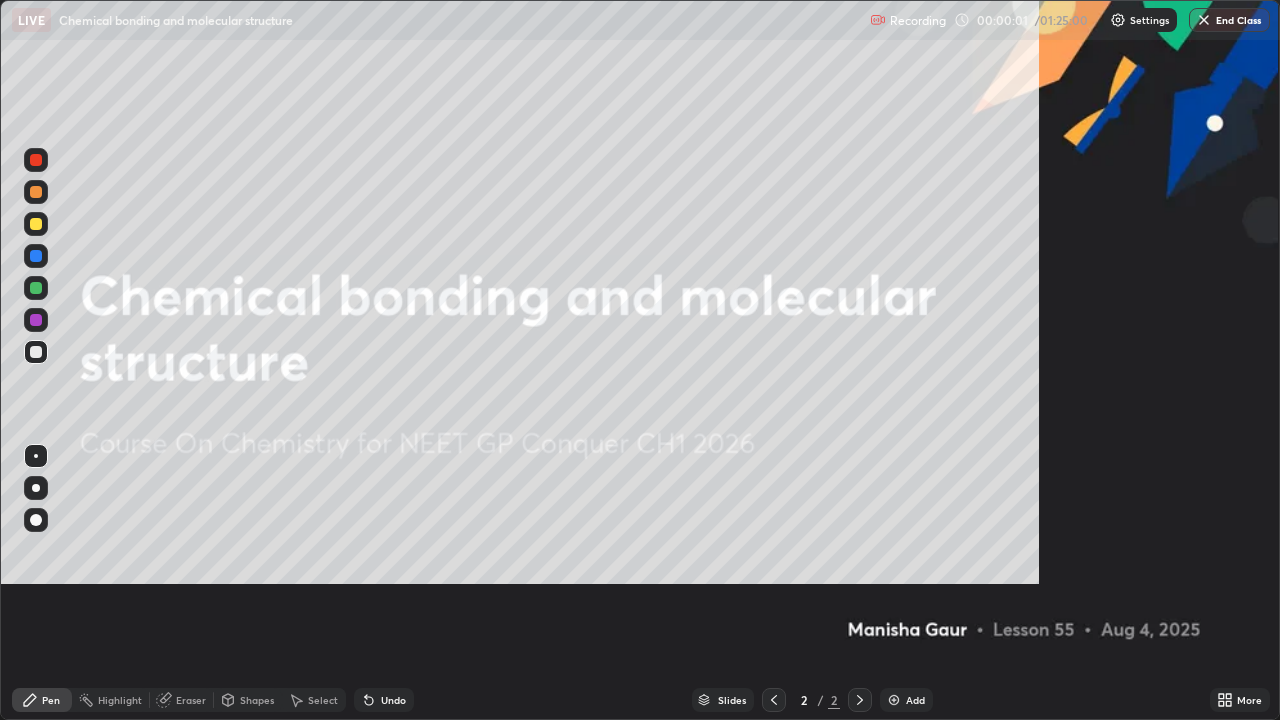 scroll, scrollTop: 99280, scrollLeft: 98720, axis: both 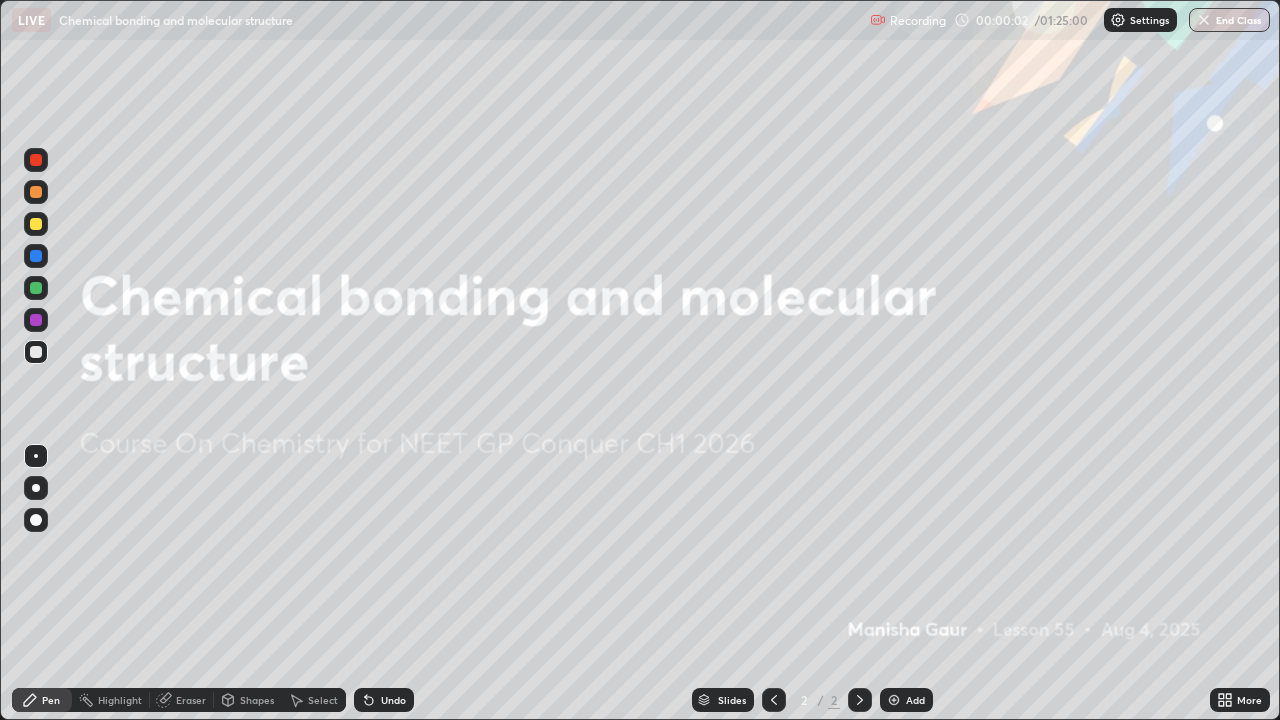 click 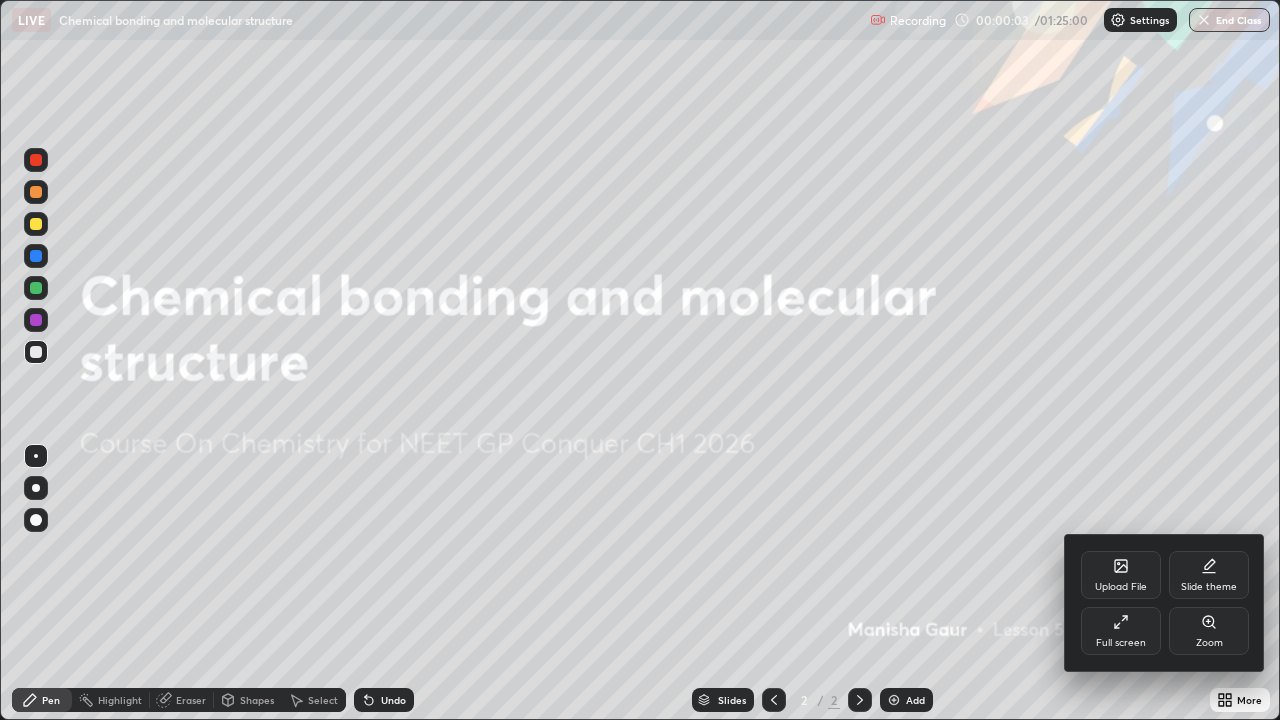click on "Slide theme" at bounding box center [1209, 587] 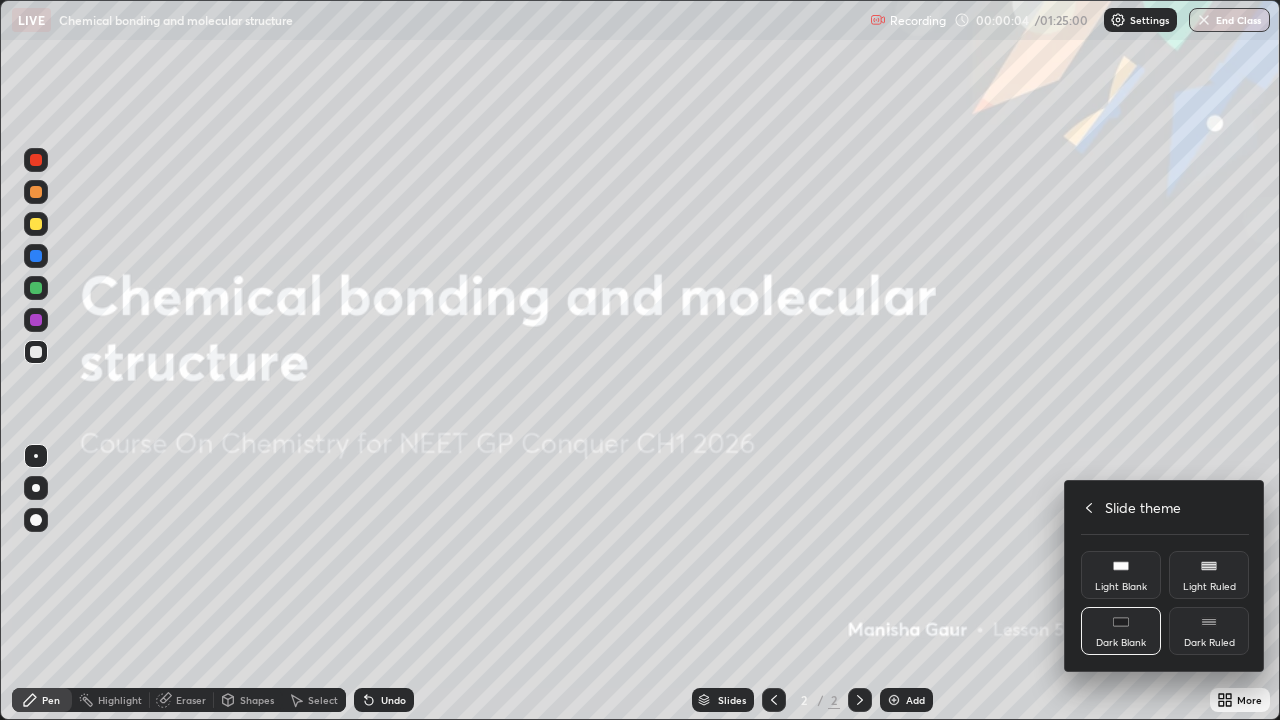 click on "Dark Ruled" at bounding box center (1209, 631) 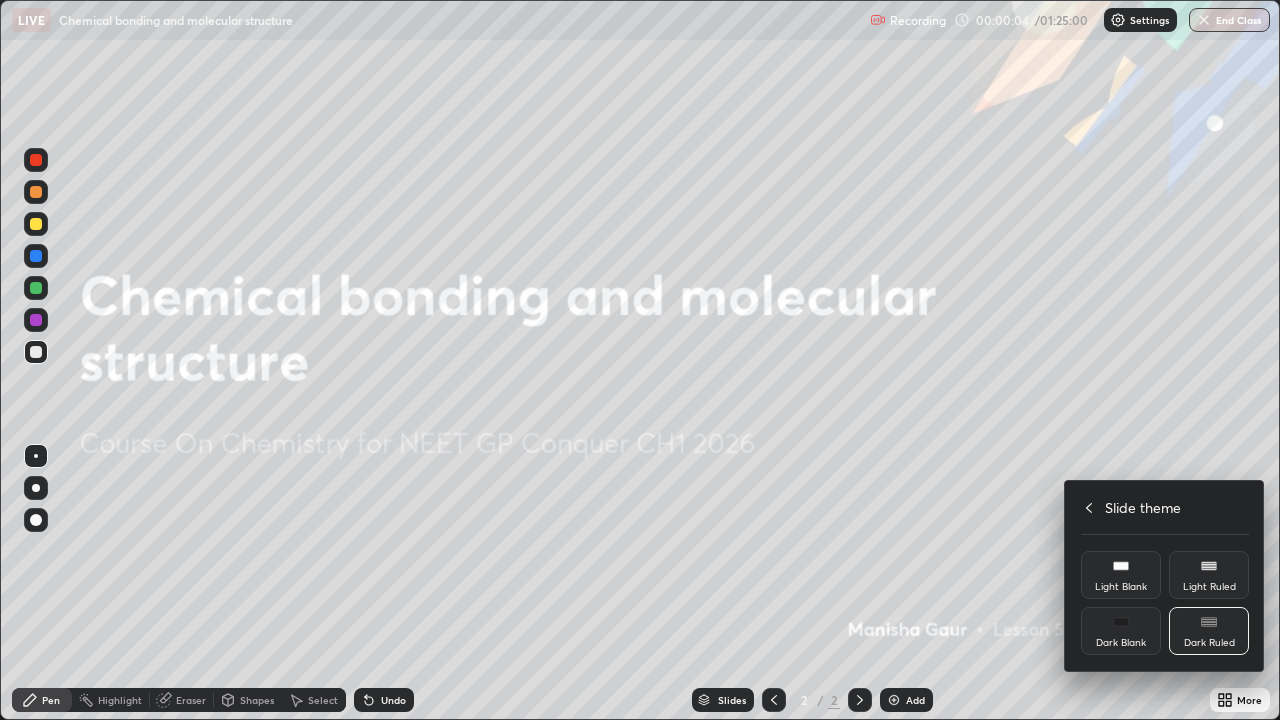 click at bounding box center [640, 360] 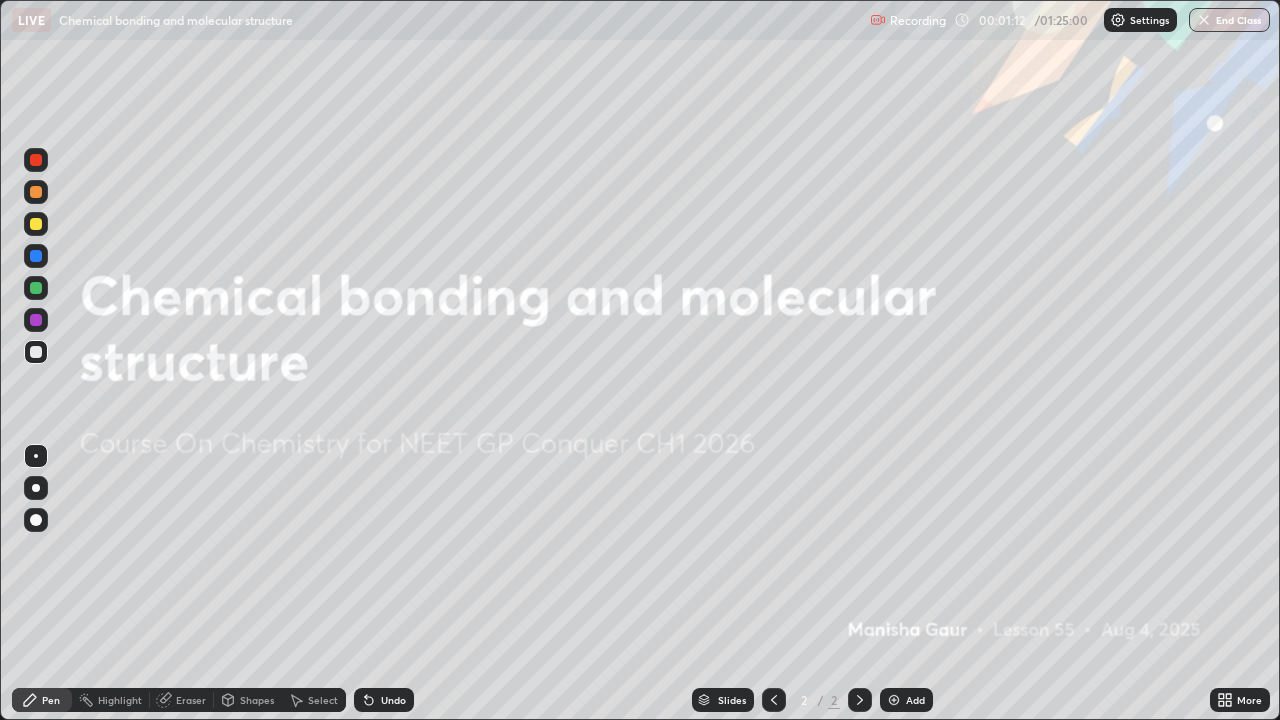 click at bounding box center [894, 700] 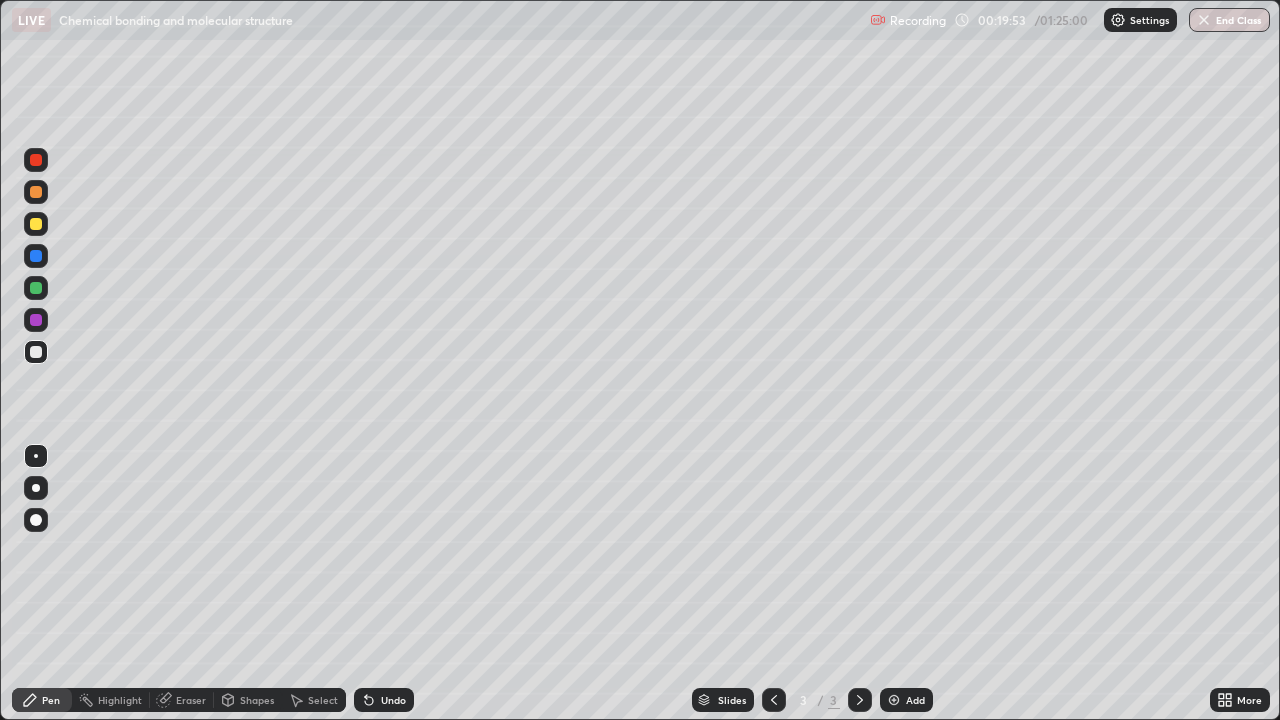 click on "Add" at bounding box center (906, 700) 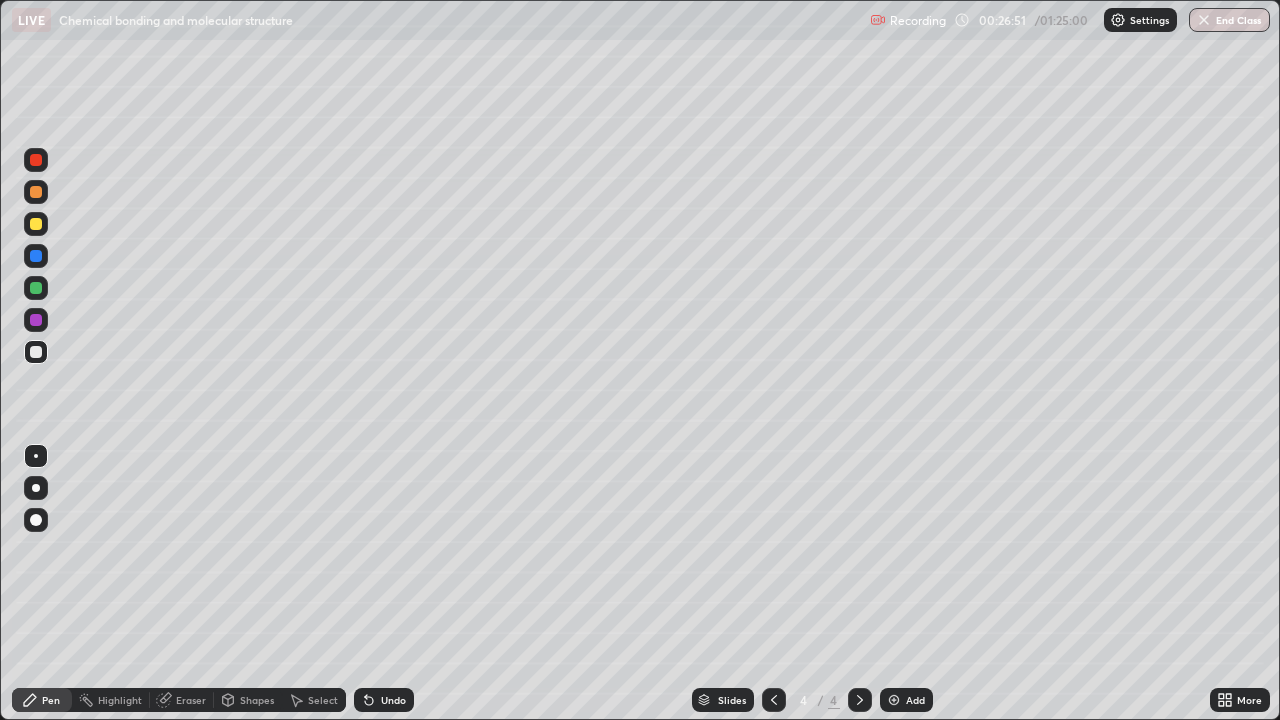 click at bounding box center [36, 192] 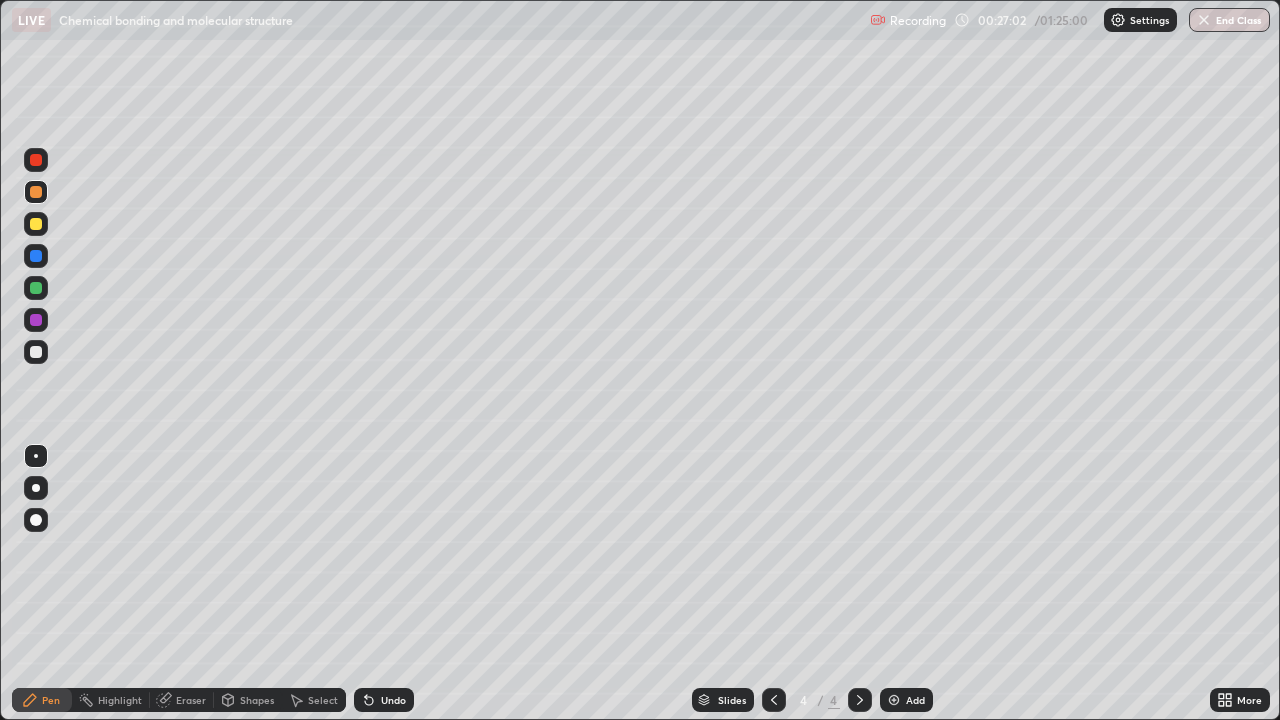 click on "Eraser" at bounding box center [191, 700] 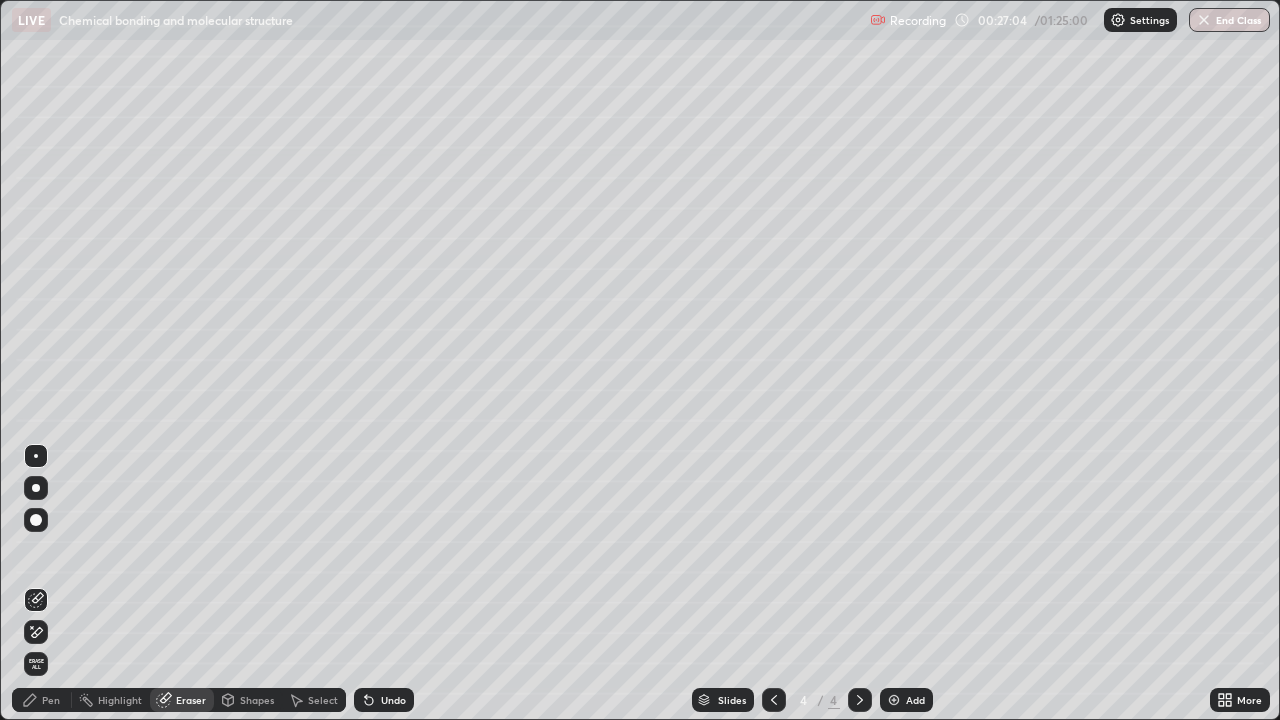 click on "Pen" at bounding box center [42, 700] 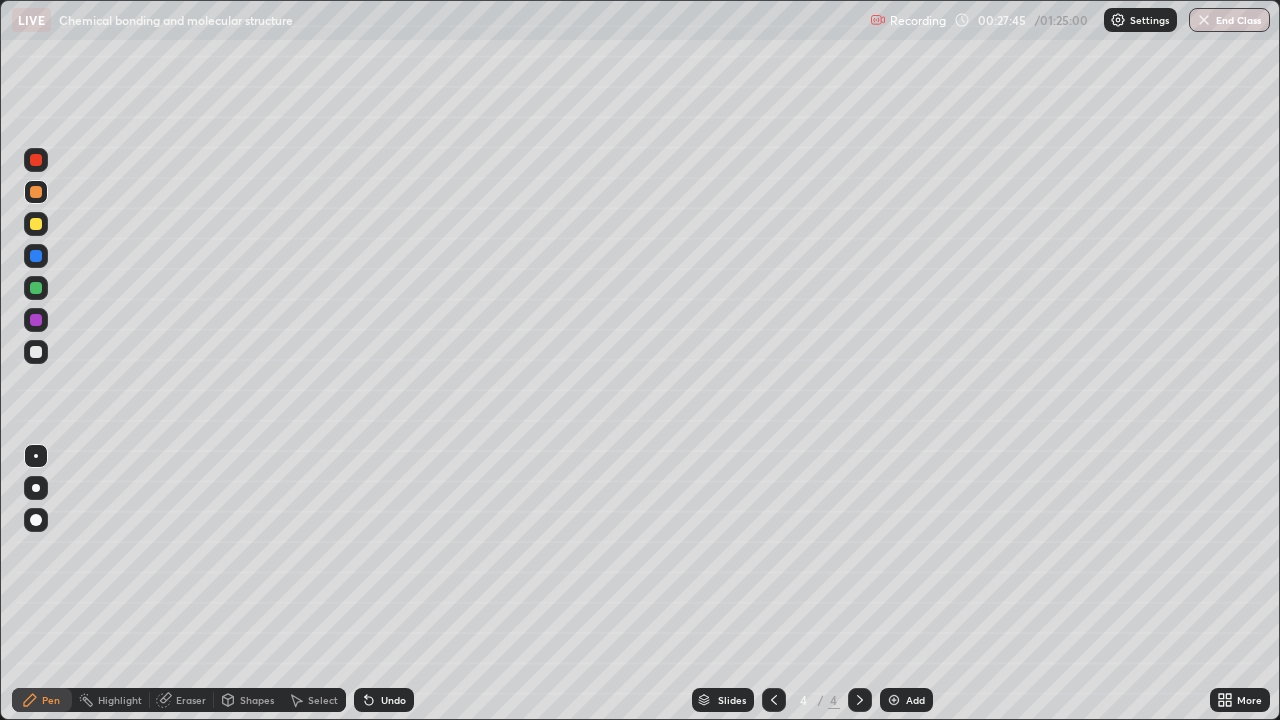 click on "Eraser" at bounding box center [191, 700] 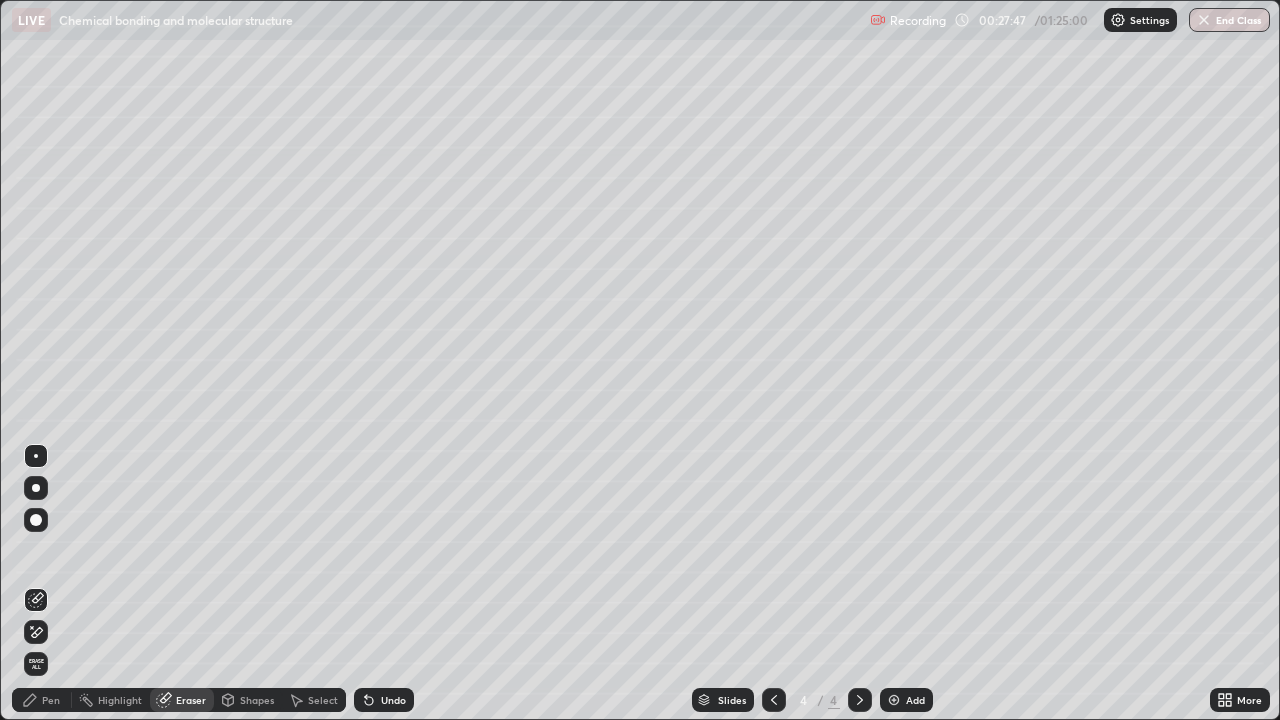 click on "Highlight" at bounding box center (120, 700) 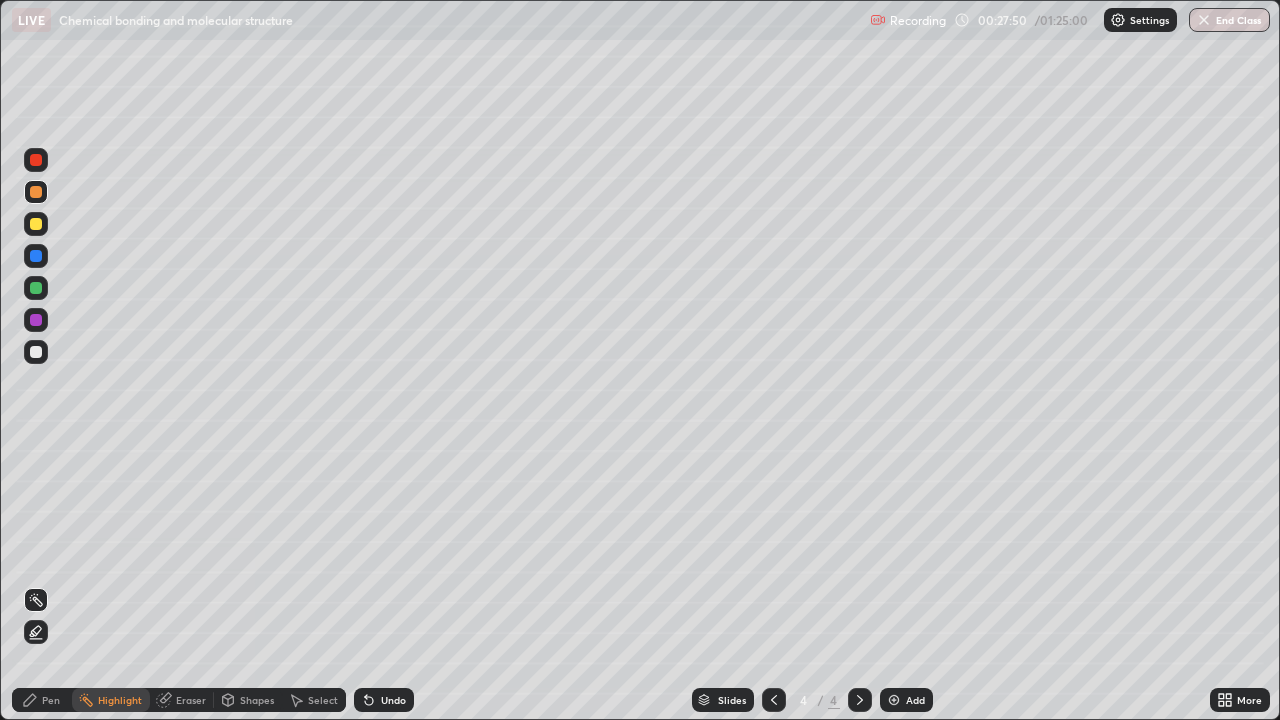 click on "Undo" at bounding box center [384, 700] 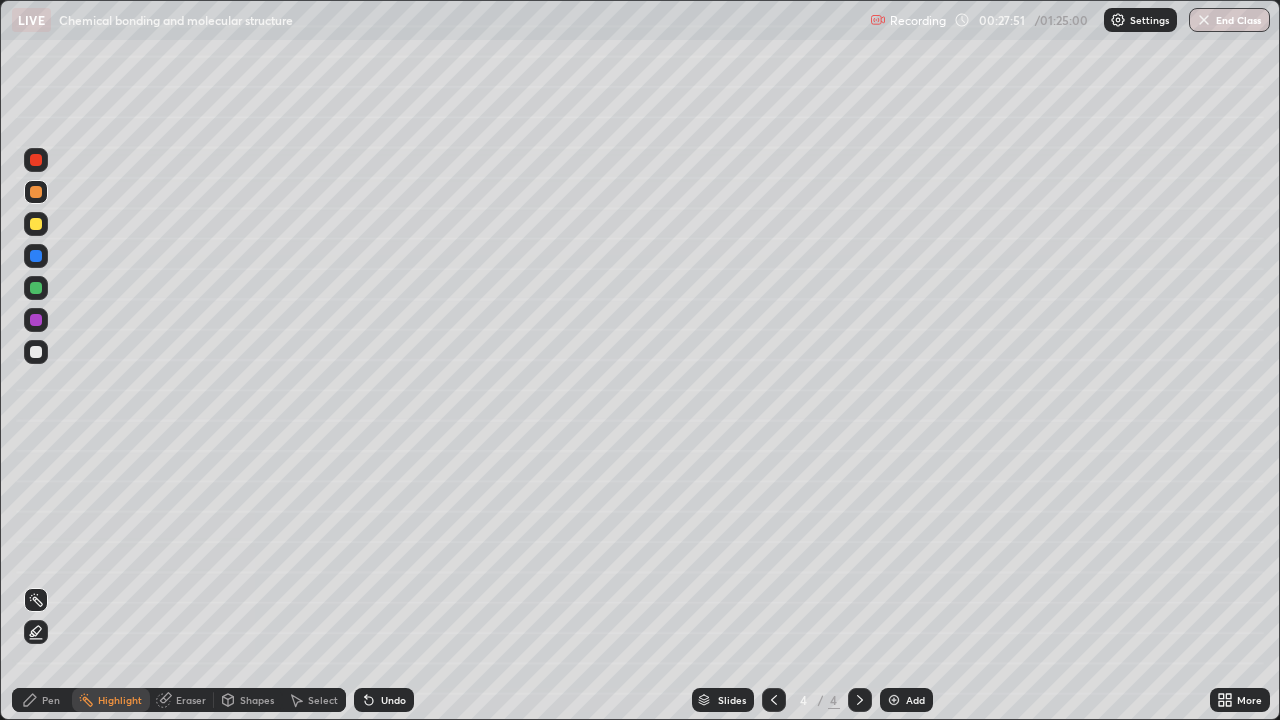 click on "Eraser" at bounding box center (191, 700) 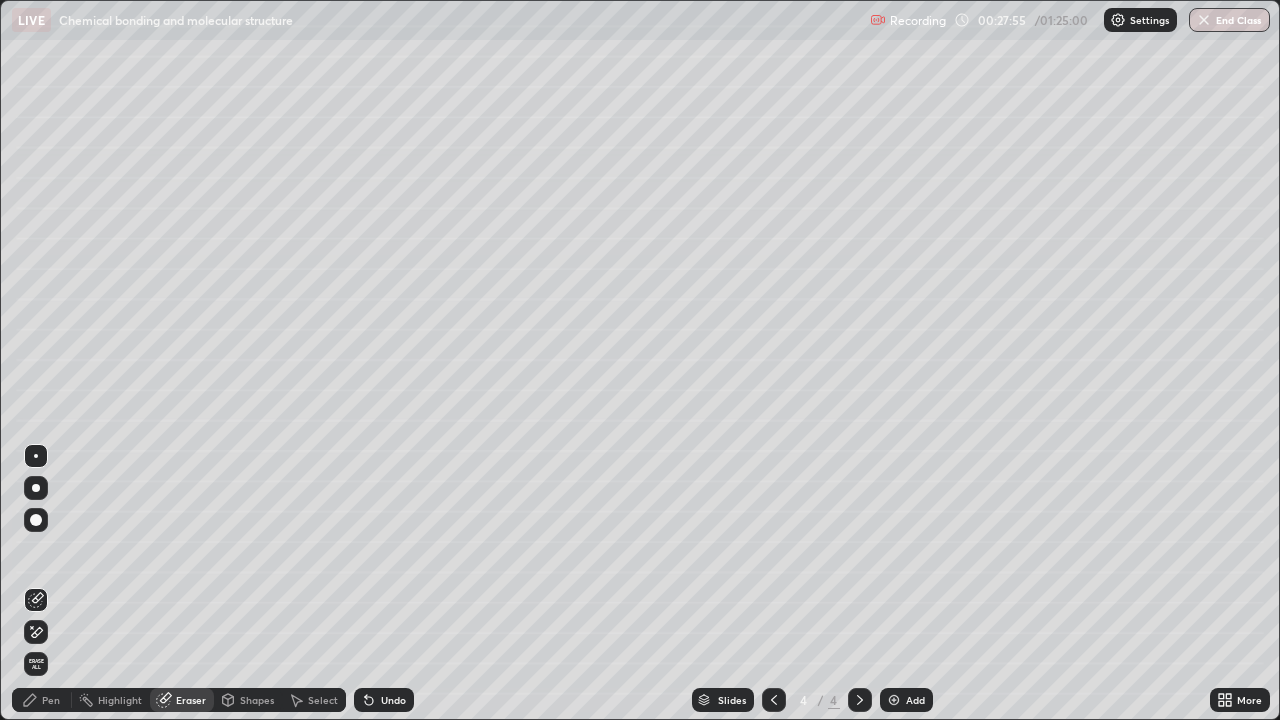click on "Pen" at bounding box center [51, 700] 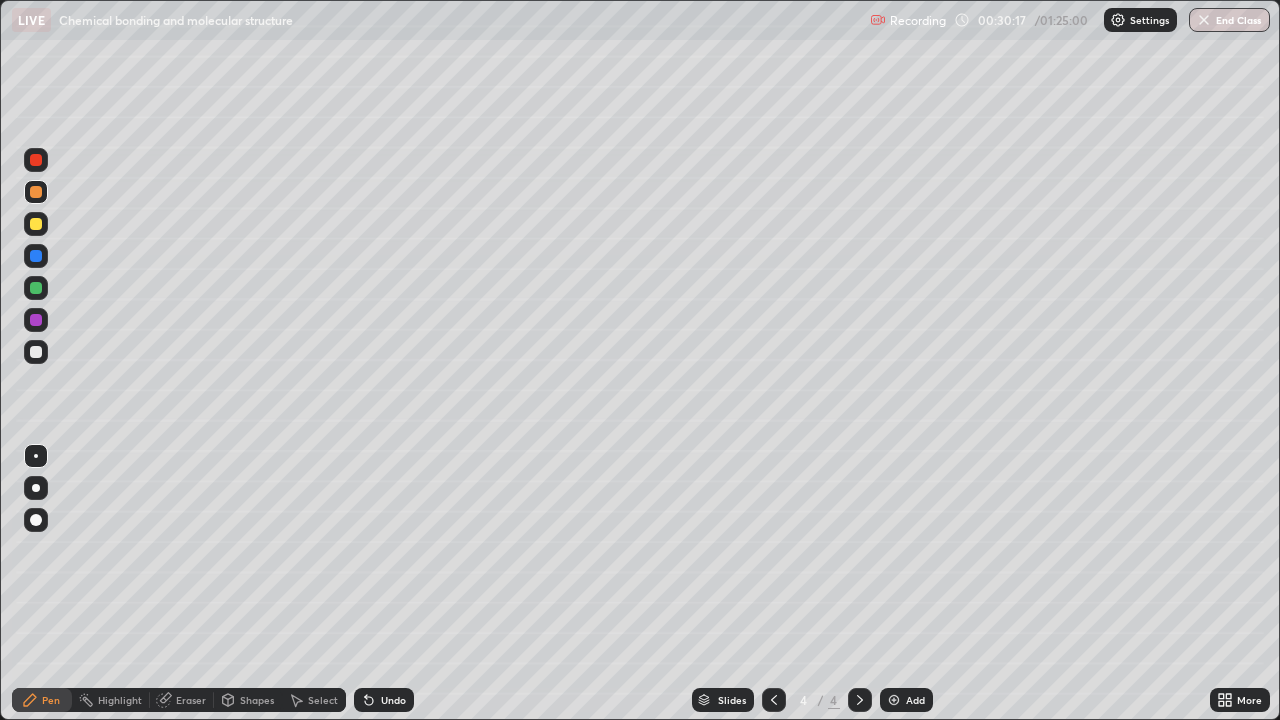 click at bounding box center [36, 352] 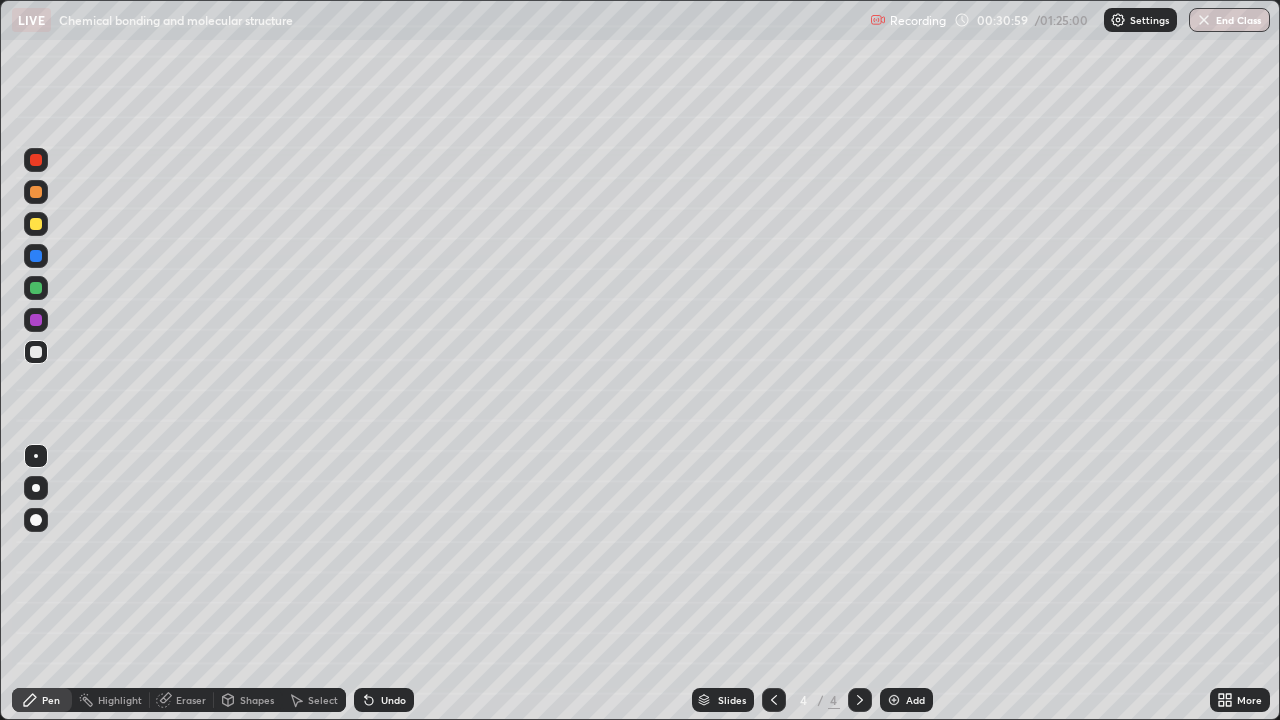 click on "Undo" at bounding box center [393, 700] 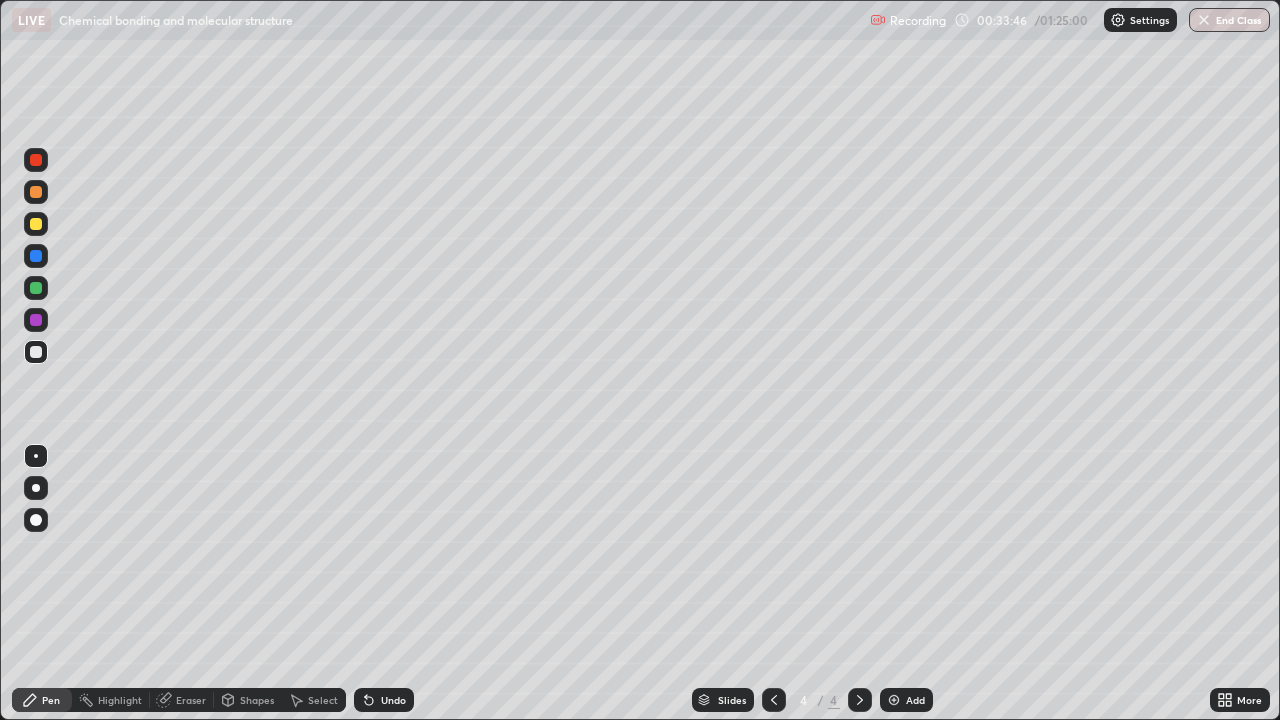 click at bounding box center (894, 700) 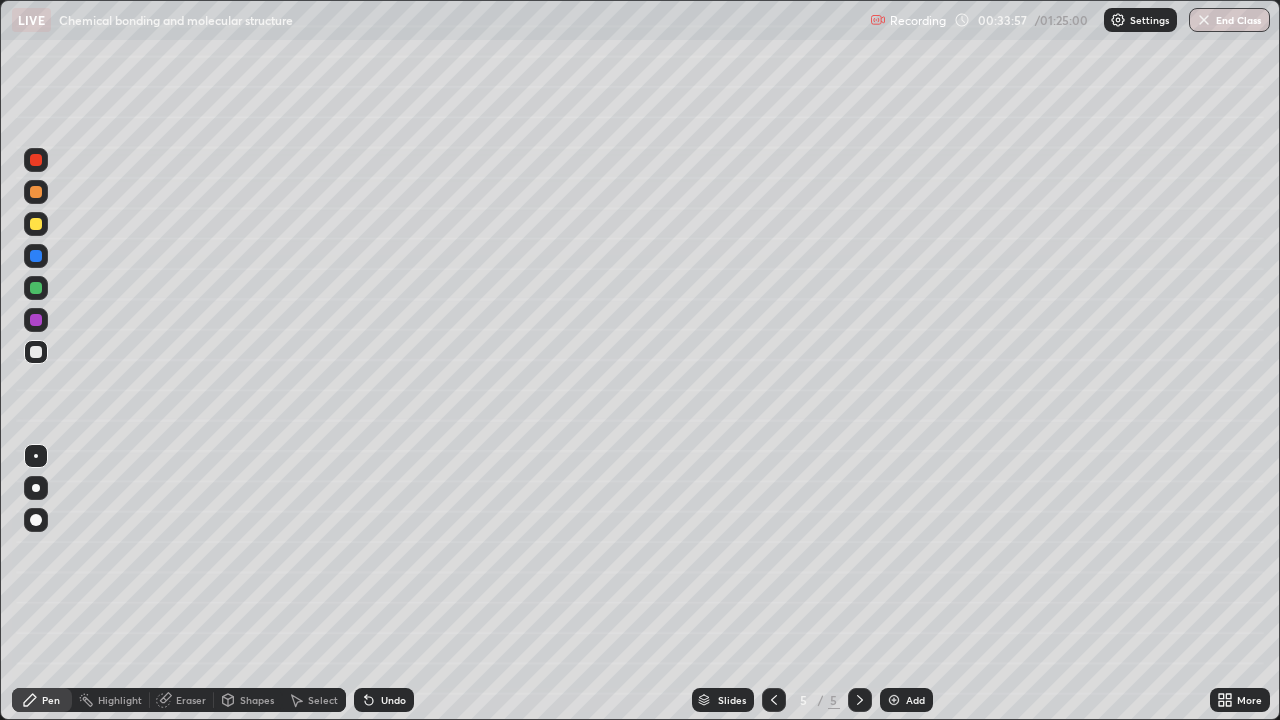 click 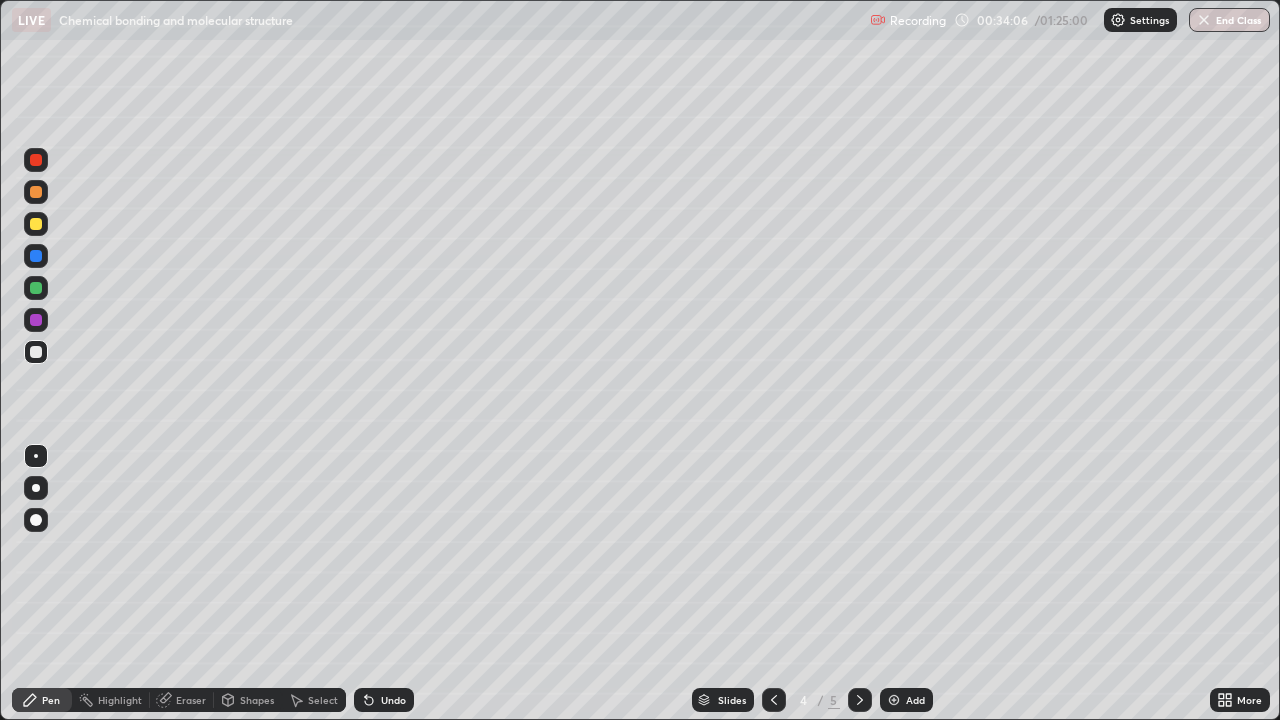 click 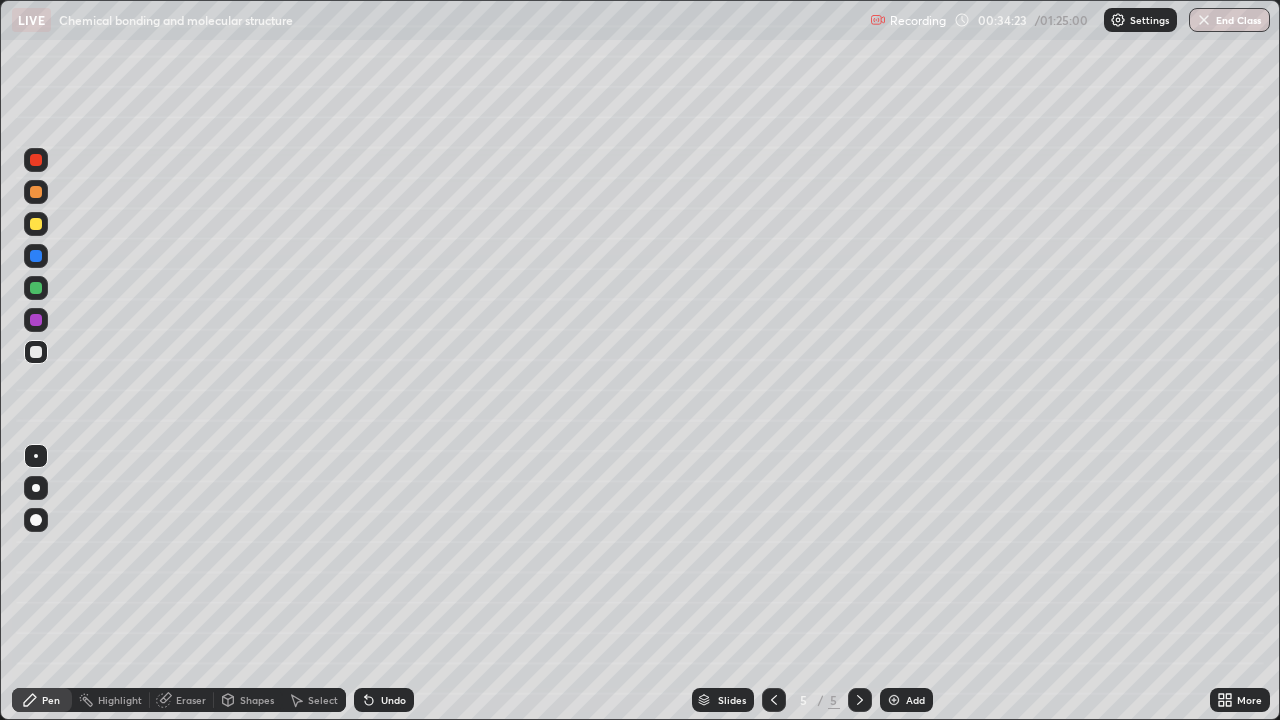 click at bounding box center (36, 288) 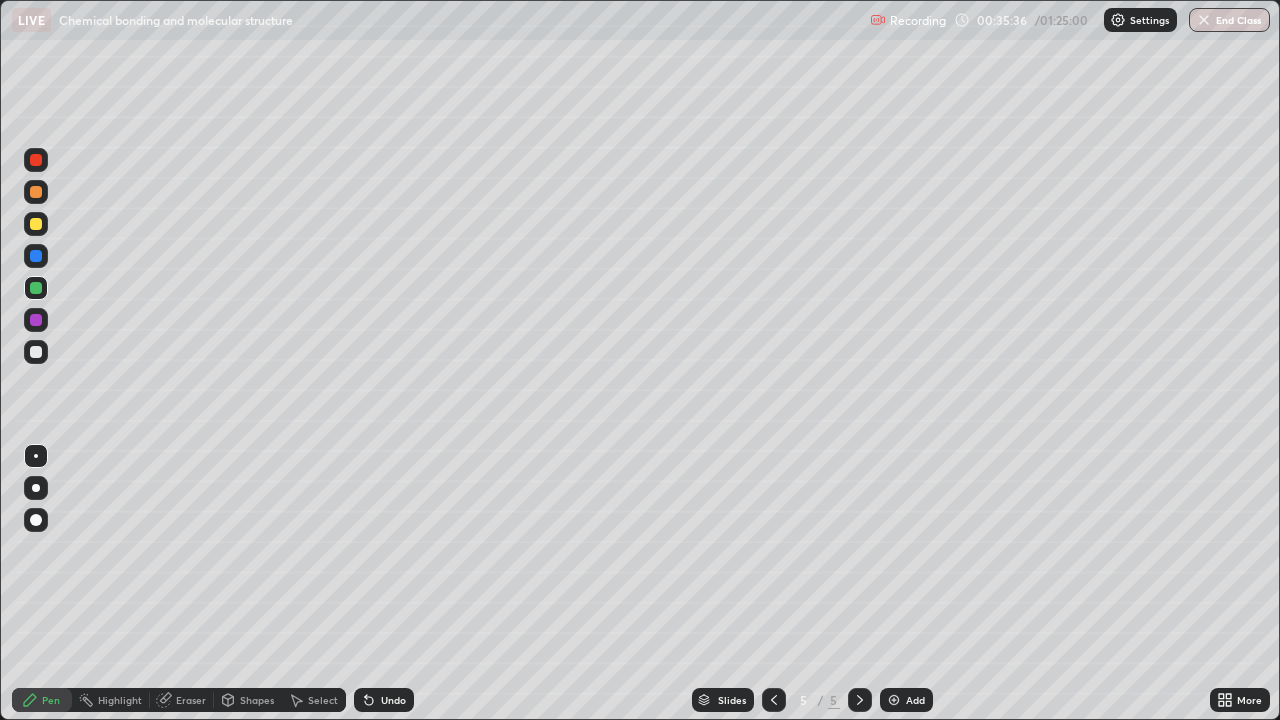 click on "Undo" at bounding box center (384, 700) 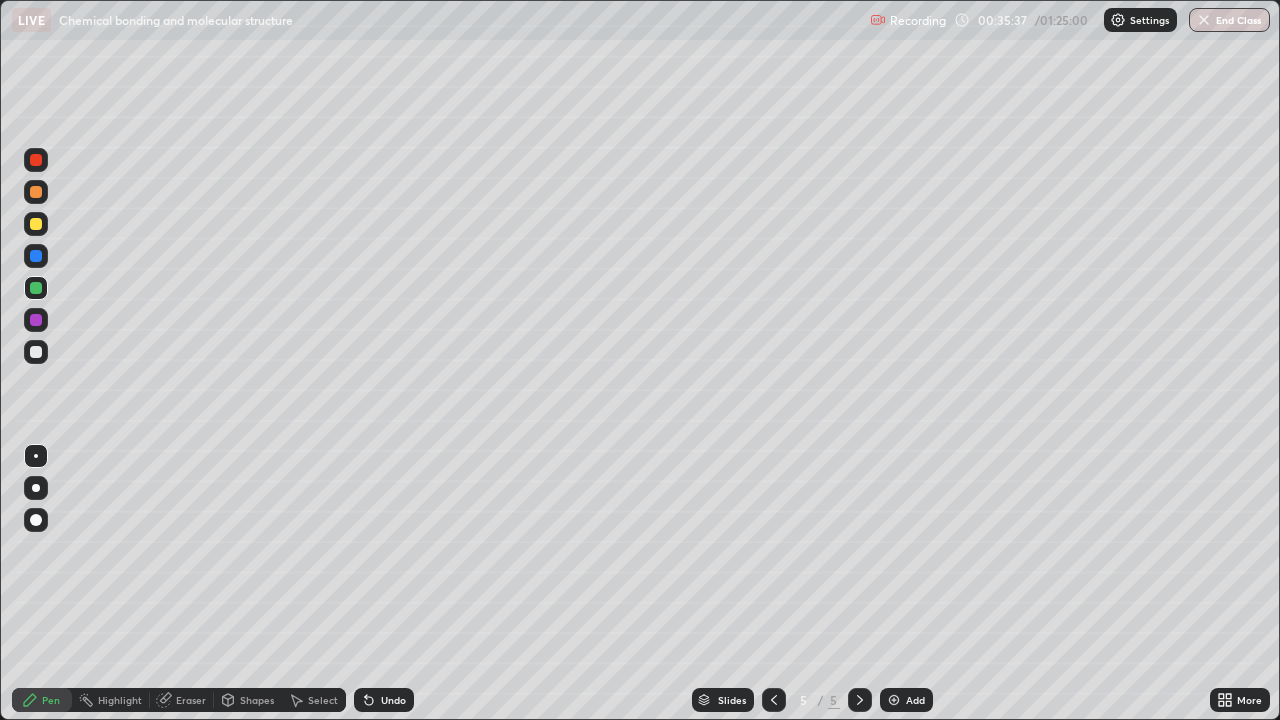 click on "Undo" at bounding box center (393, 700) 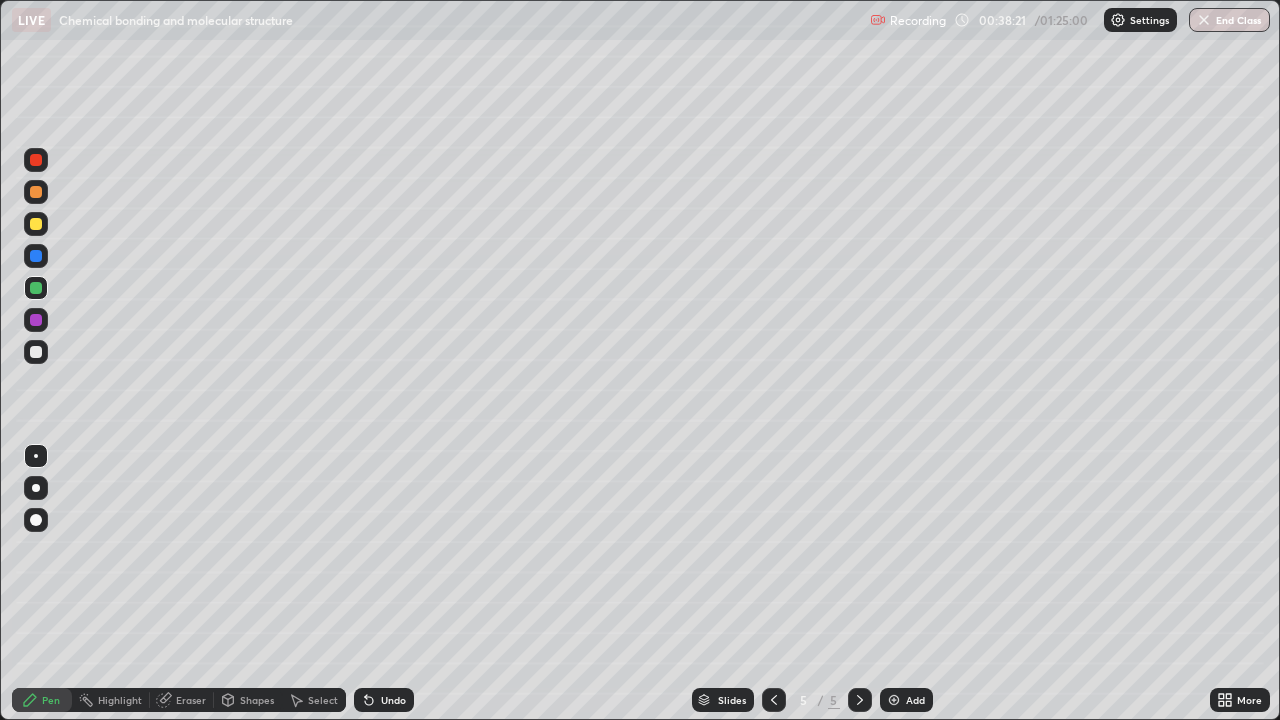 click at bounding box center [36, 256] 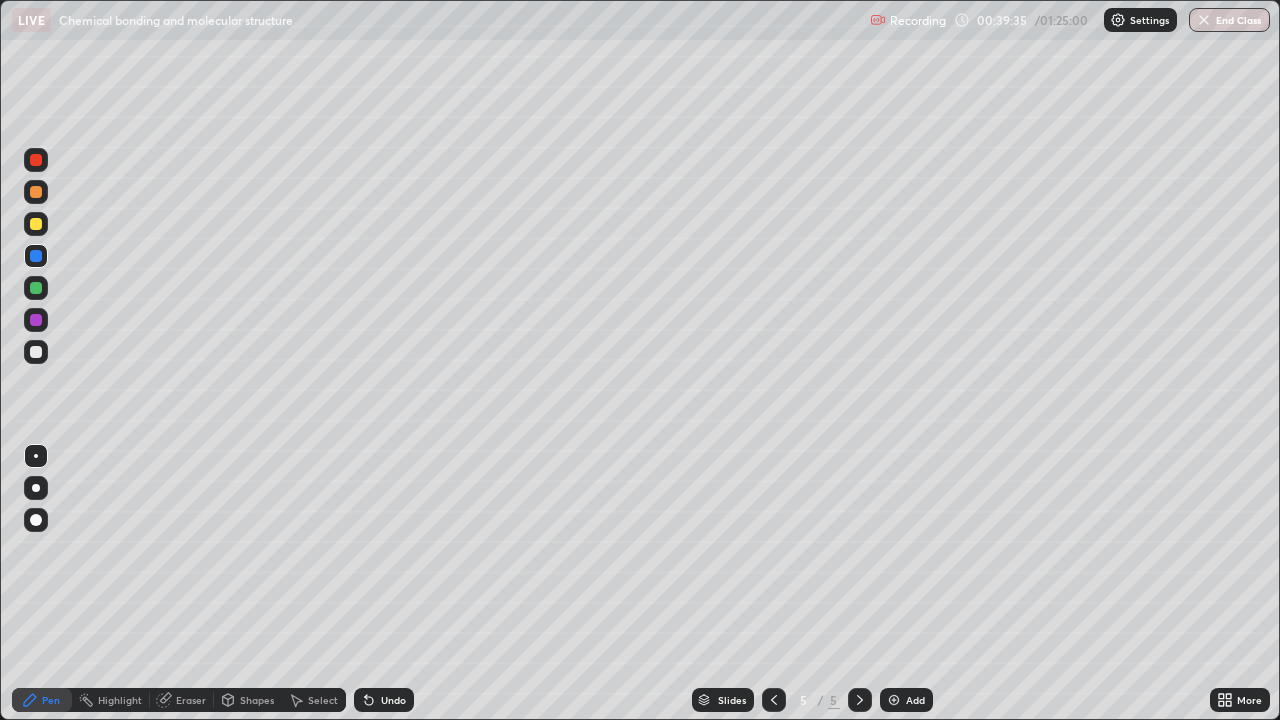 click at bounding box center [894, 700] 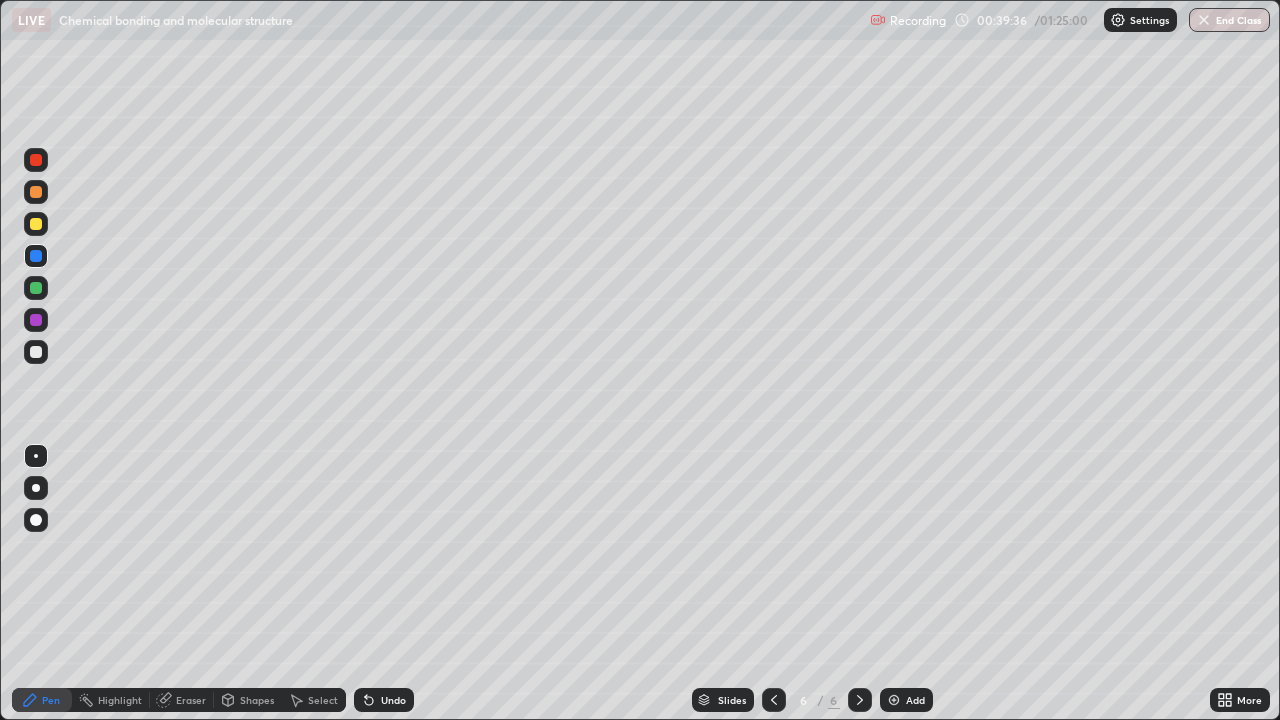 click at bounding box center (36, 288) 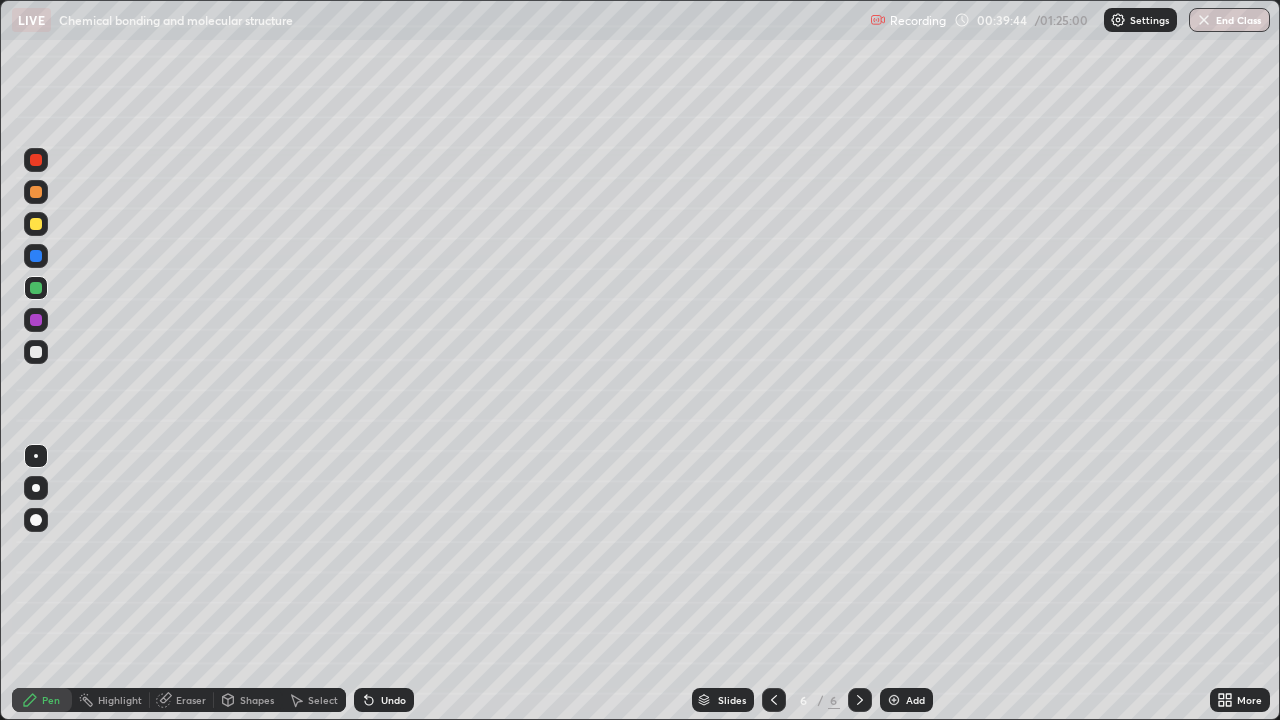 click at bounding box center (36, 256) 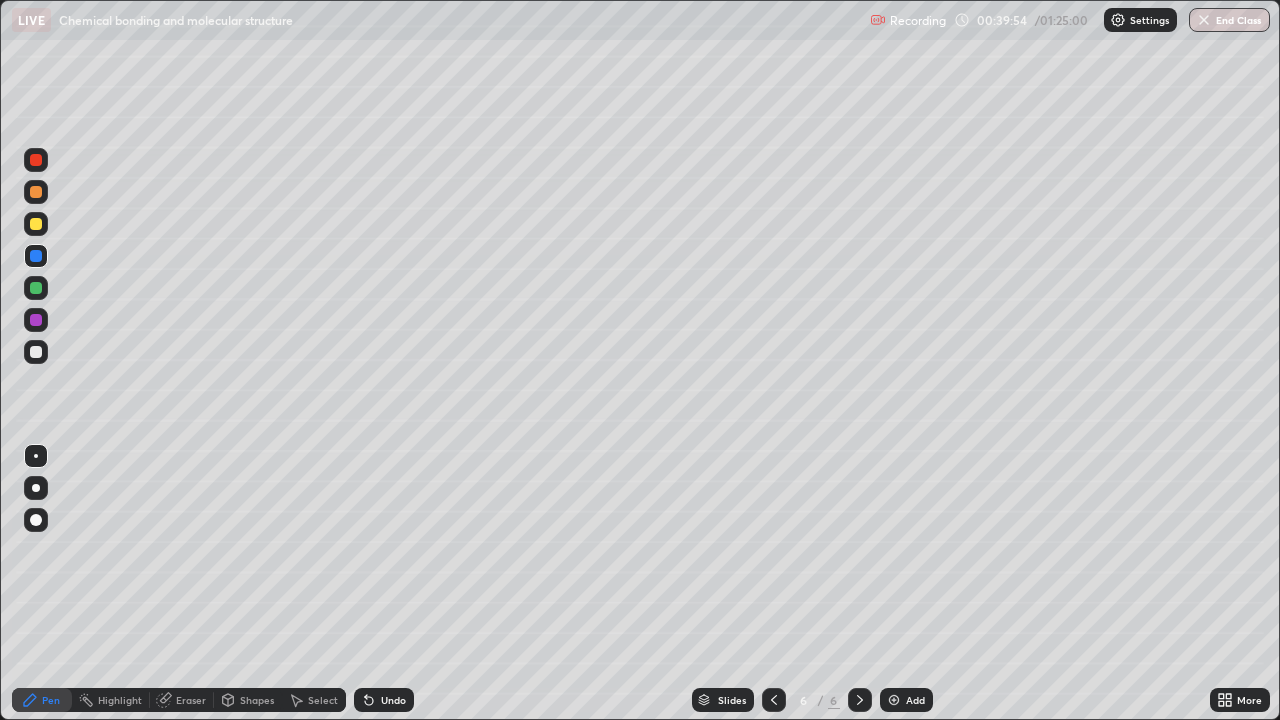 click at bounding box center [36, 352] 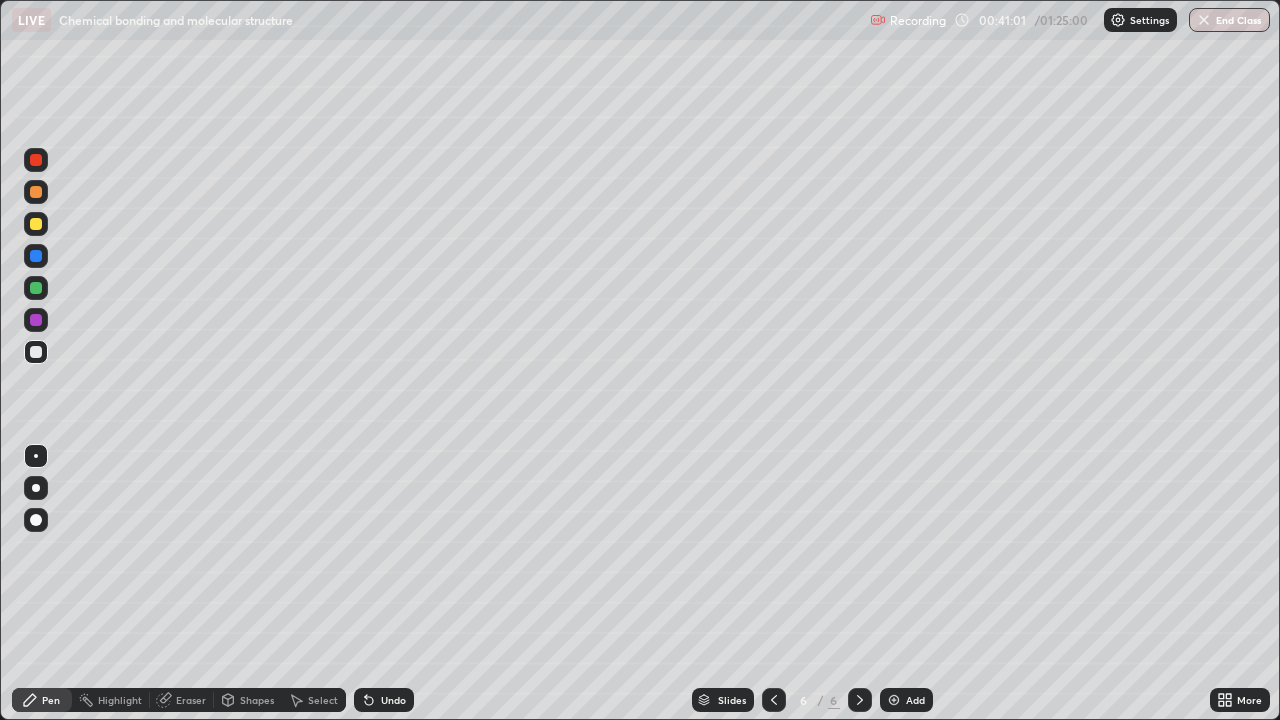 click at bounding box center (36, 288) 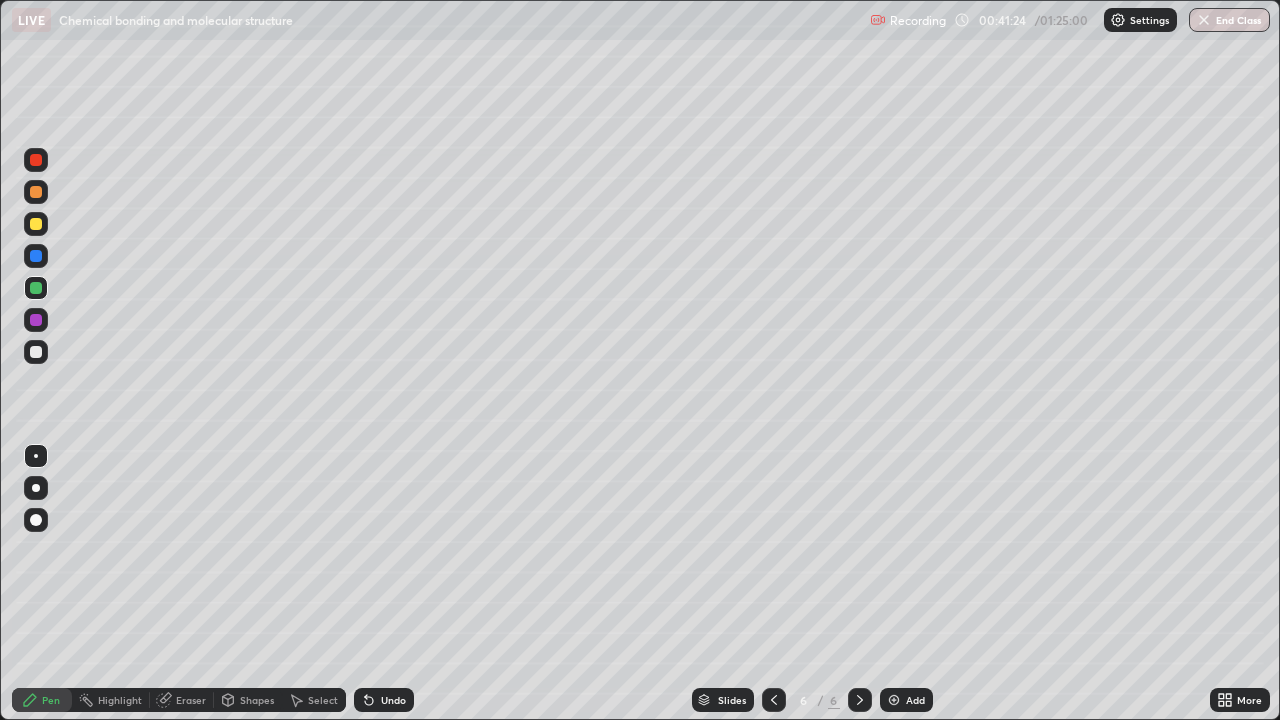 click at bounding box center [36, 256] 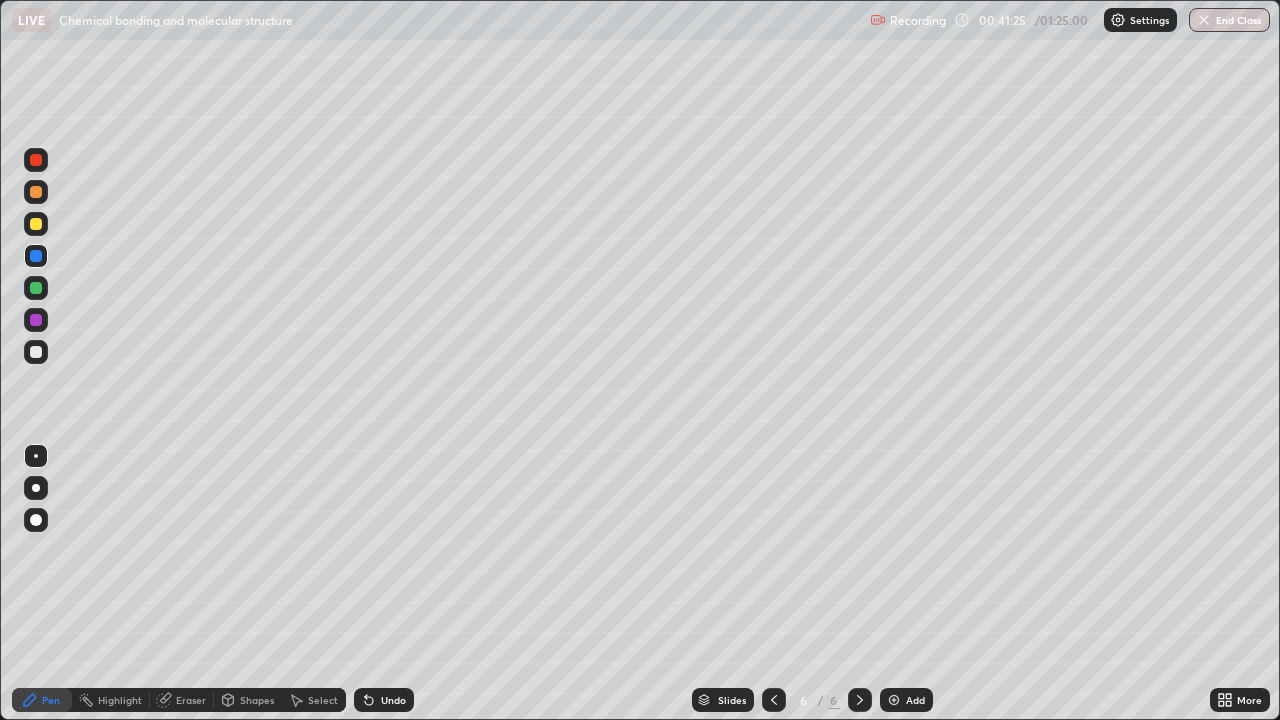 click at bounding box center [36, 224] 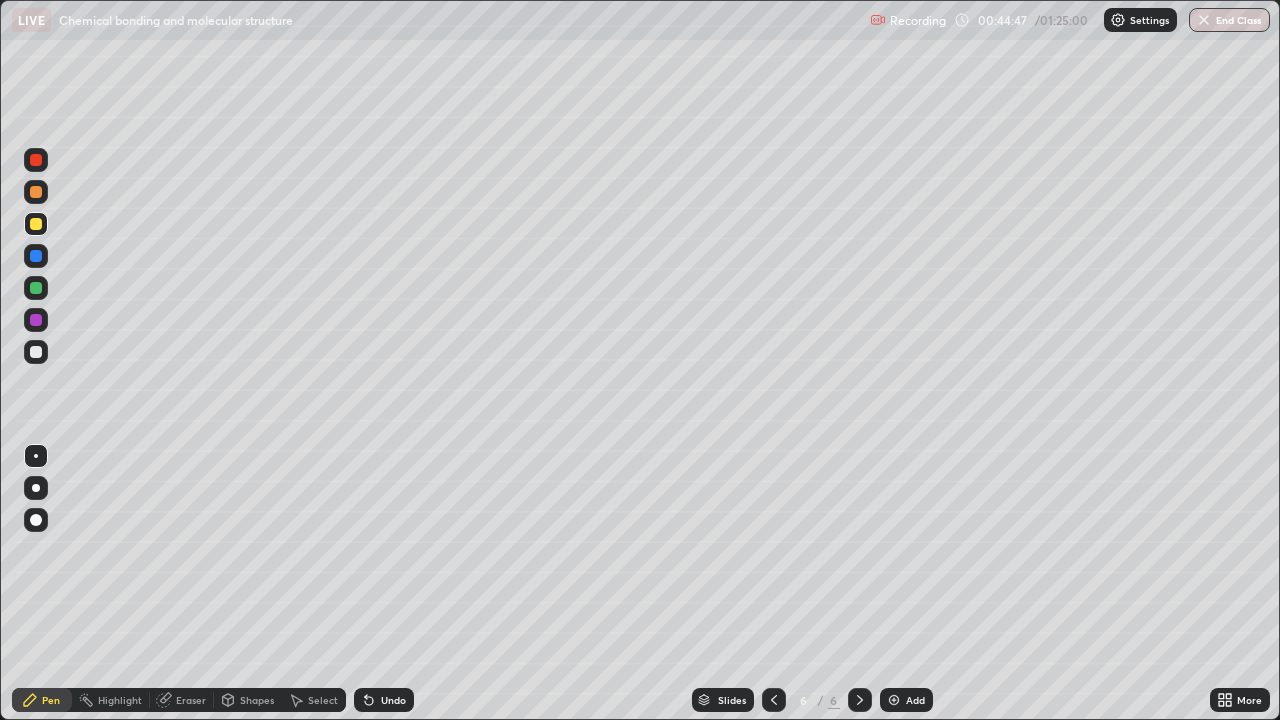click on "Eraser" at bounding box center [182, 700] 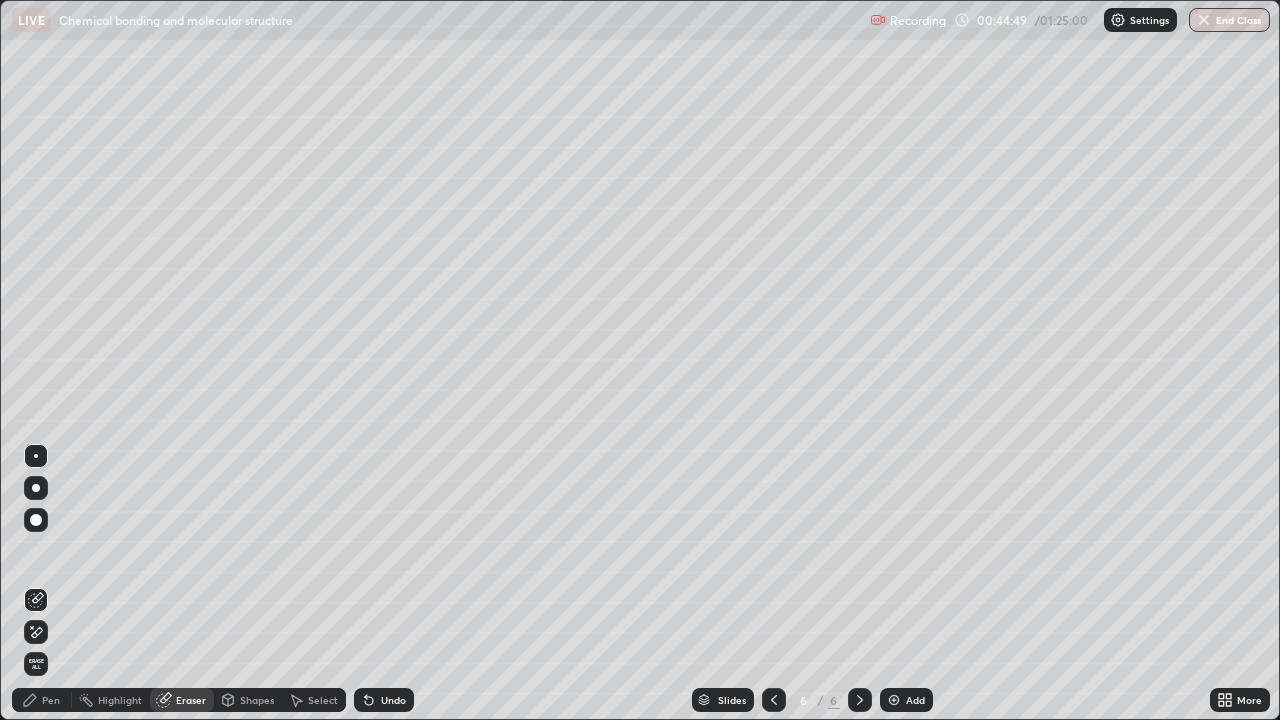 click on "Pen" at bounding box center (51, 700) 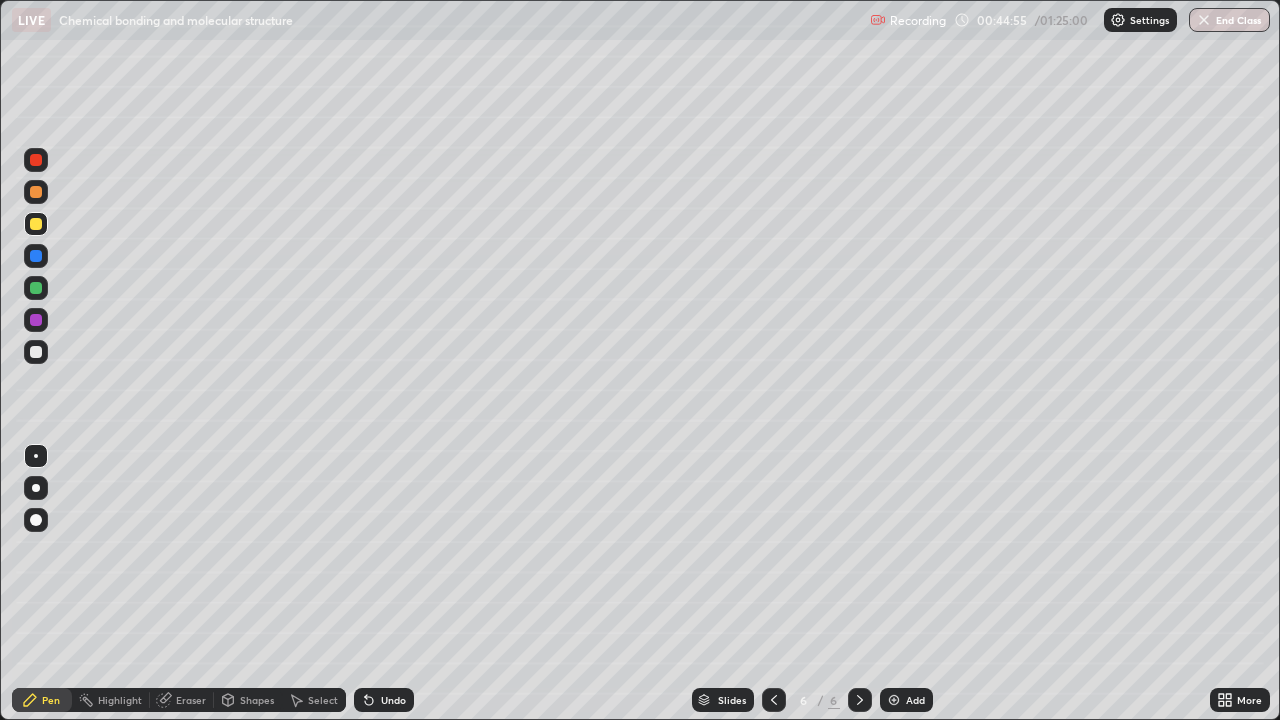 click at bounding box center [894, 700] 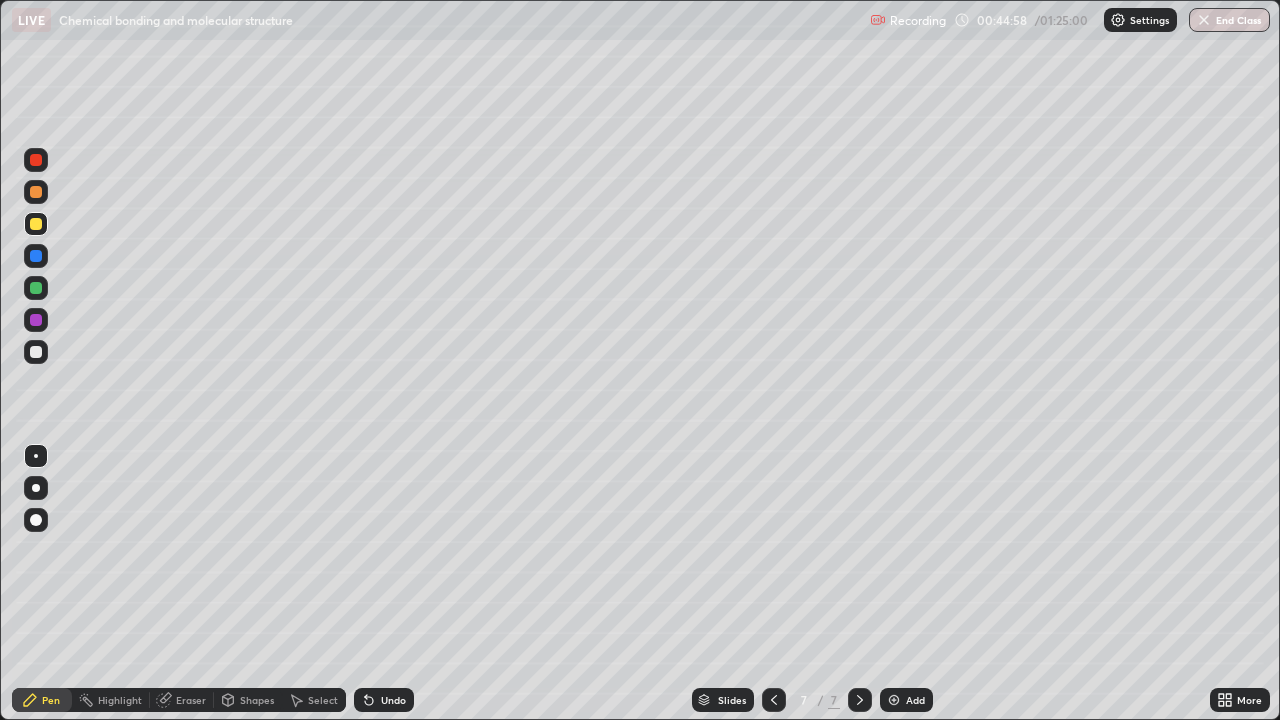 click at bounding box center [36, 352] 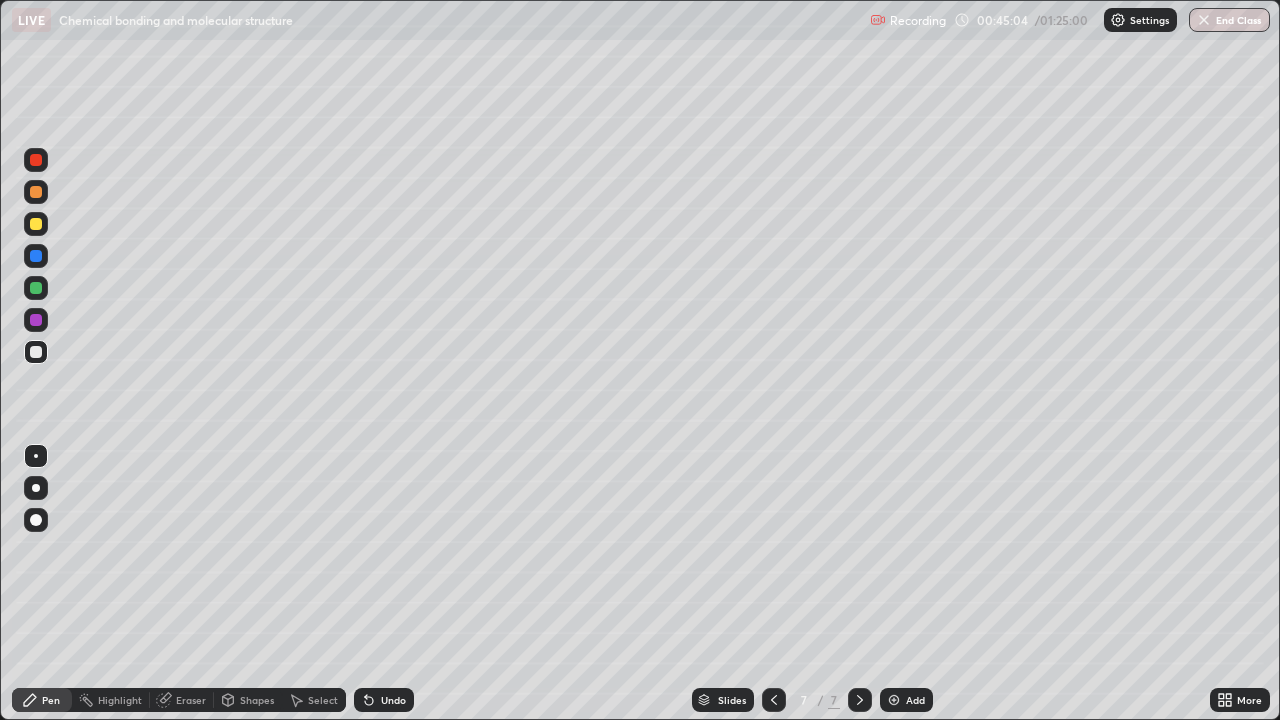 click at bounding box center [36, 288] 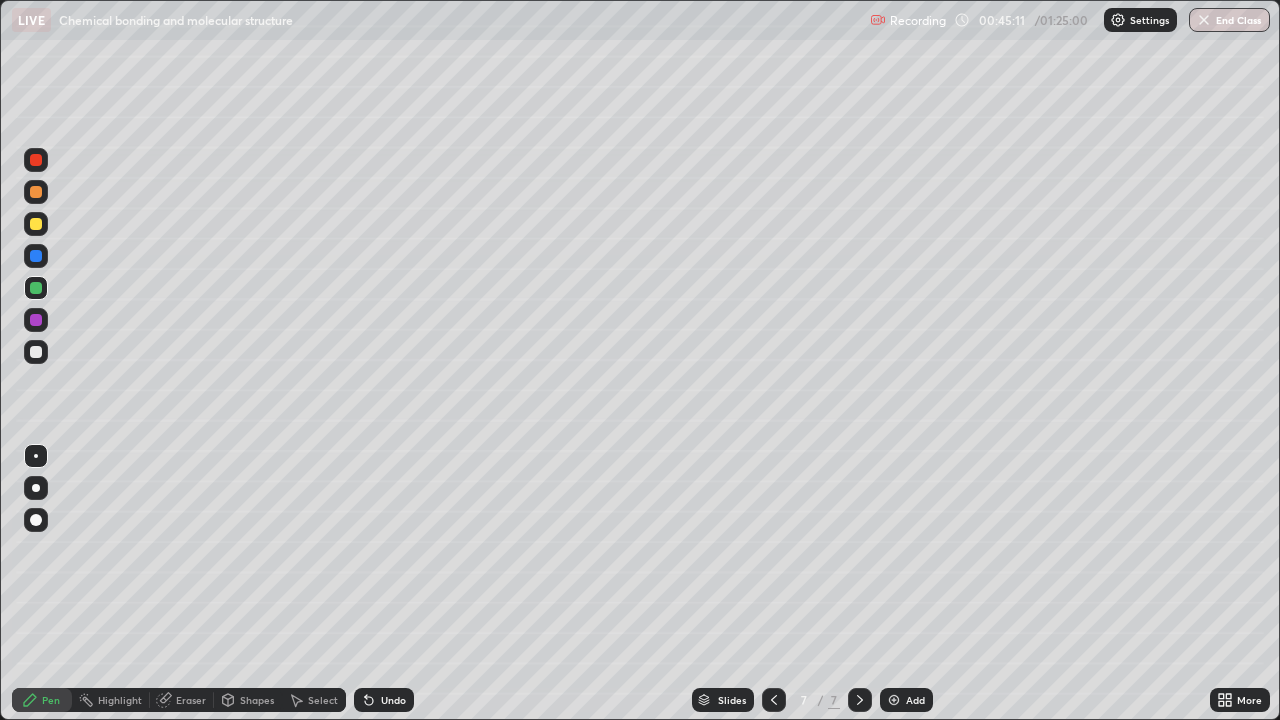 click at bounding box center (36, 256) 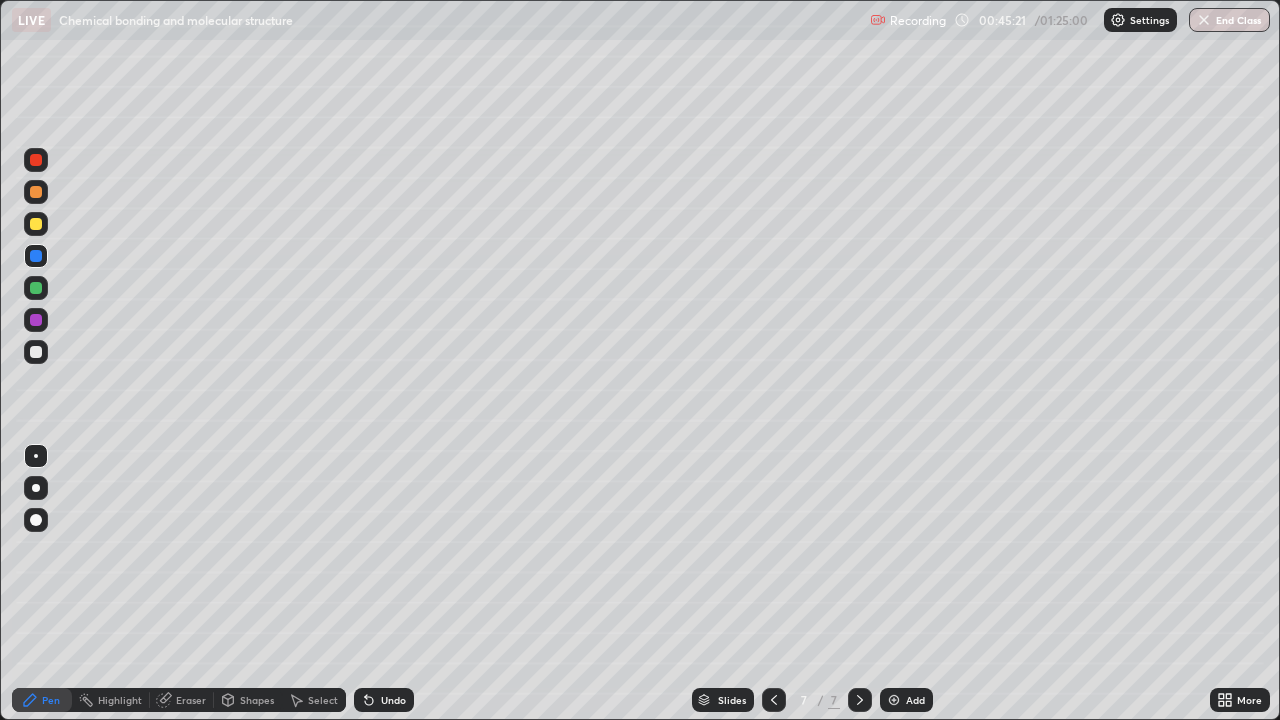 click at bounding box center [36, 352] 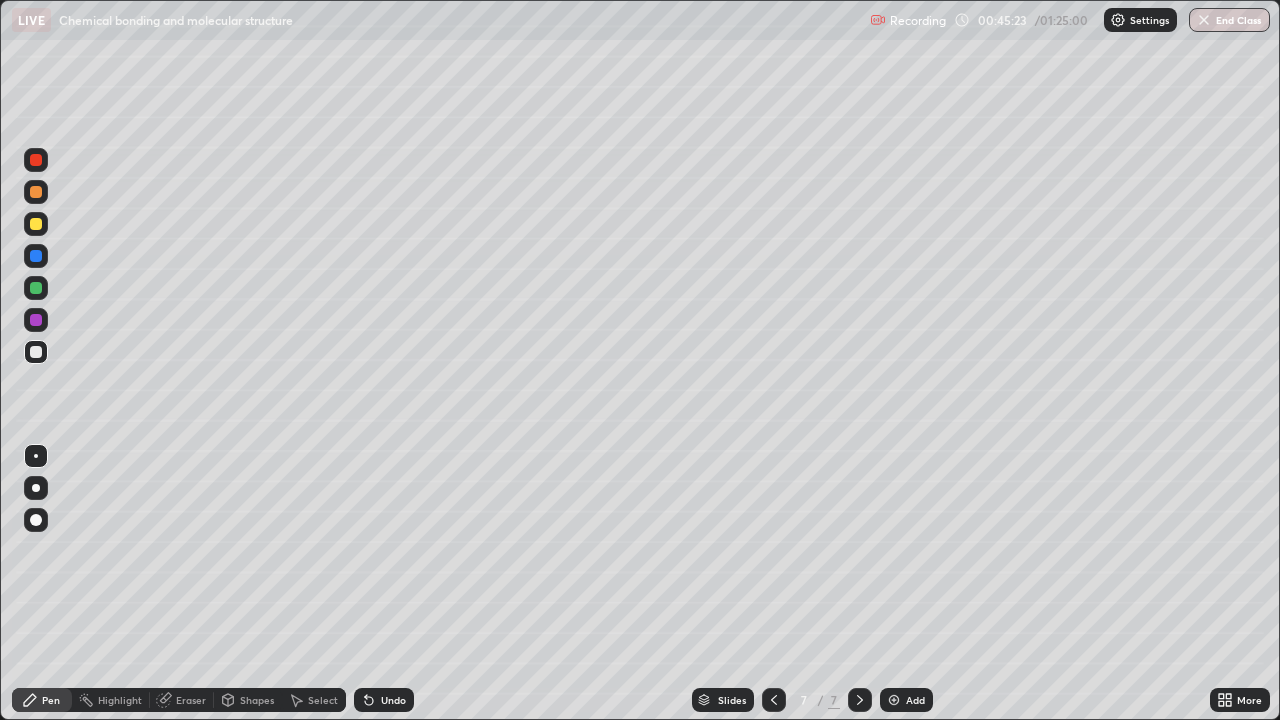 click at bounding box center [36, 288] 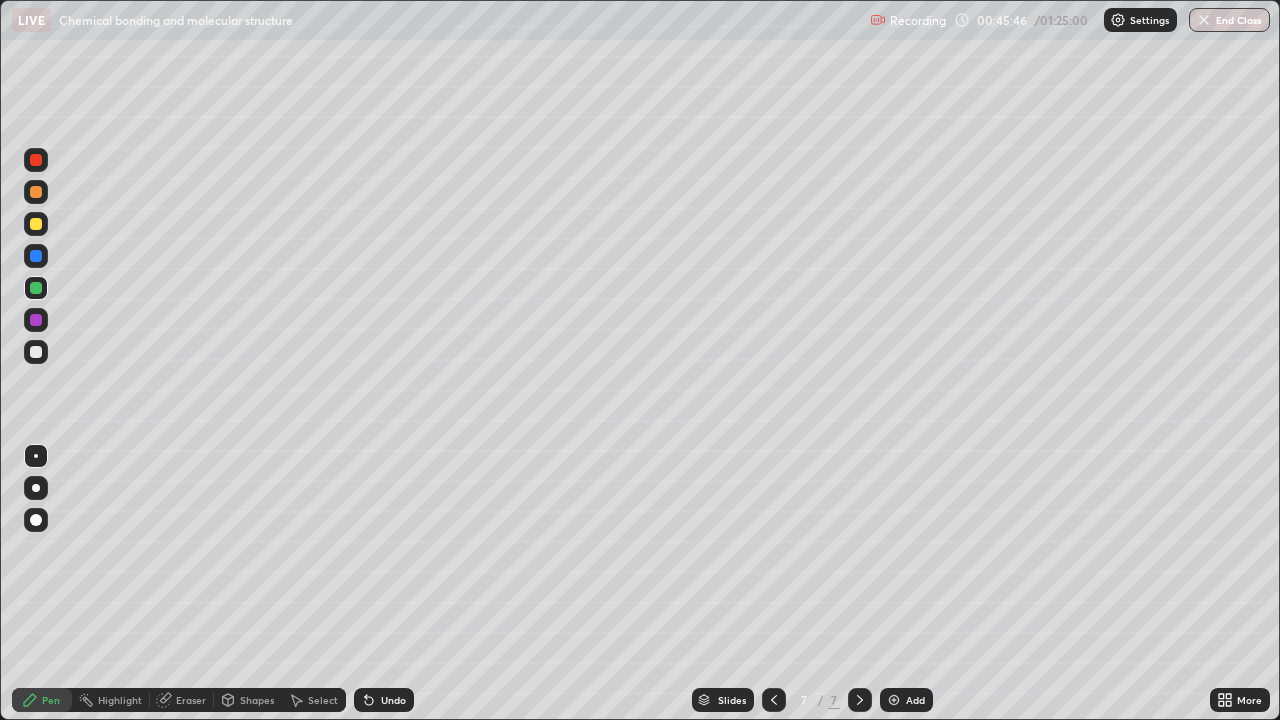 click on "Eraser" at bounding box center [182, 700] 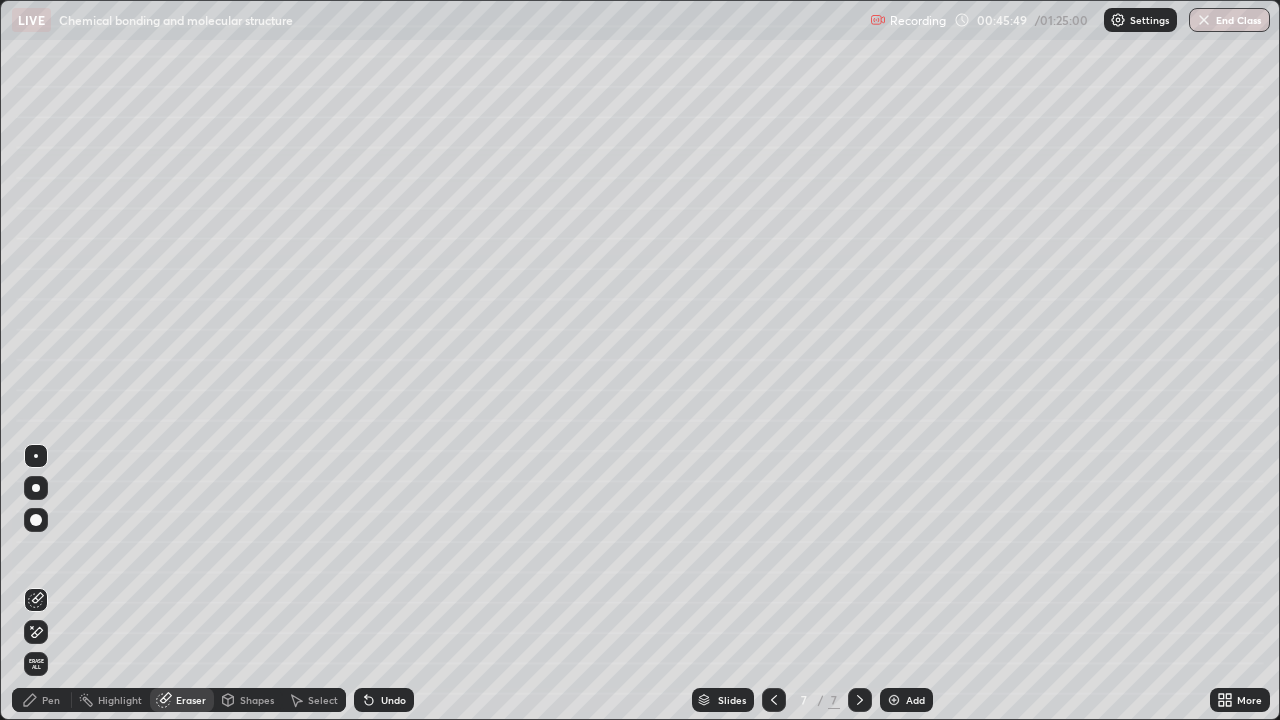 click on "Pen" at bounding box center (42, 700) 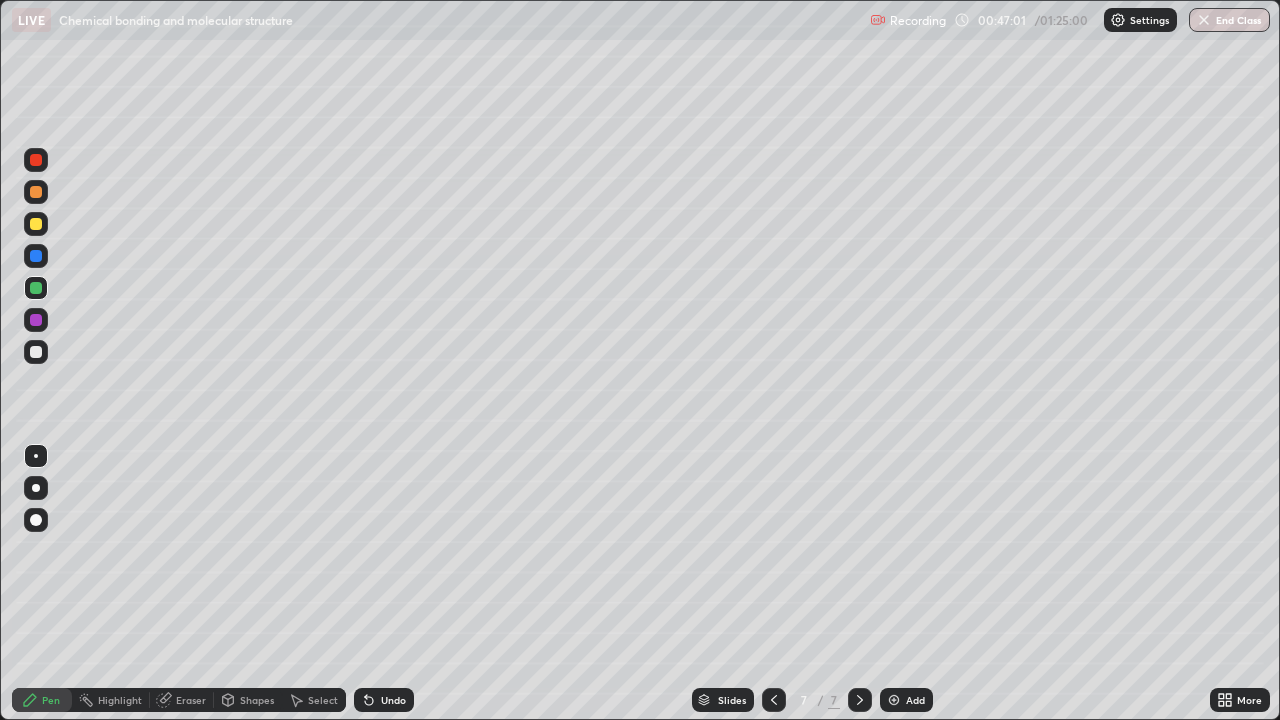 click at bounding box center (36, 320) 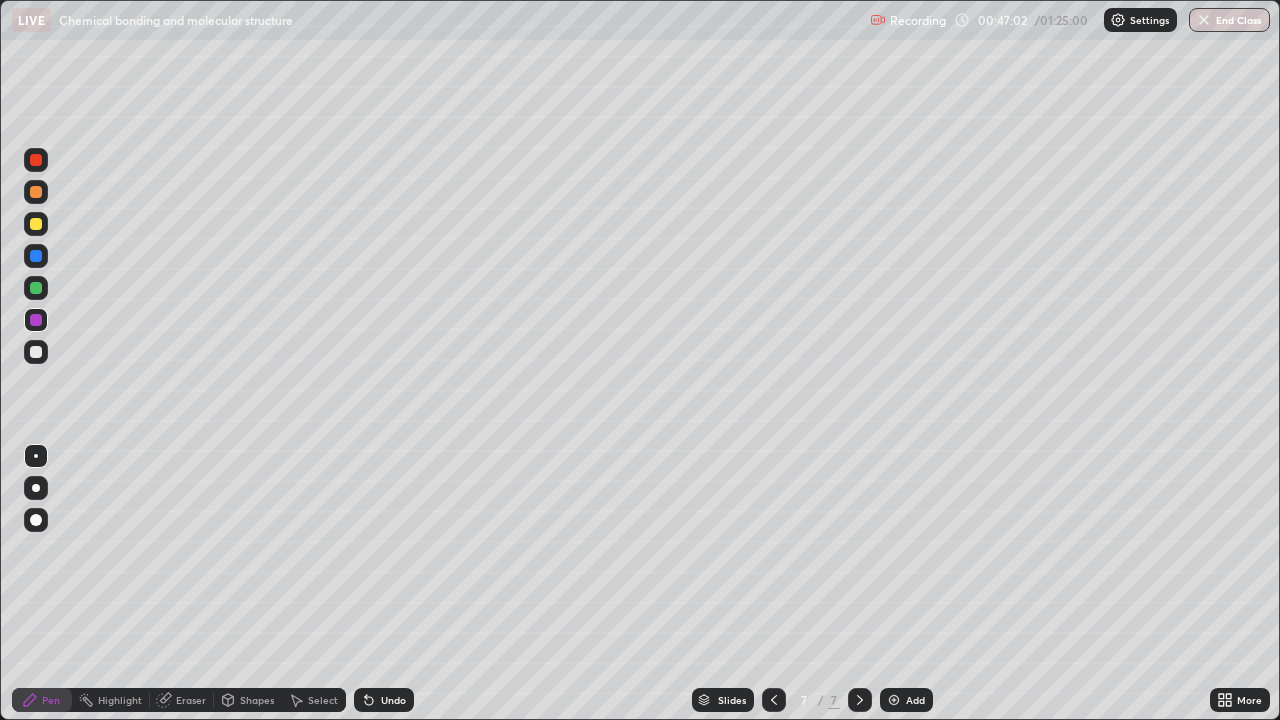 click at bounding box center (36, 224) 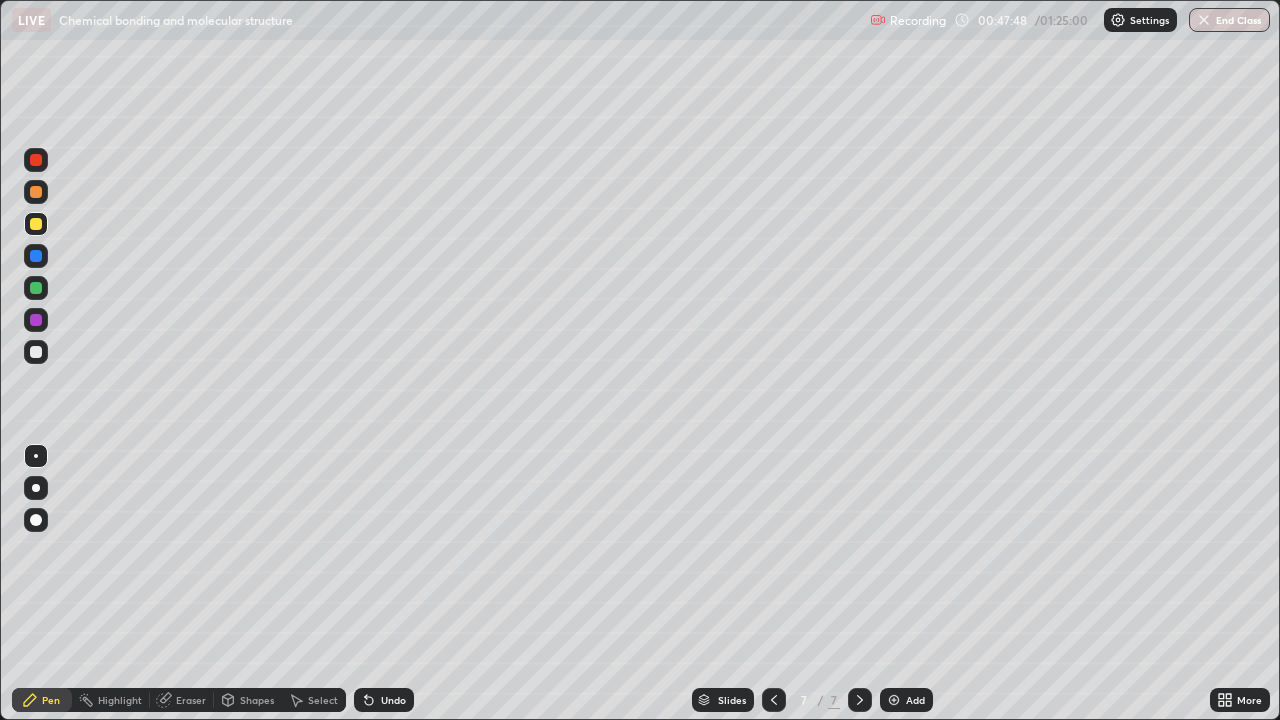 click at bounding box center (36, 192) 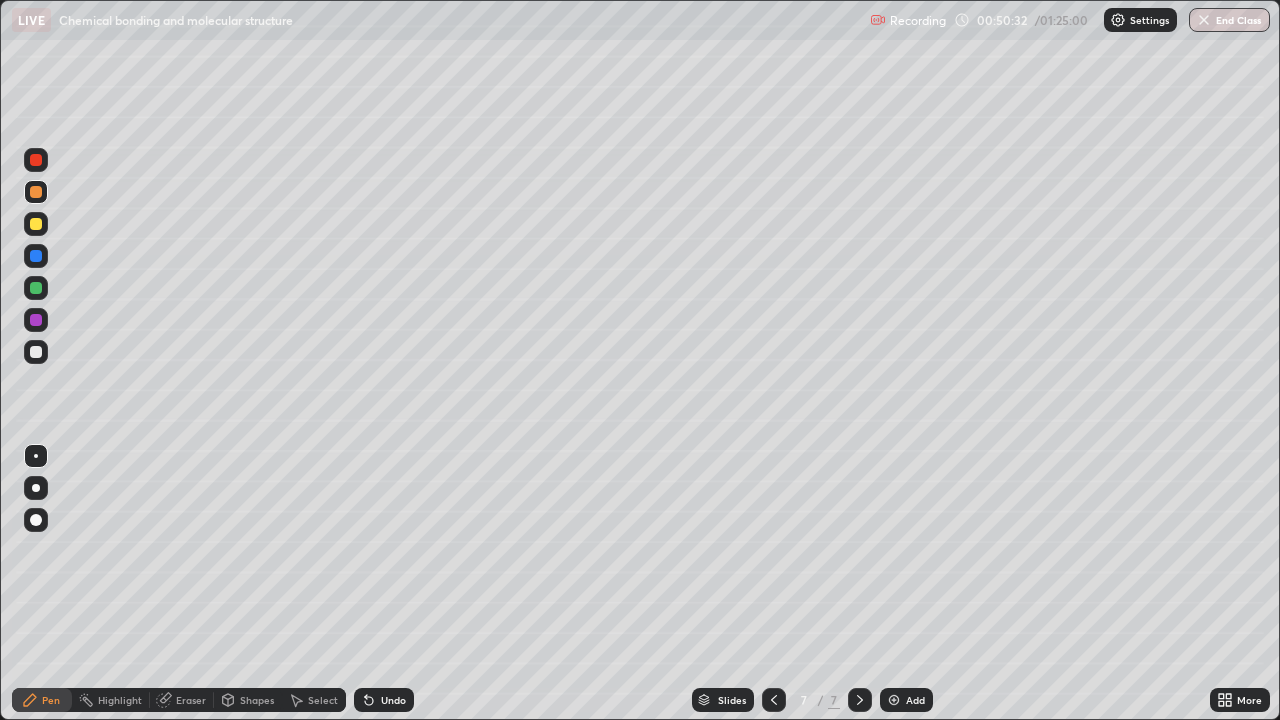 click at bounding box center [36, 288] 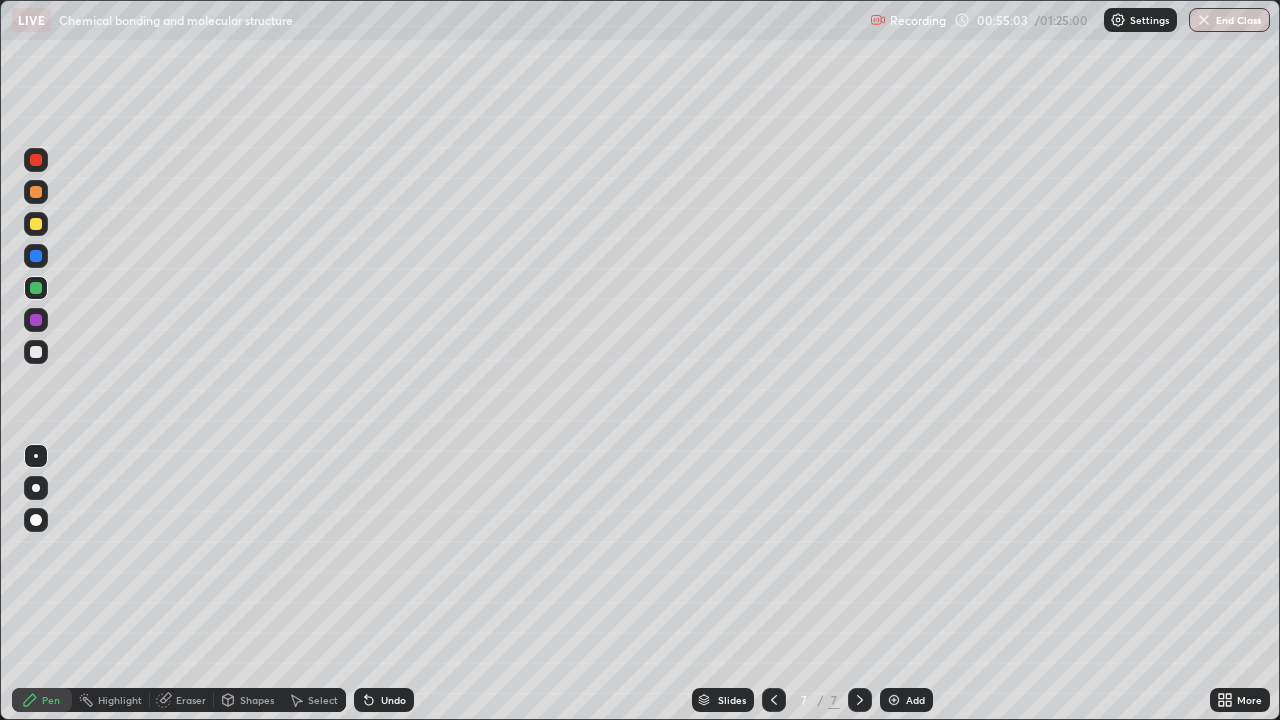 click at bounding box center (894, 700) 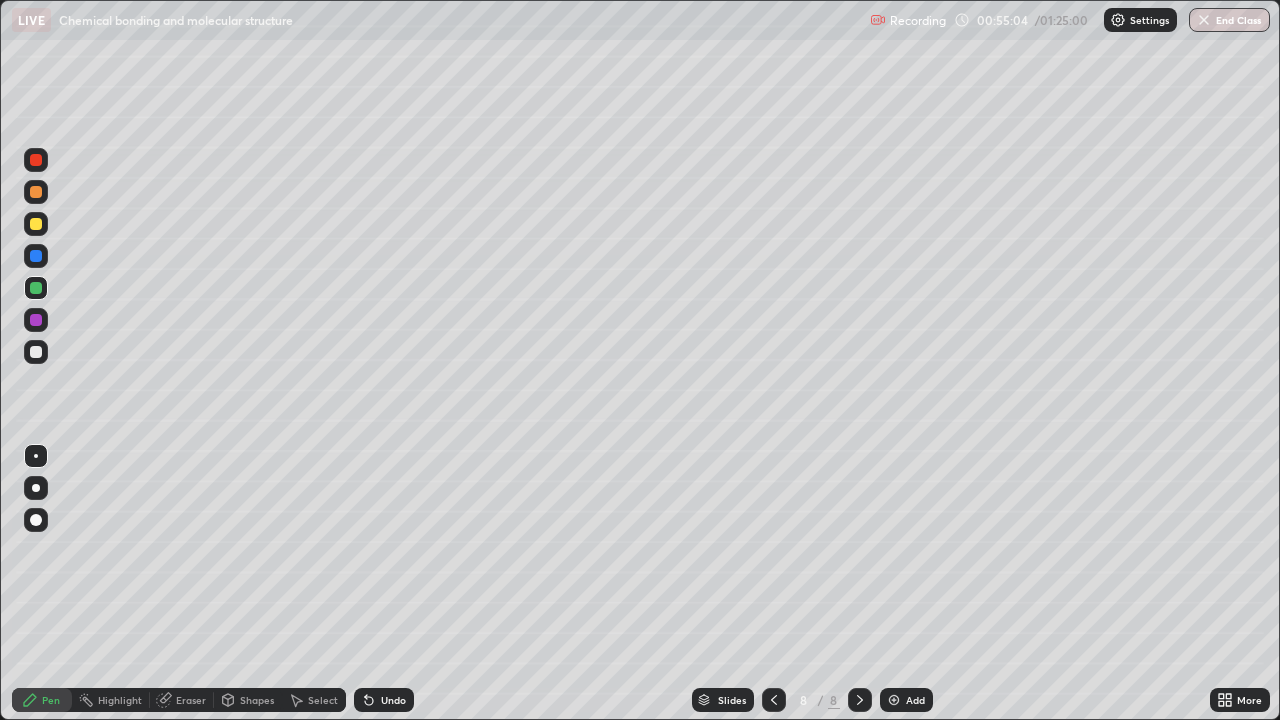 click at bounding box center (36, 288) 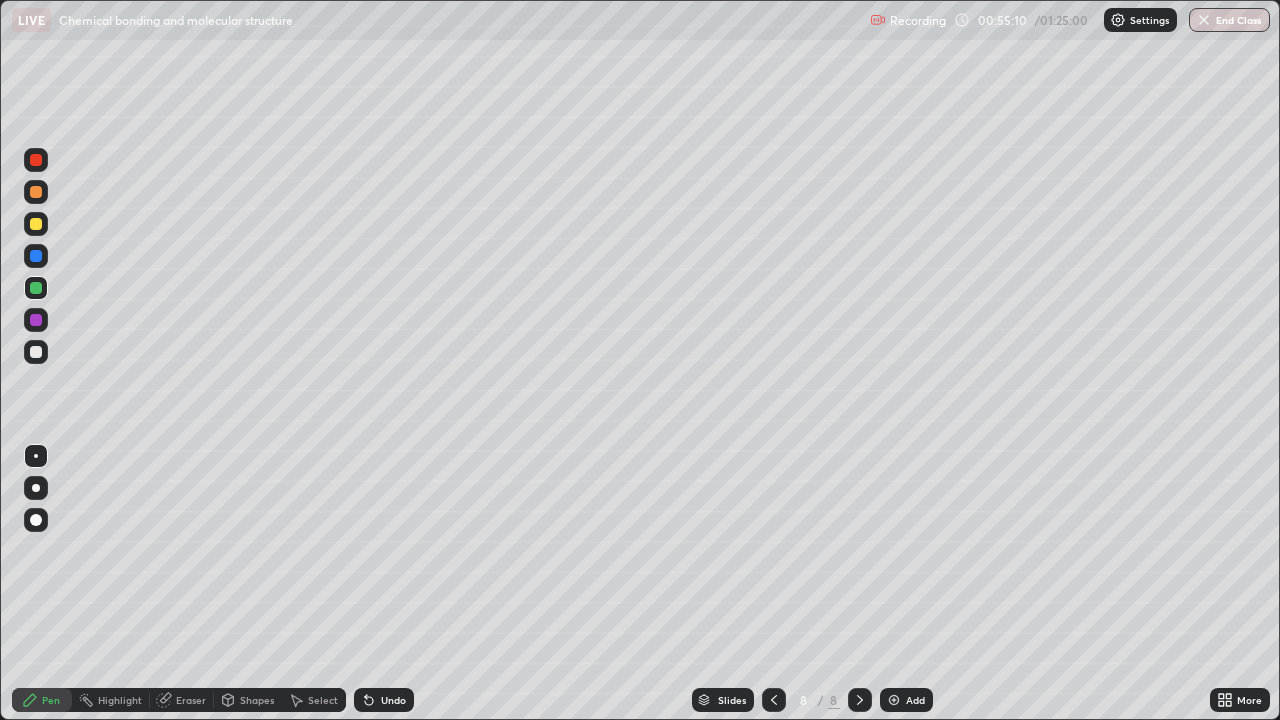 click at bounding box center [36, 256] 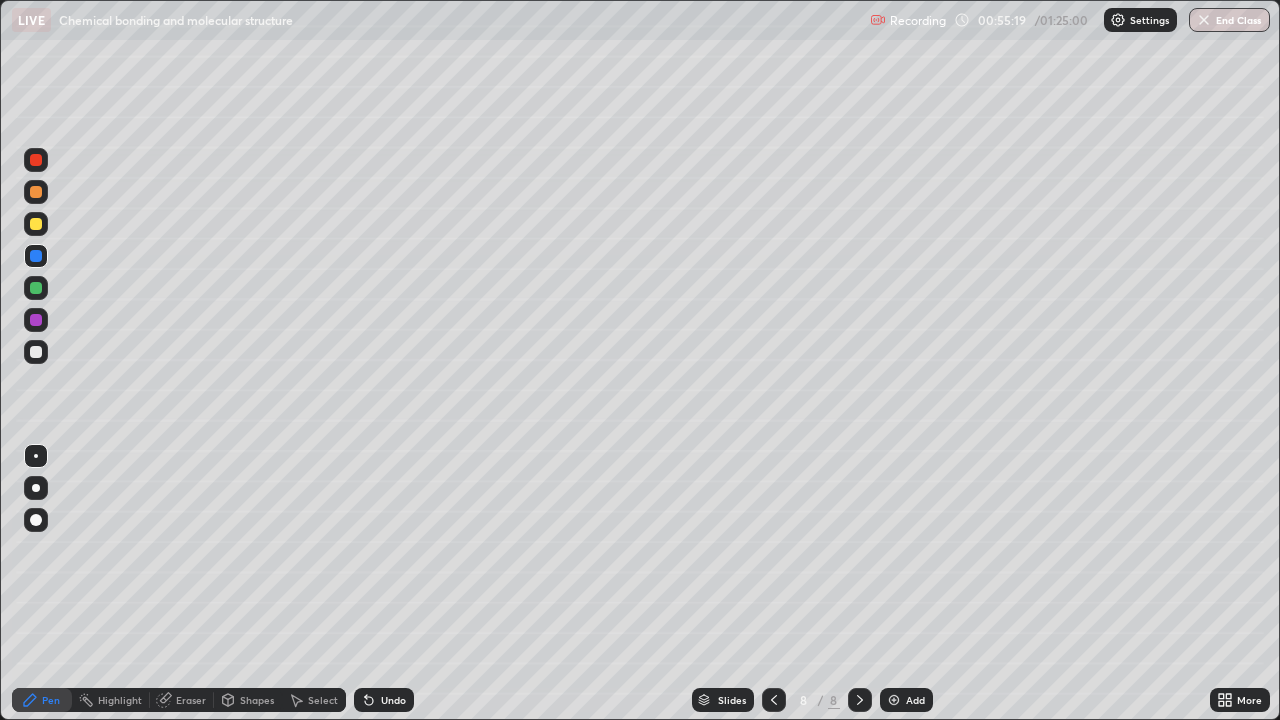 click at bounding box center [36, 352] 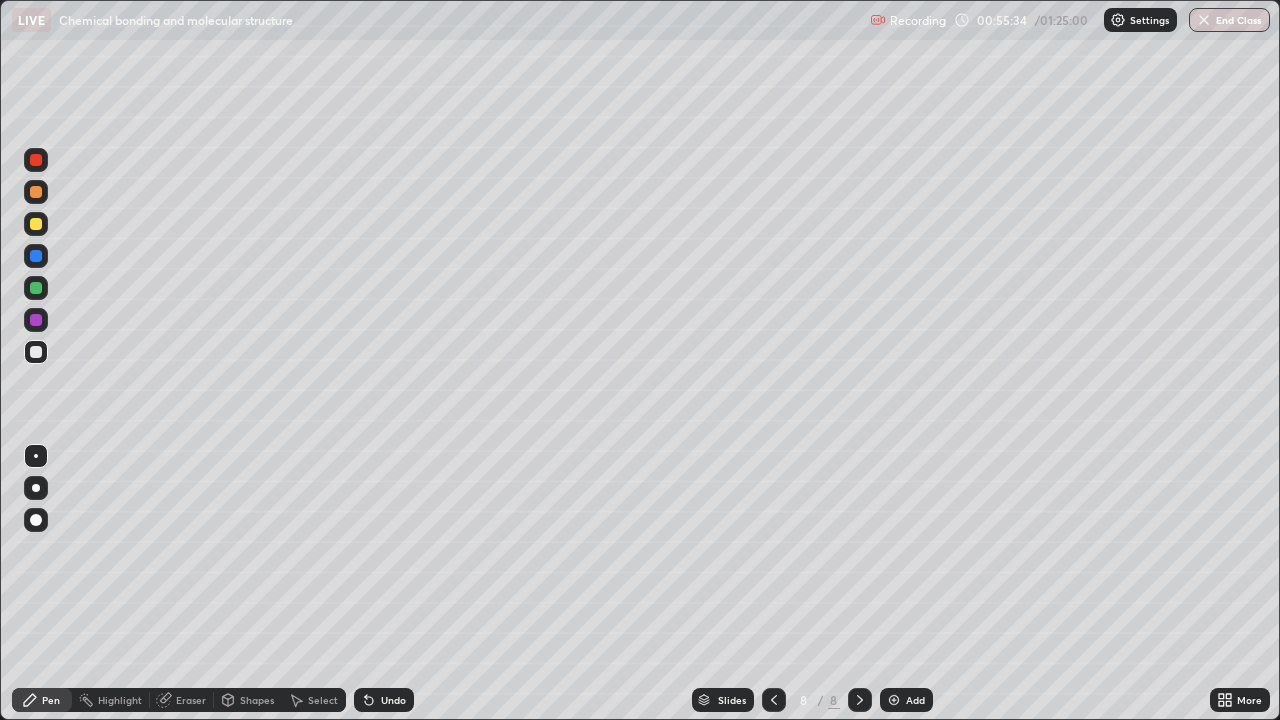 click on "Eraser" at bounding box center [191, 700] 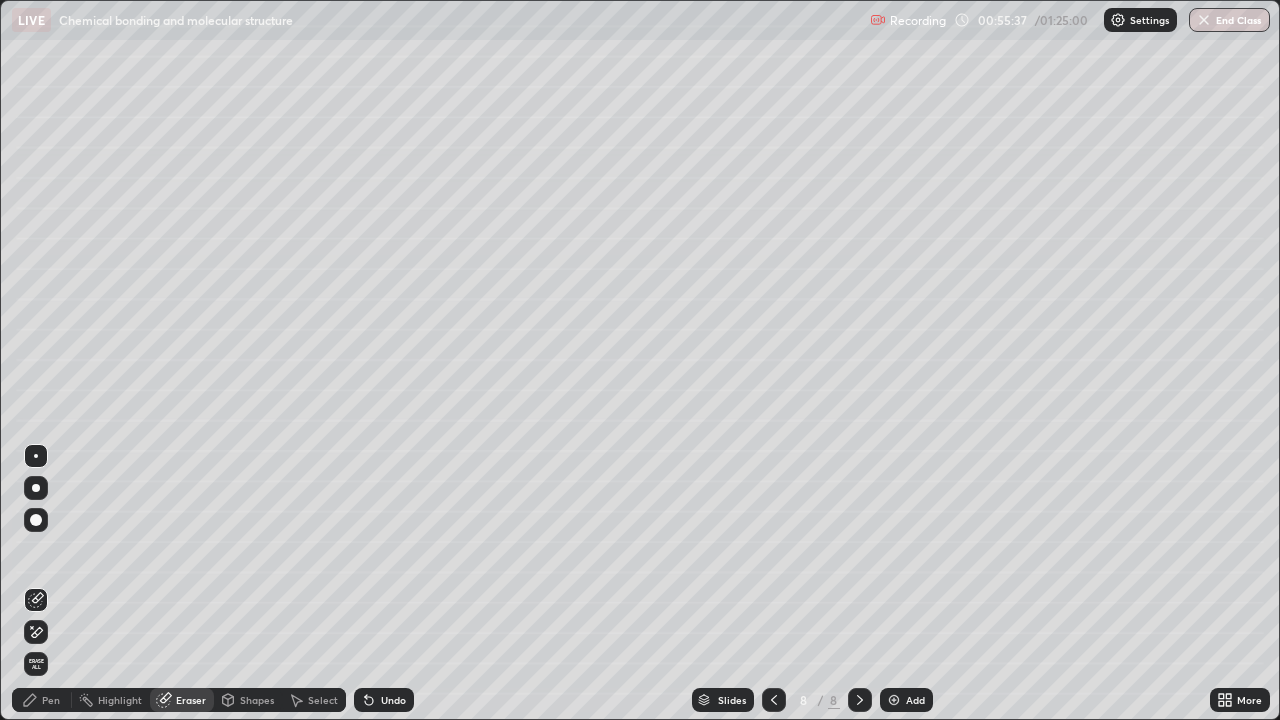 click on "Pen" at bounding box center [51, 700] 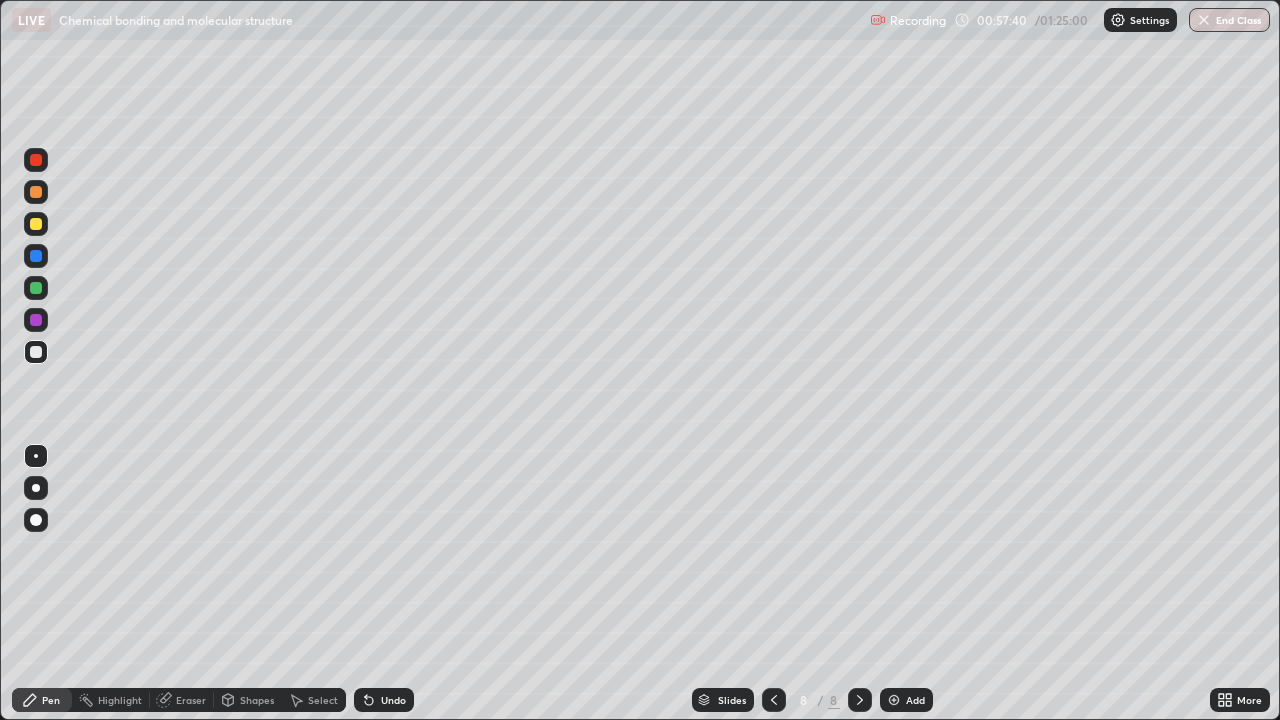 click on "Eraser" at bounding box center [191, 700] 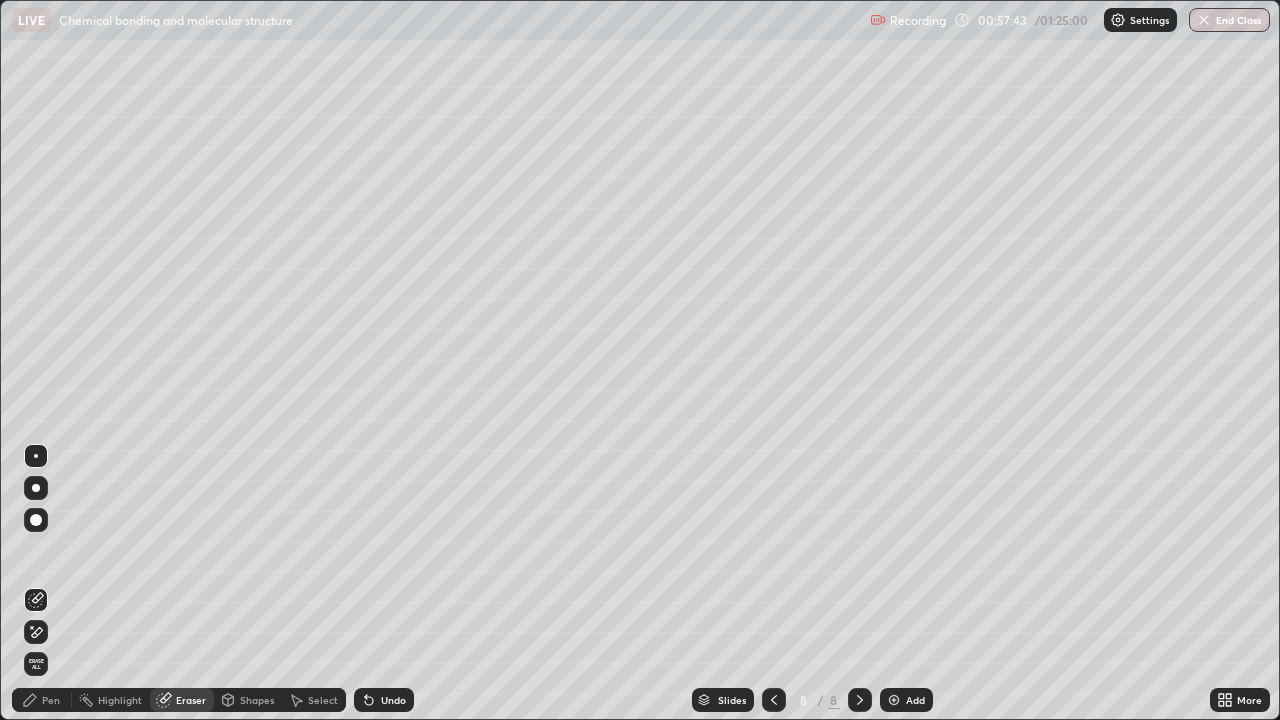 click on "Pen" at bounding box center (51, 700) 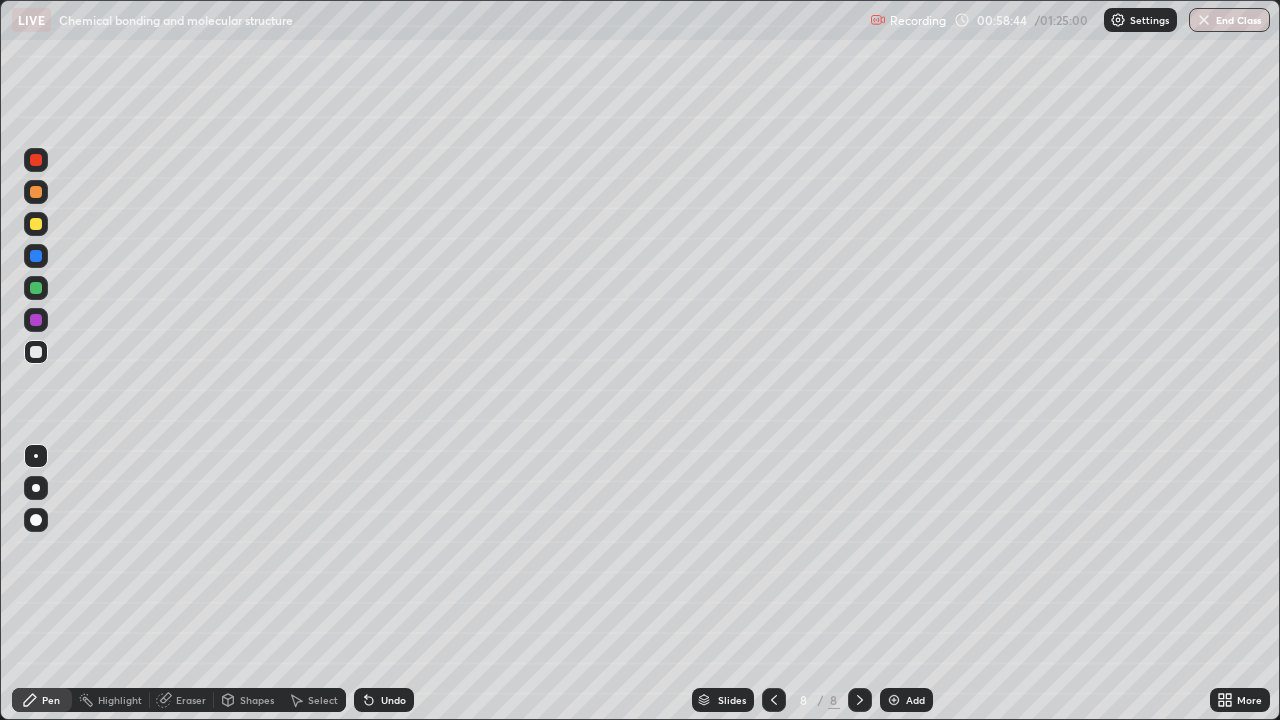 click at bounding box center [36, 288] 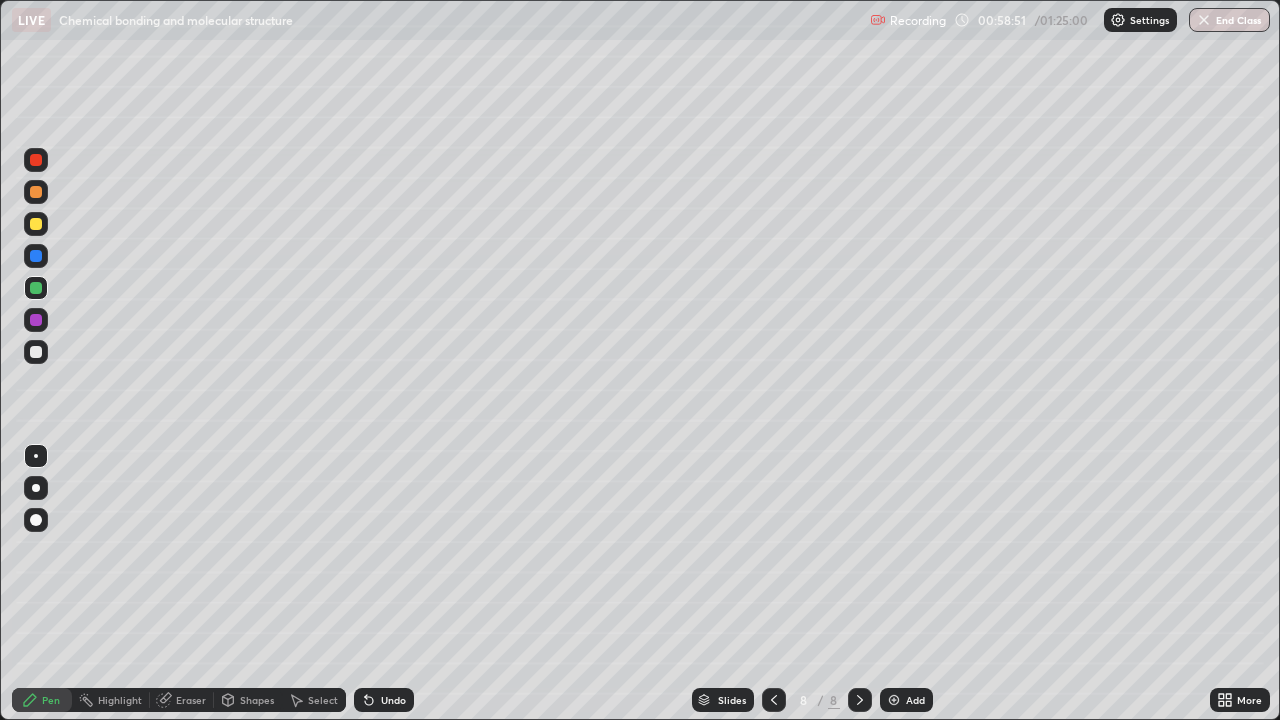 click at bounding box center (36, 256) 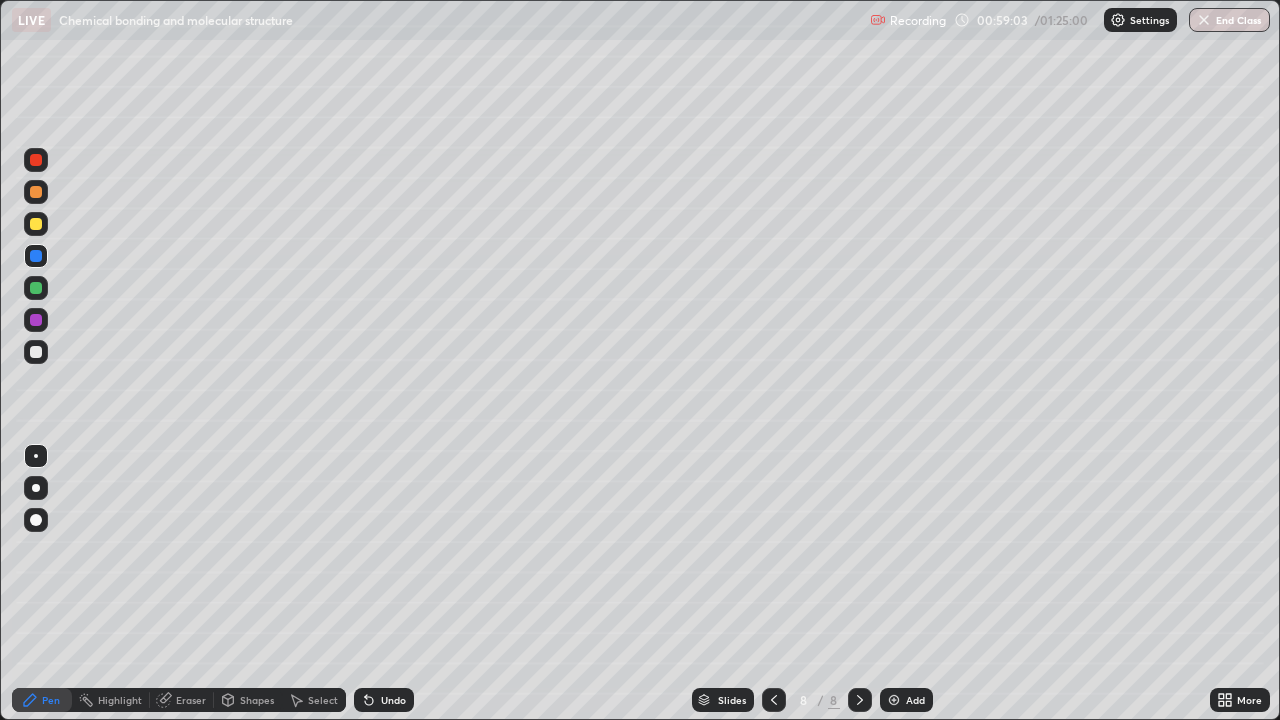 click at bounding box center [36, 320] 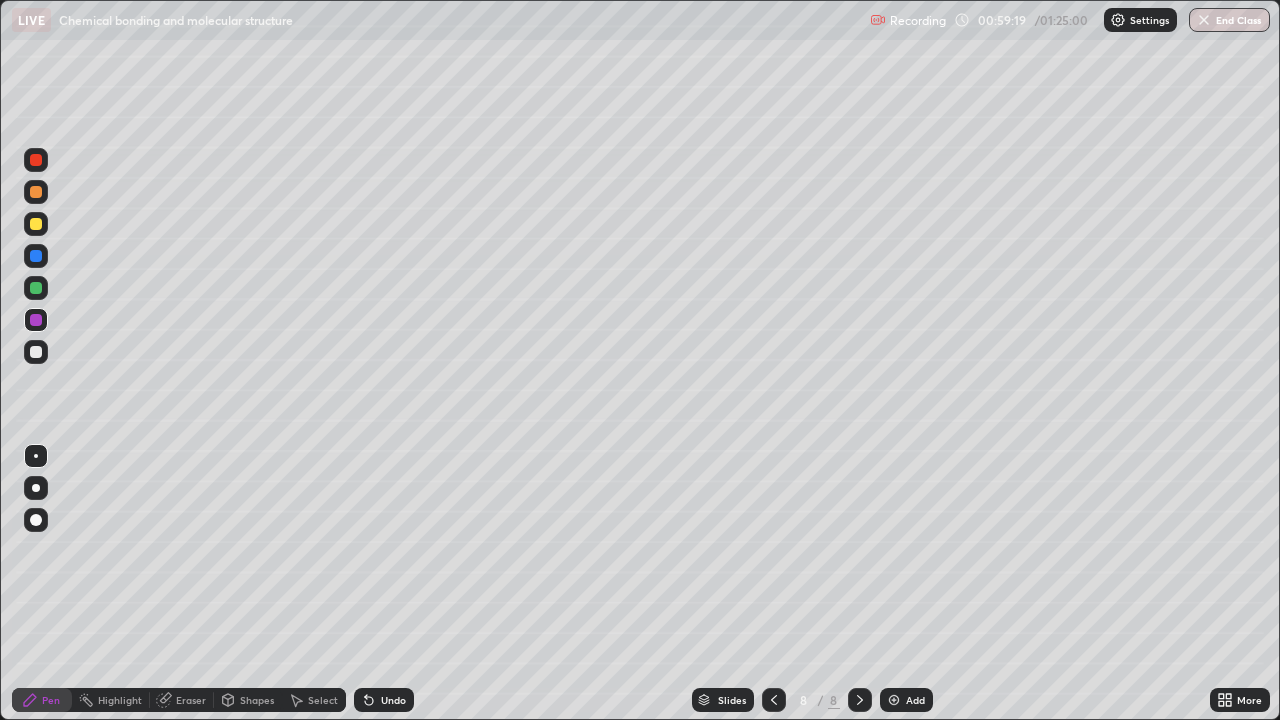 click at bounding box center [36, 352] 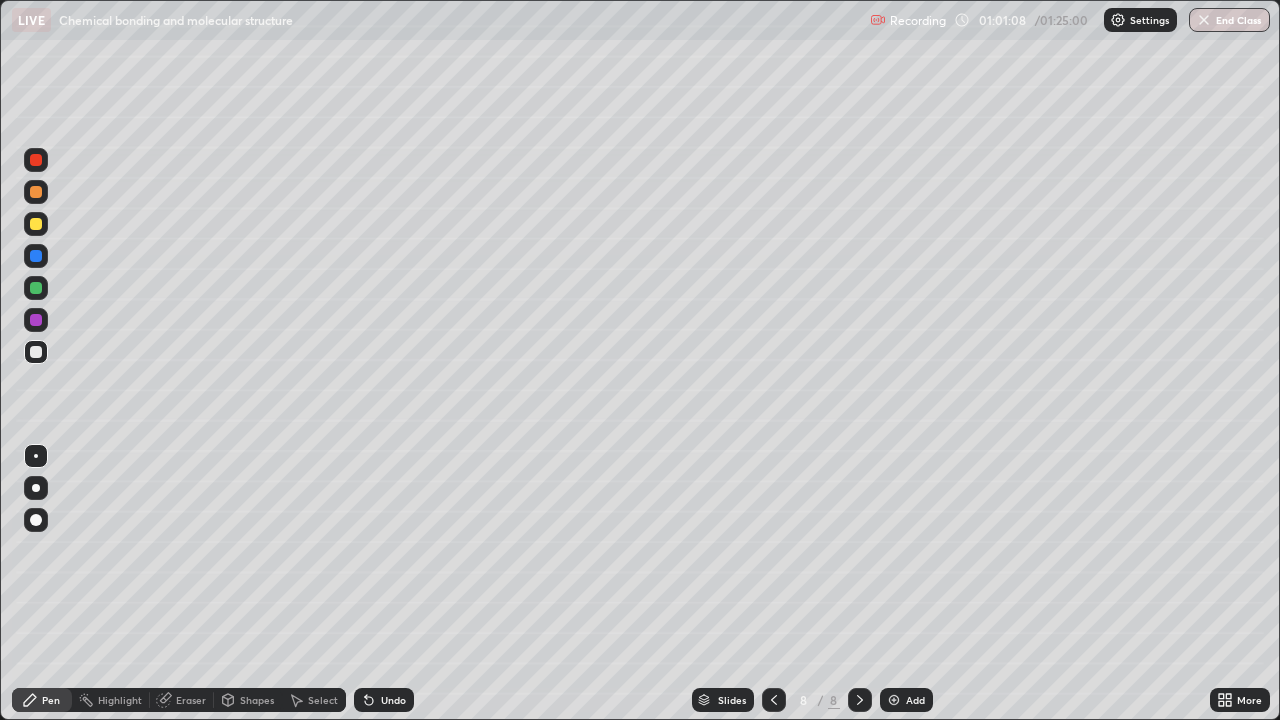 click on "Eraser" at bounding box center (191, 700) 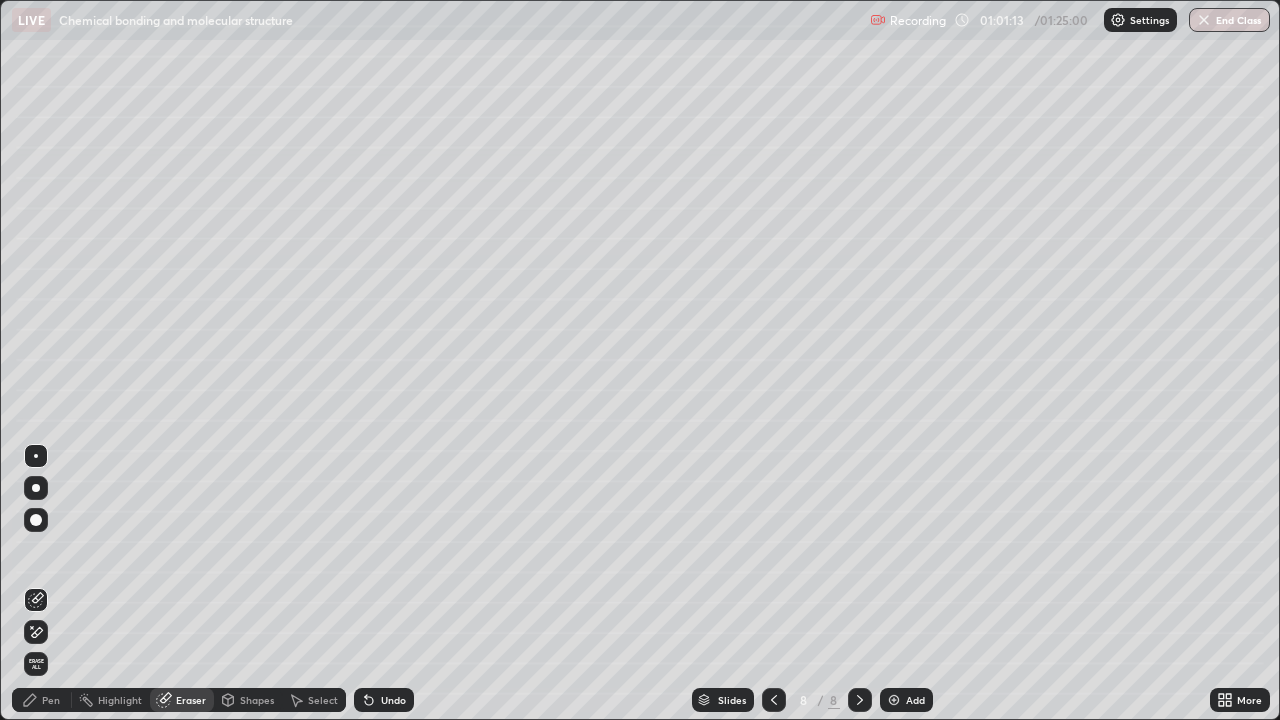 click on "Undo" at bounding box center [384, 700] 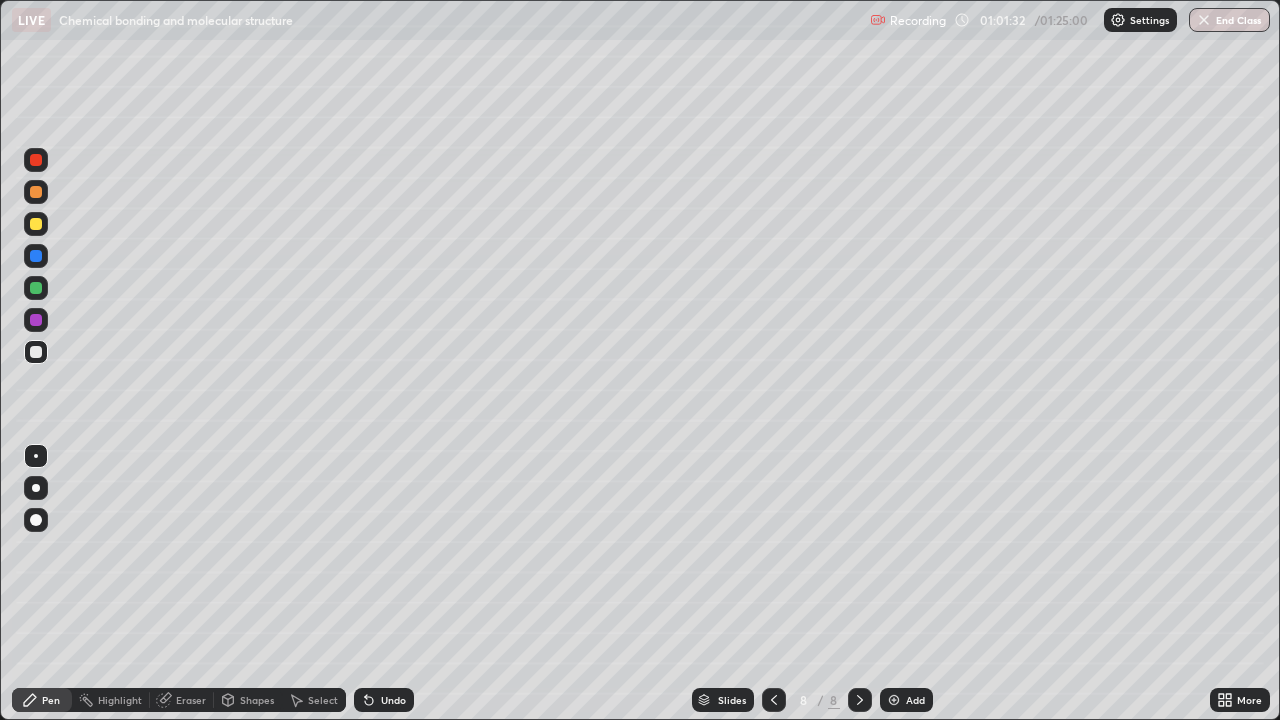 click on "Eraser" at bounding box center (191, 700) 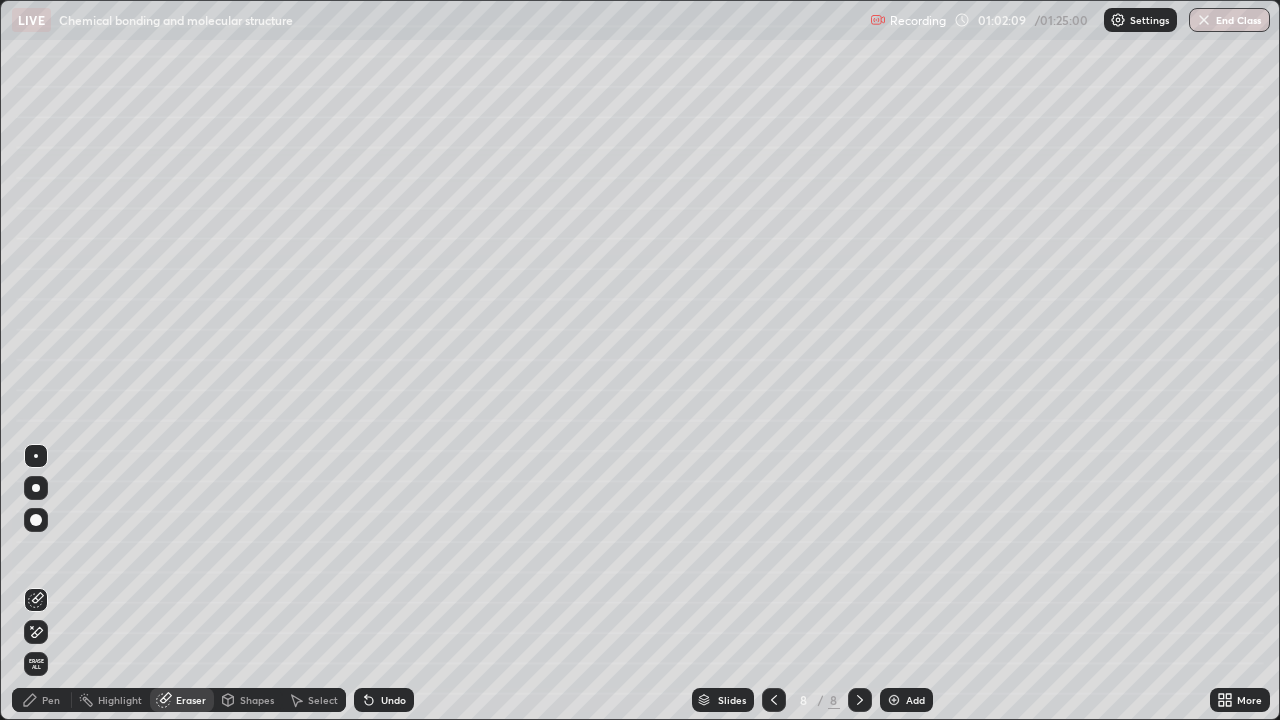 click at bounding box center (894, 700) 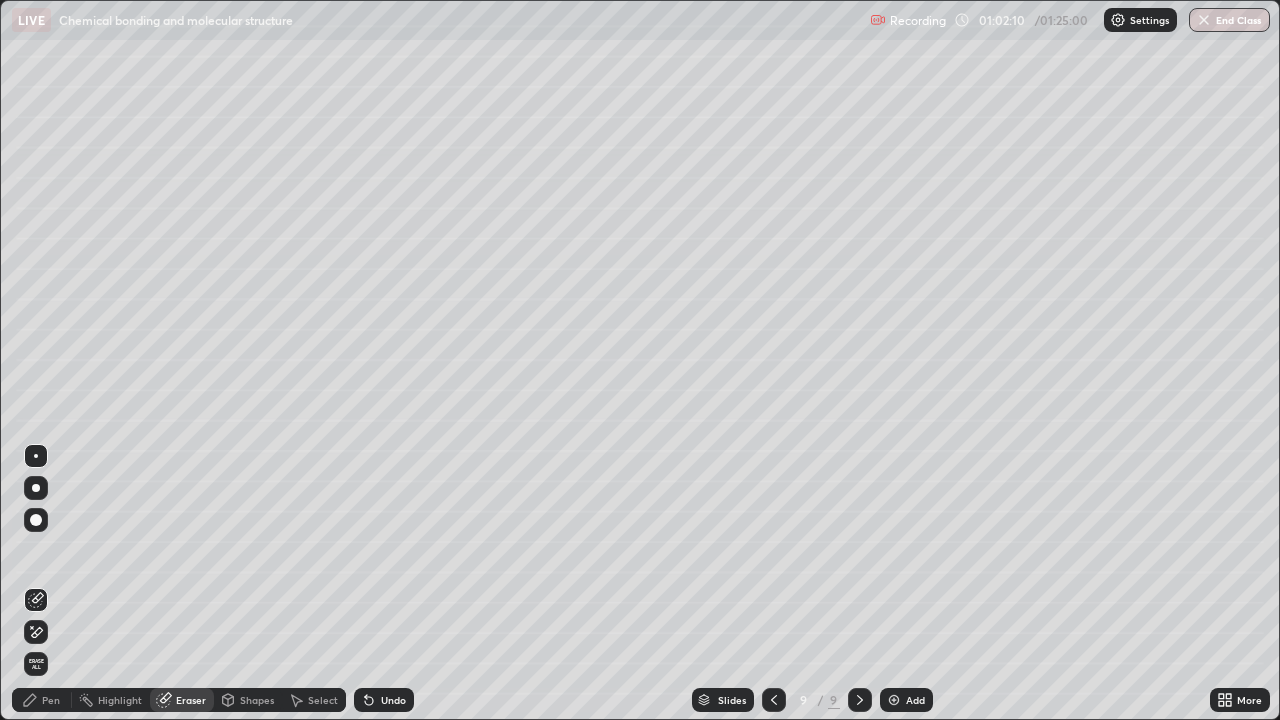 click 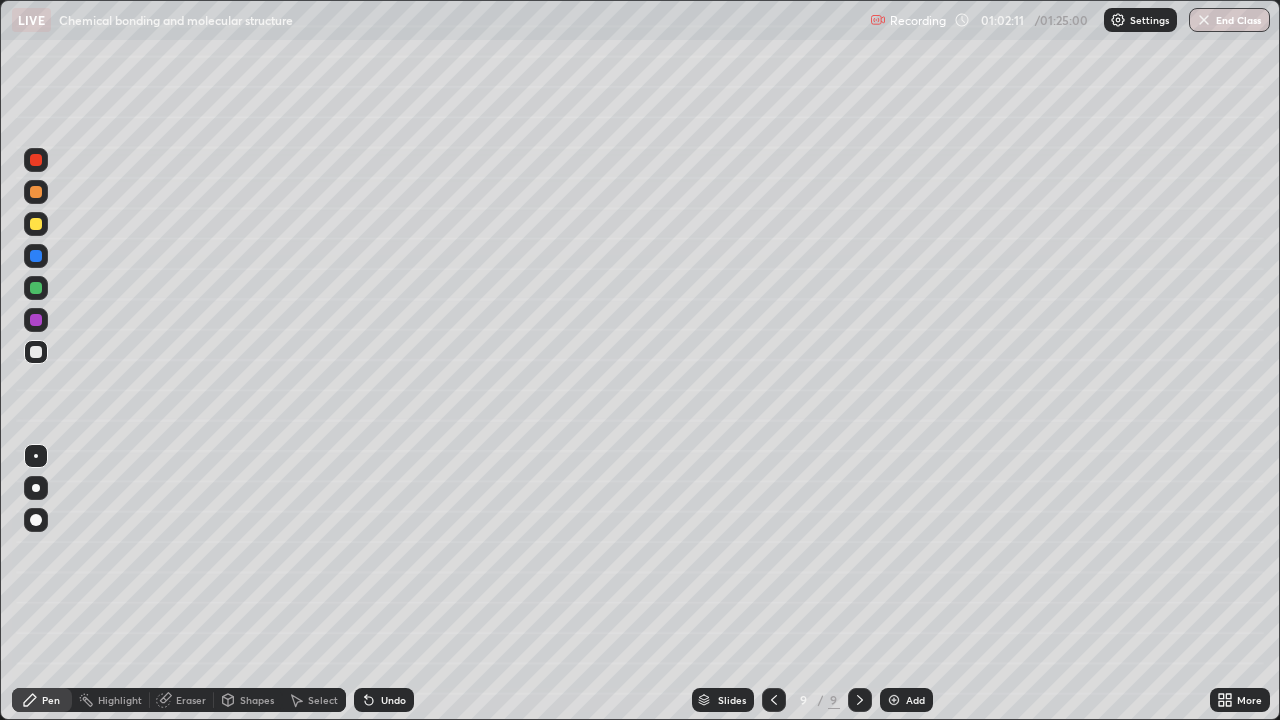 click at bounding box center [36, 224] 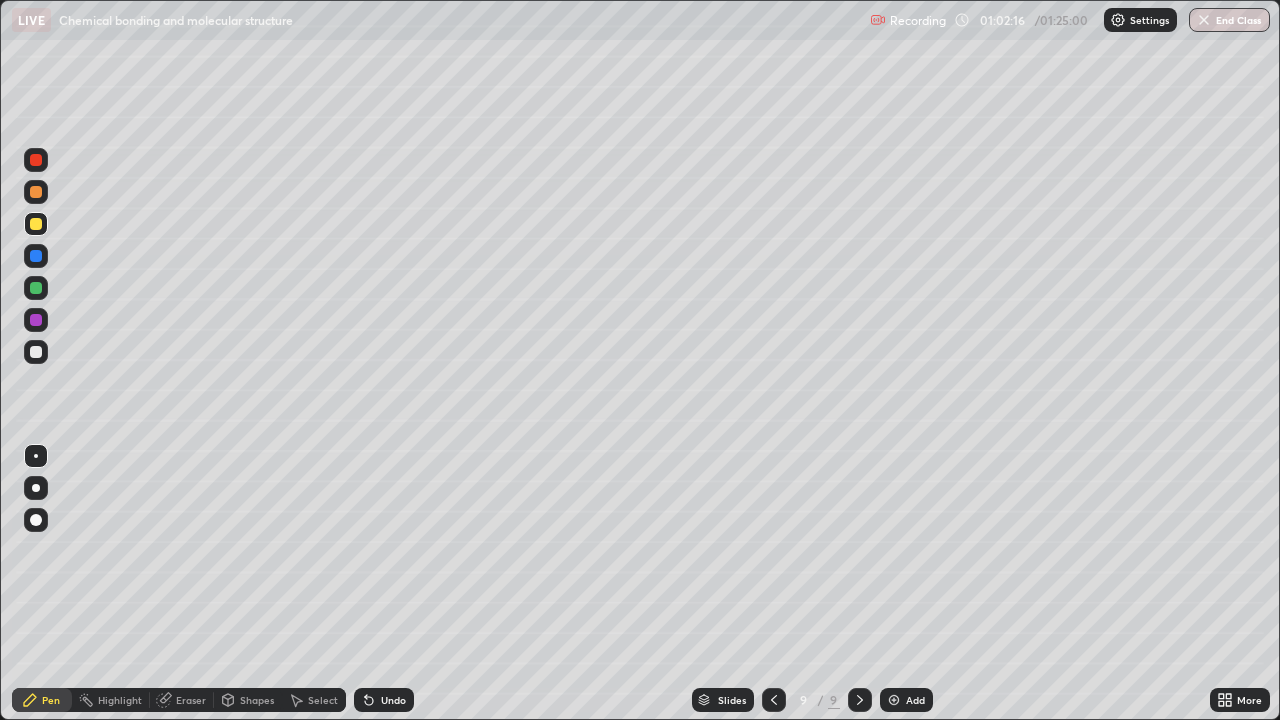 click at bounding box center (36, 256) 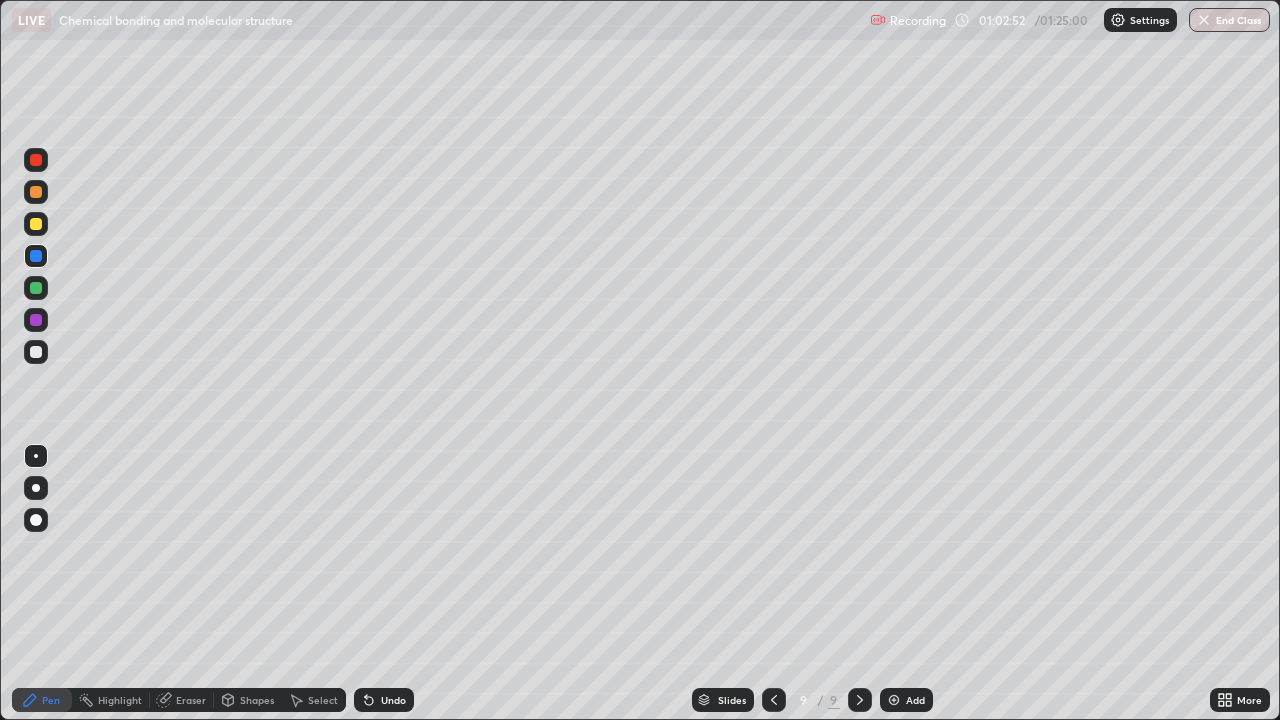 click on "Shapes" at bounding box center [248, 700] 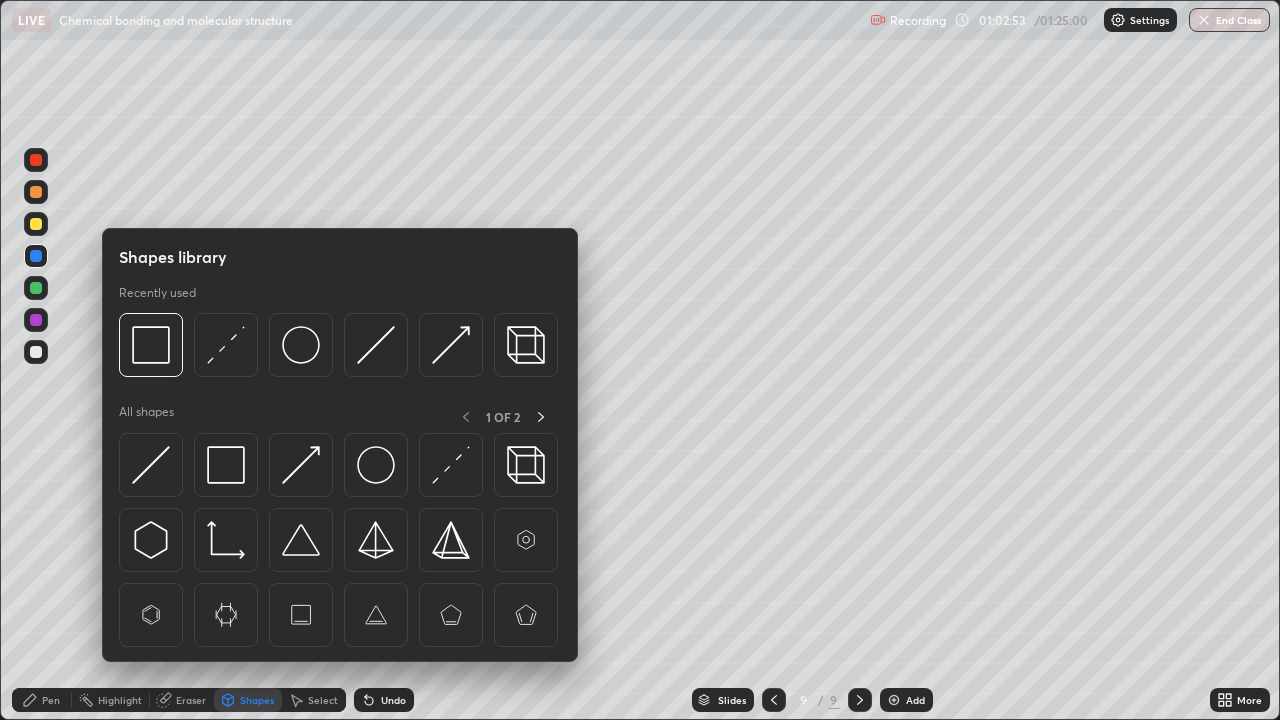click on "Select" at bounding box center [314, 700] 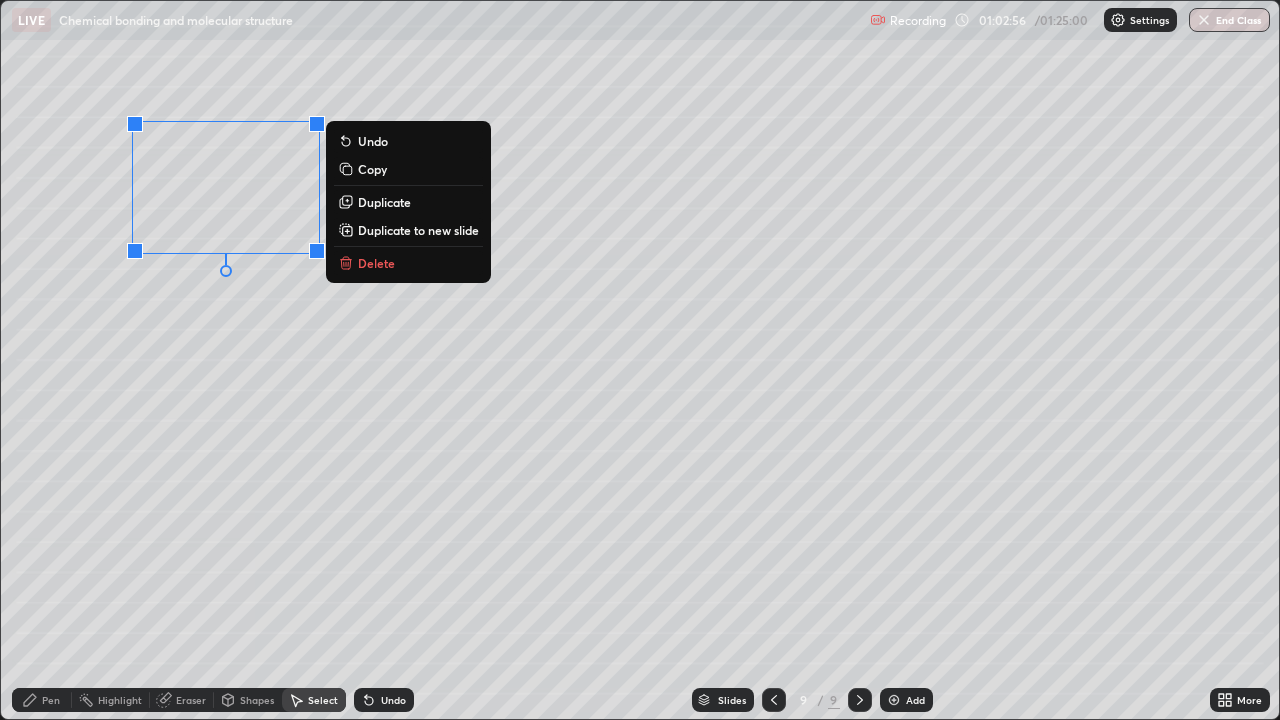 click on "Undo" at bounding box center (393, 700) 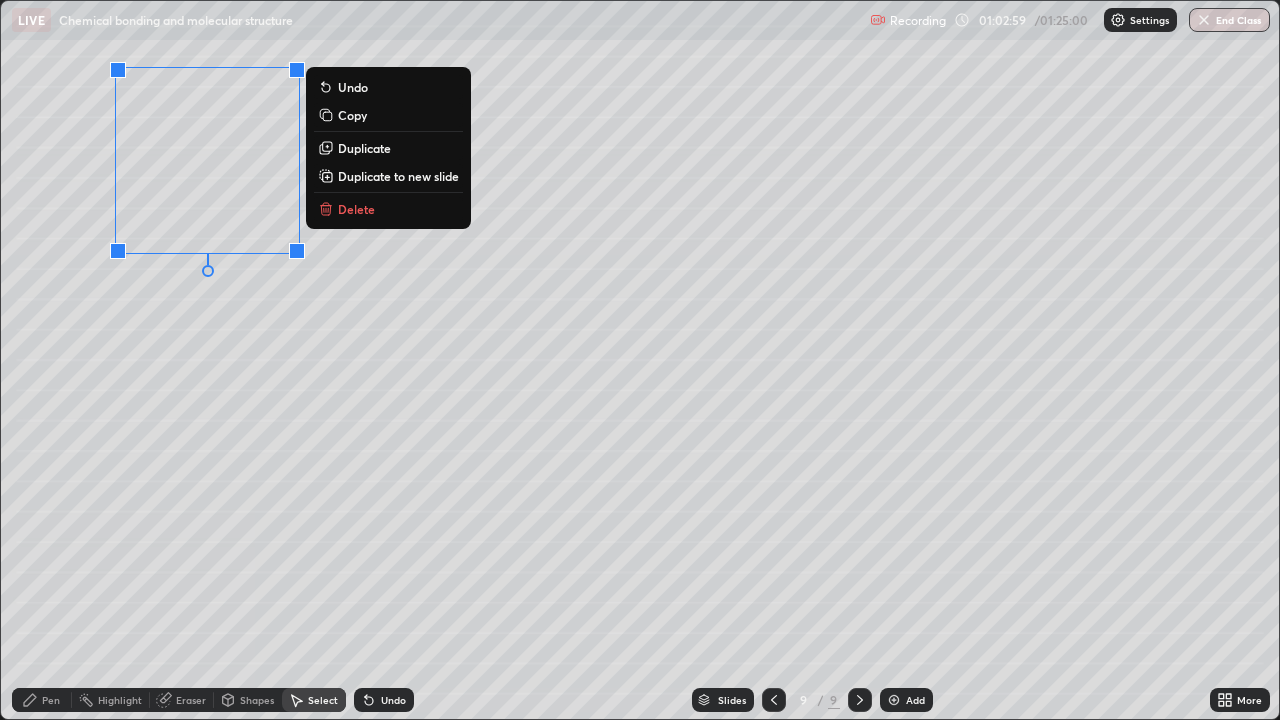 click on "Undo" at bounding box center [393, 700] 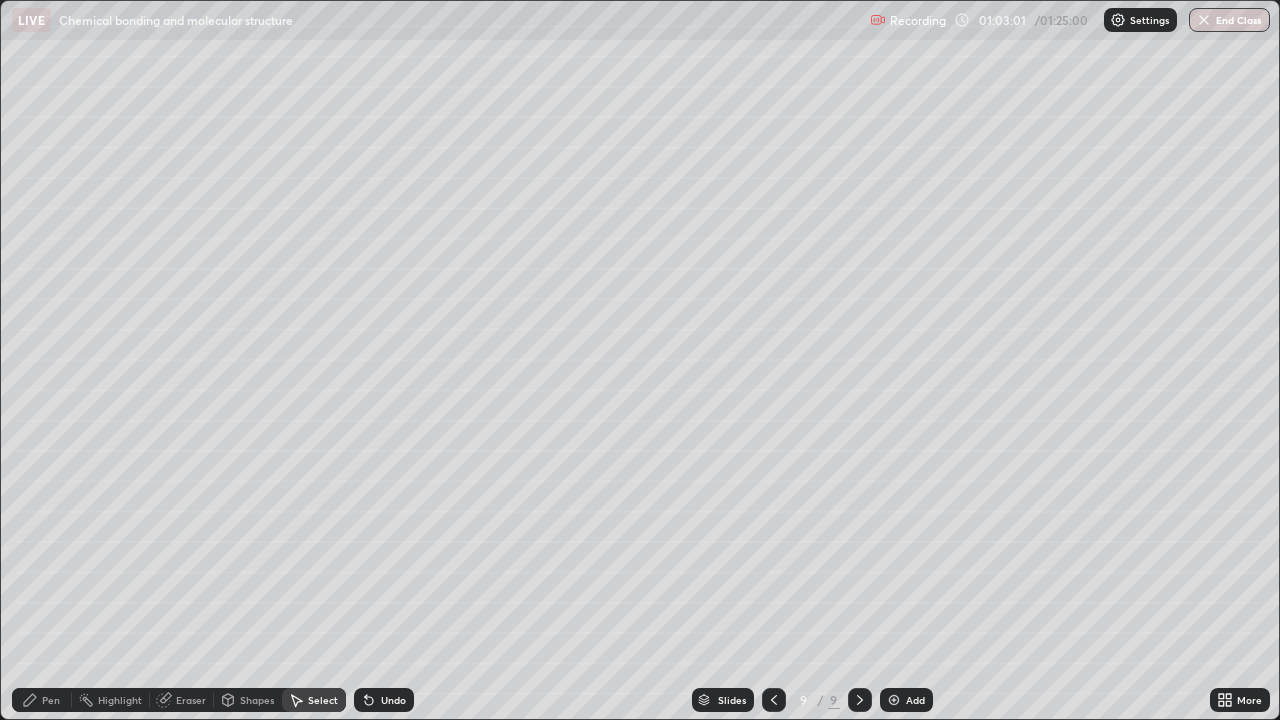 click on "Pen" at bounding box center [51, 700] 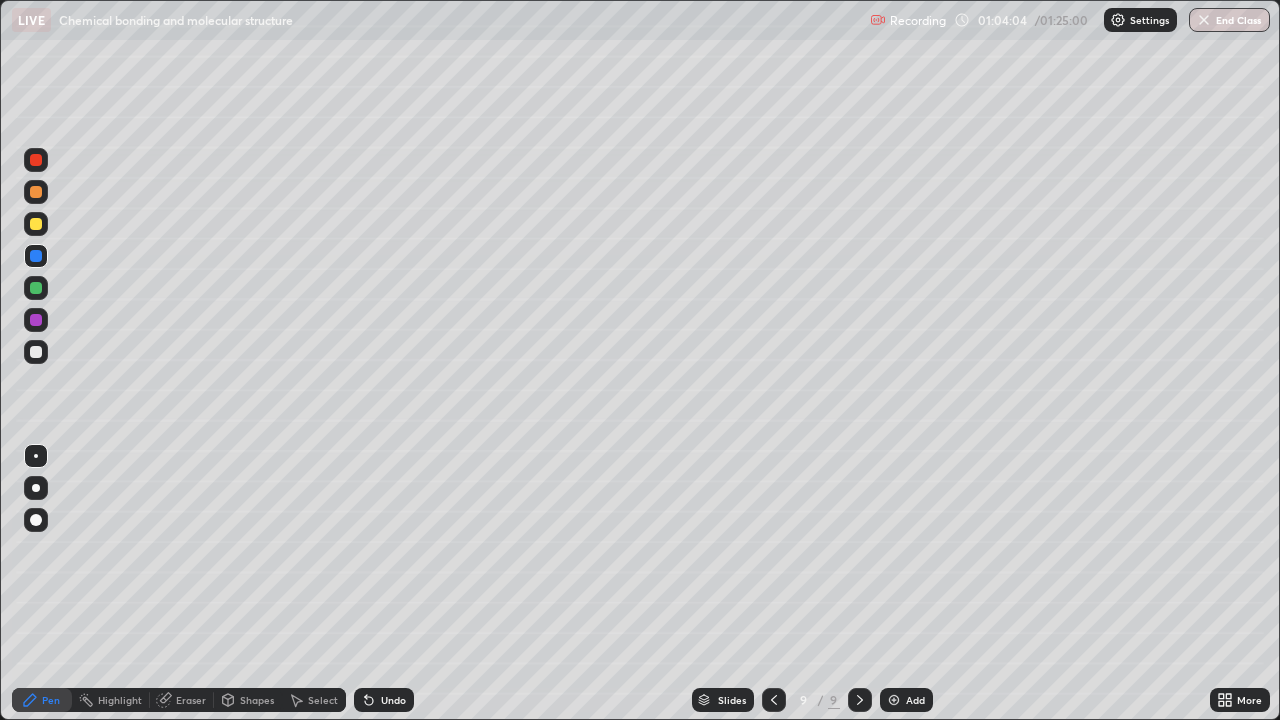 click on "Eraser" at bounding box center [191, 700] 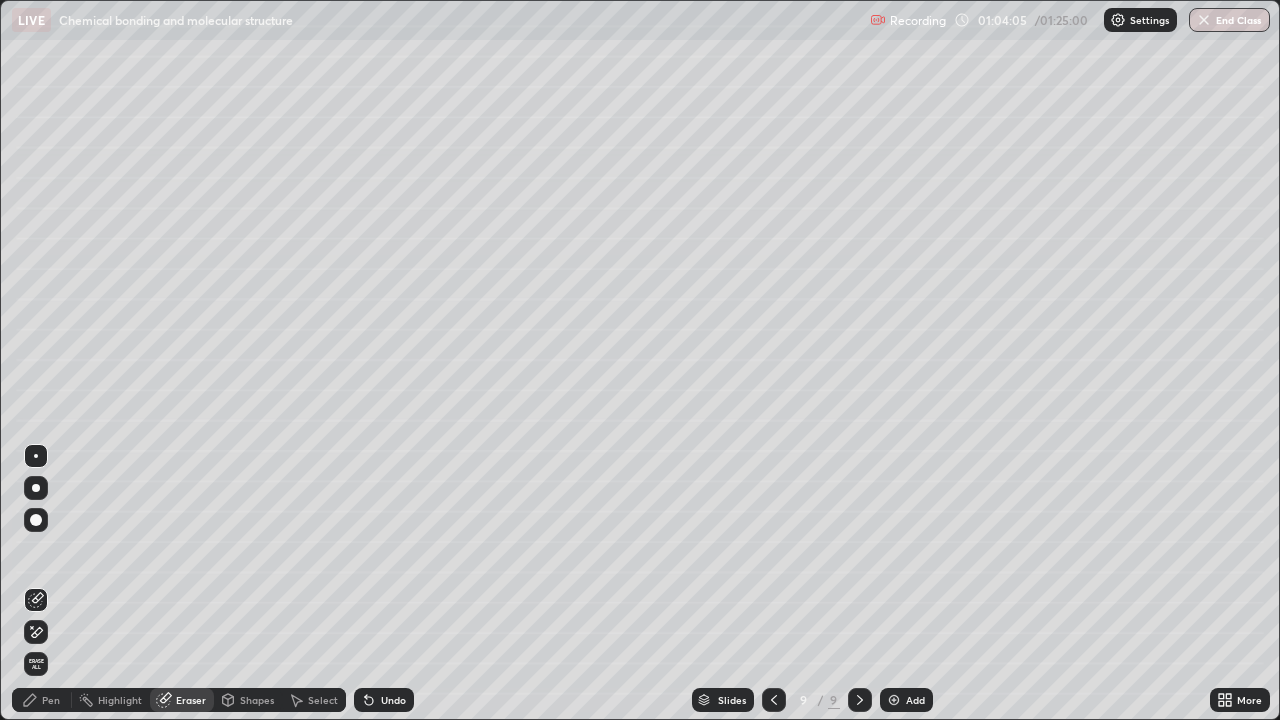 click 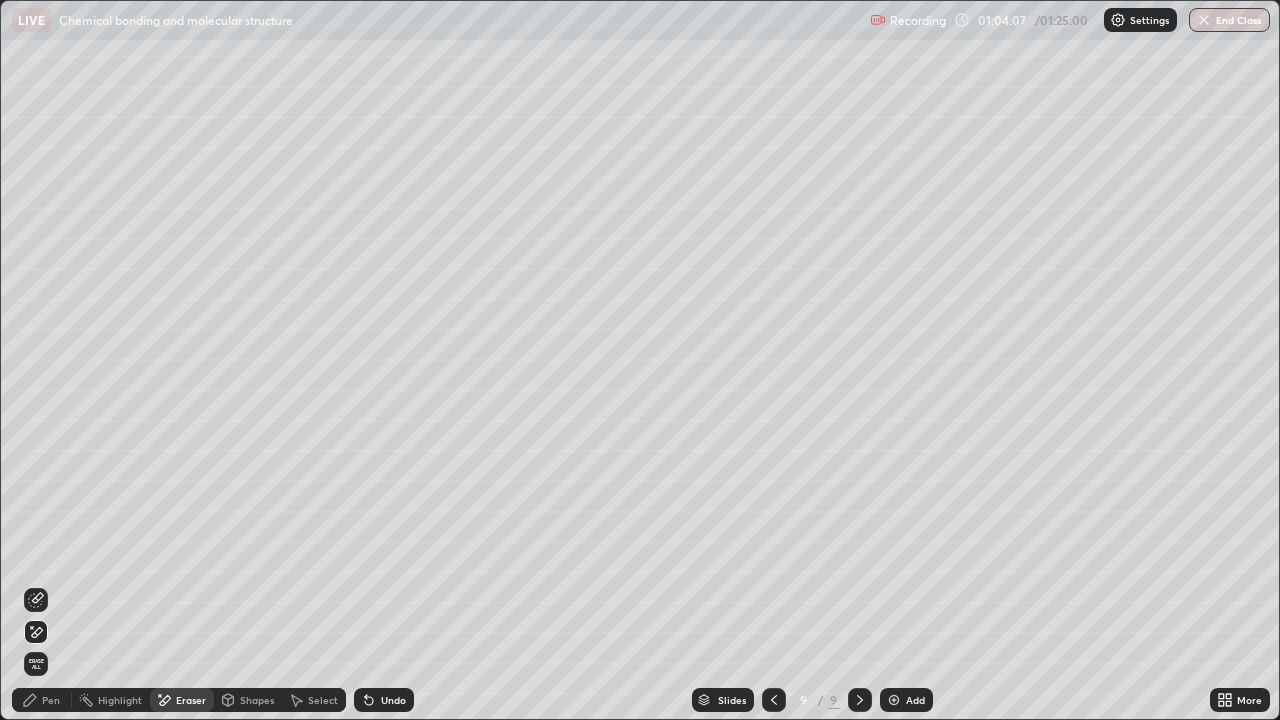 click 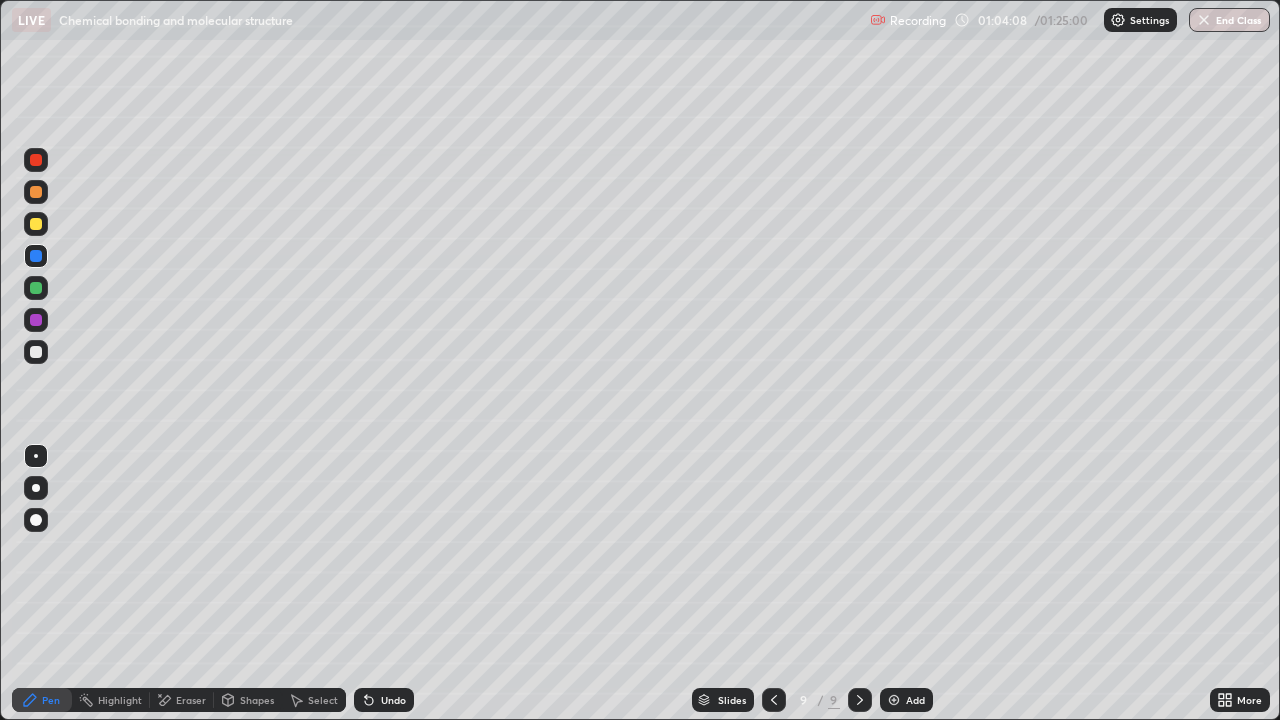 click at bounding box center [36, 352] 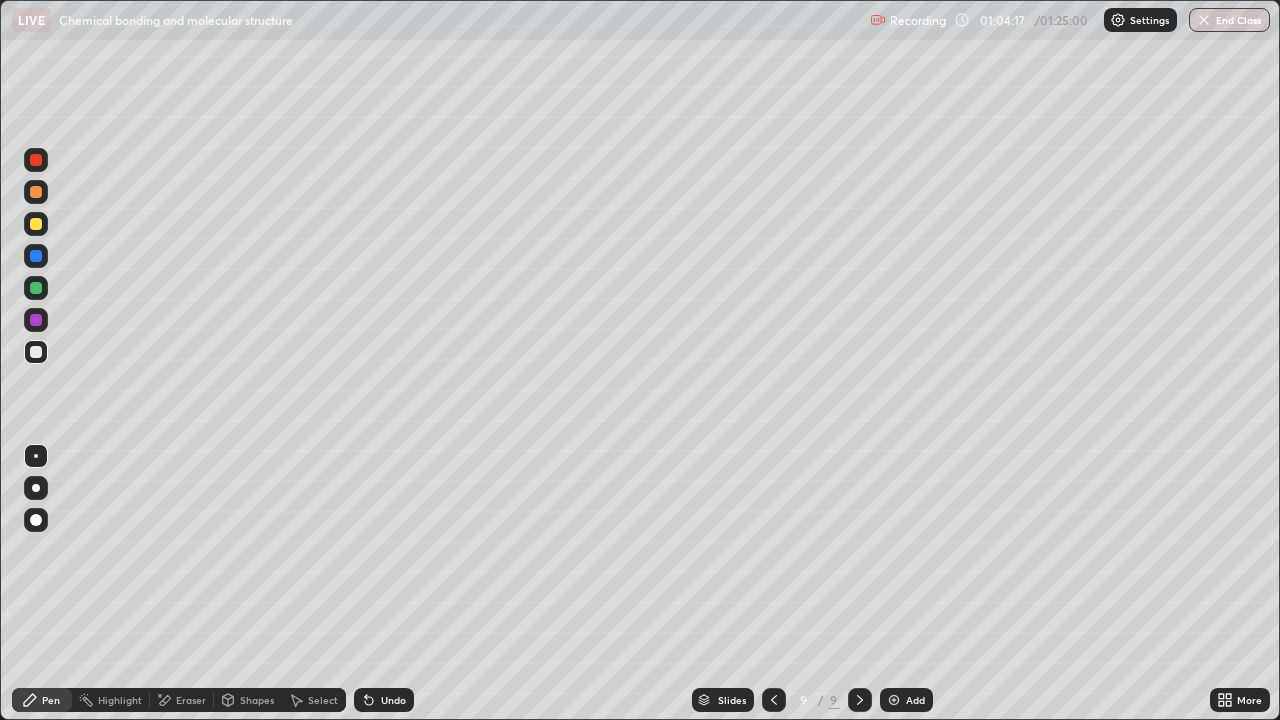 click at bounding box center [36, 256] 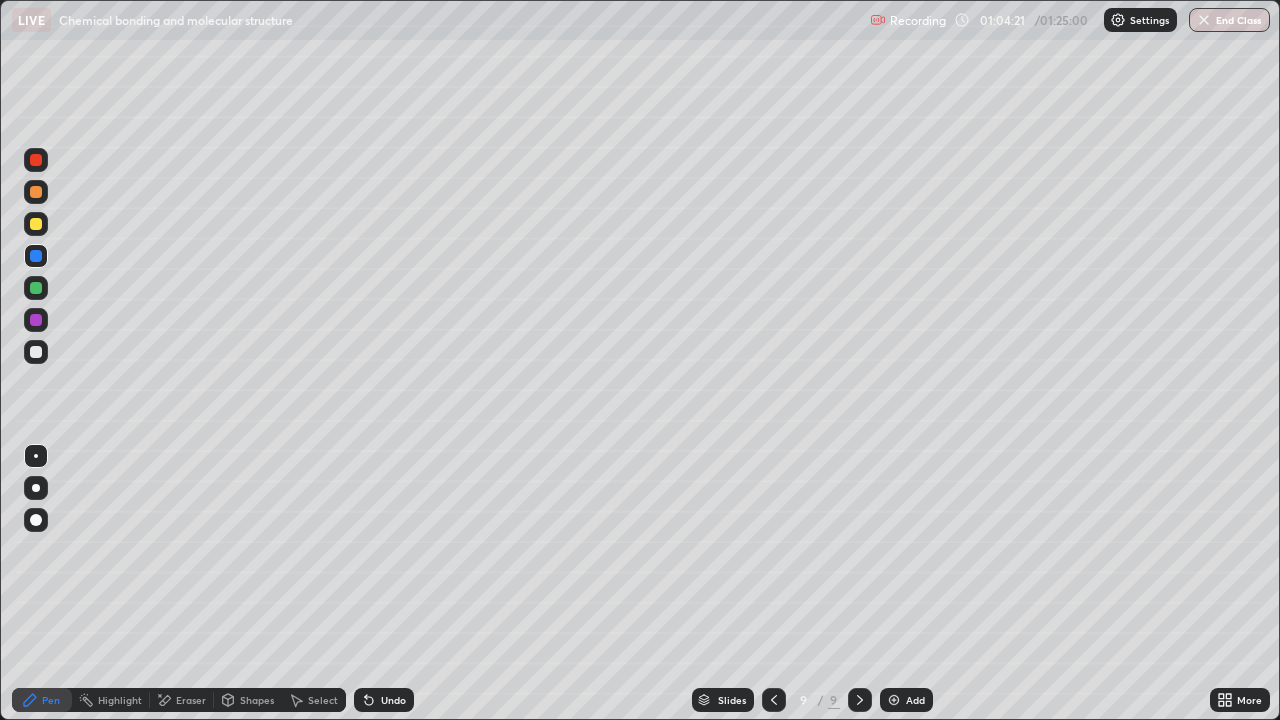 click 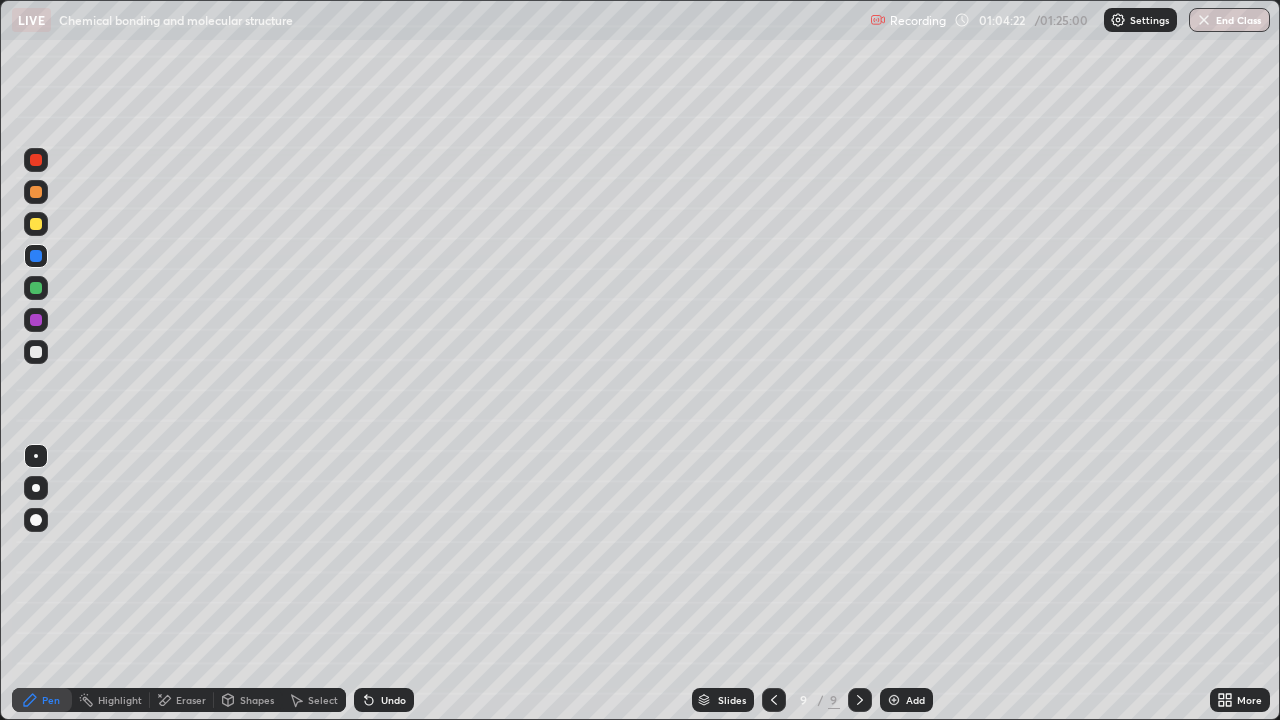 click on "Undo" at bounding box center [380, 700] 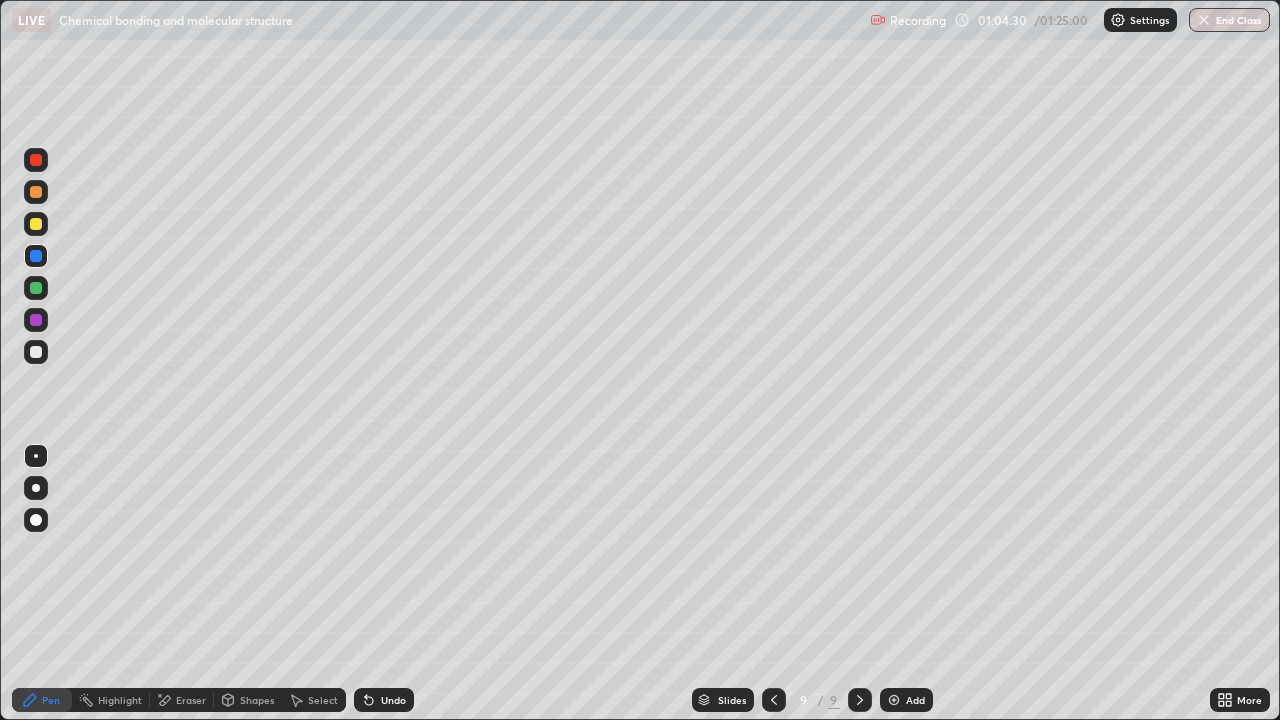 click on "Undo" at bounding box center (384, 700) 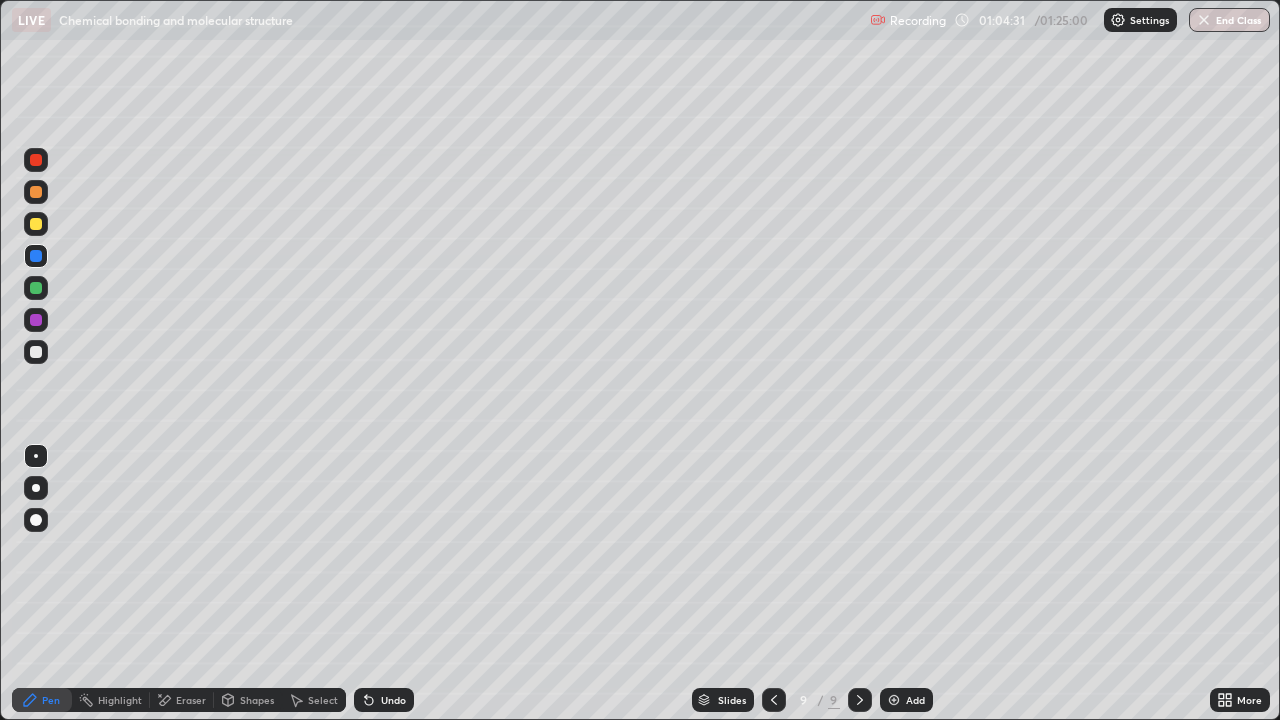 click on "Undo" at bounding box center (384, 700) 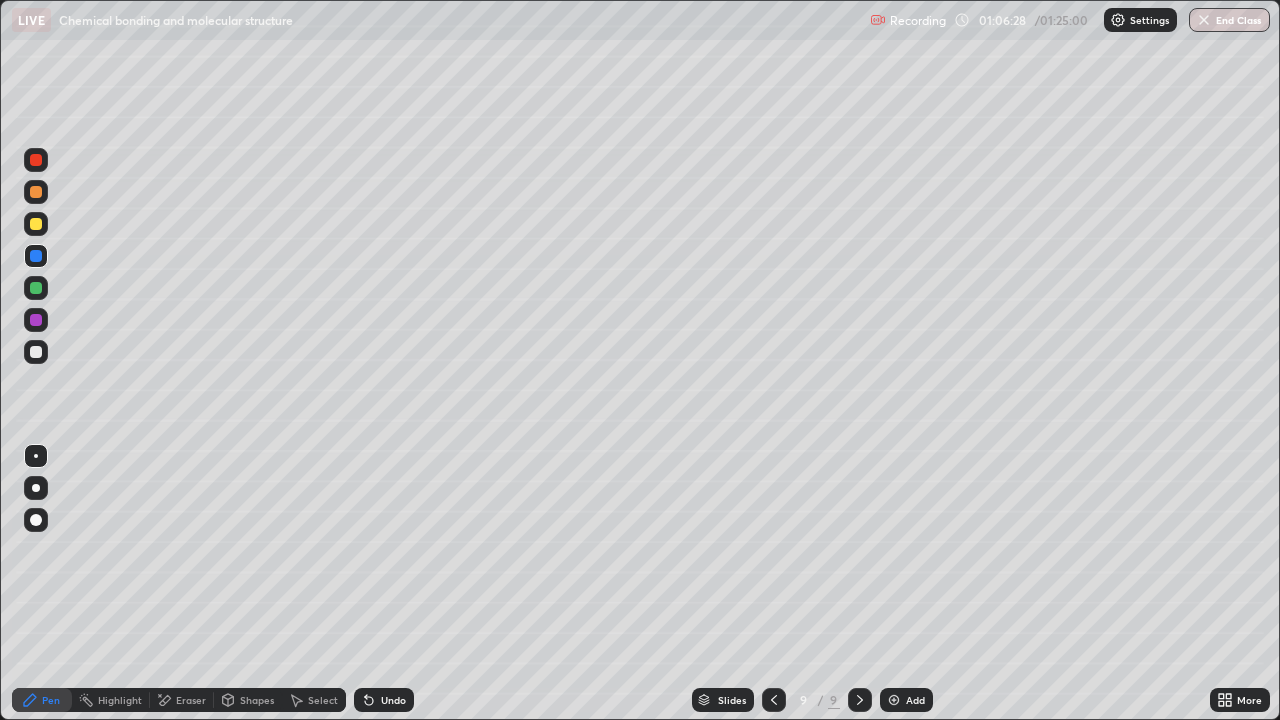 click on "Undo" at bounding box center (393, 700) 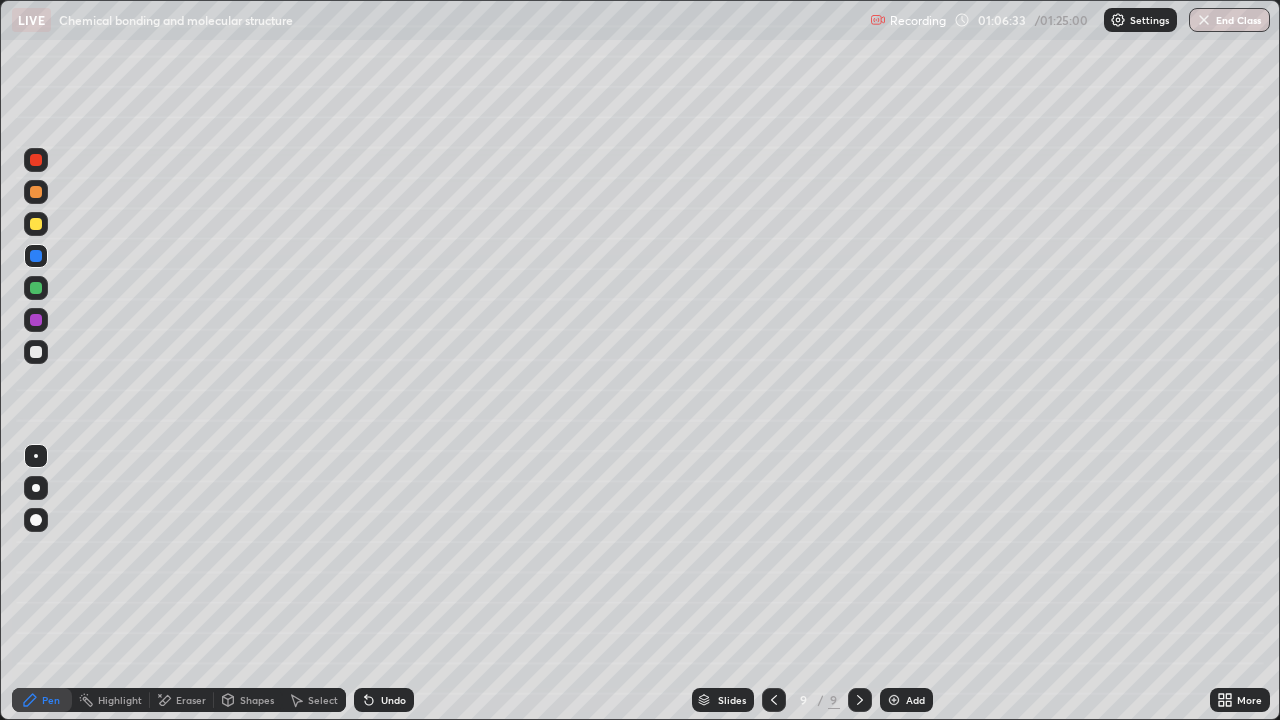 click on "Eraser" at bounding box center (191, 700) 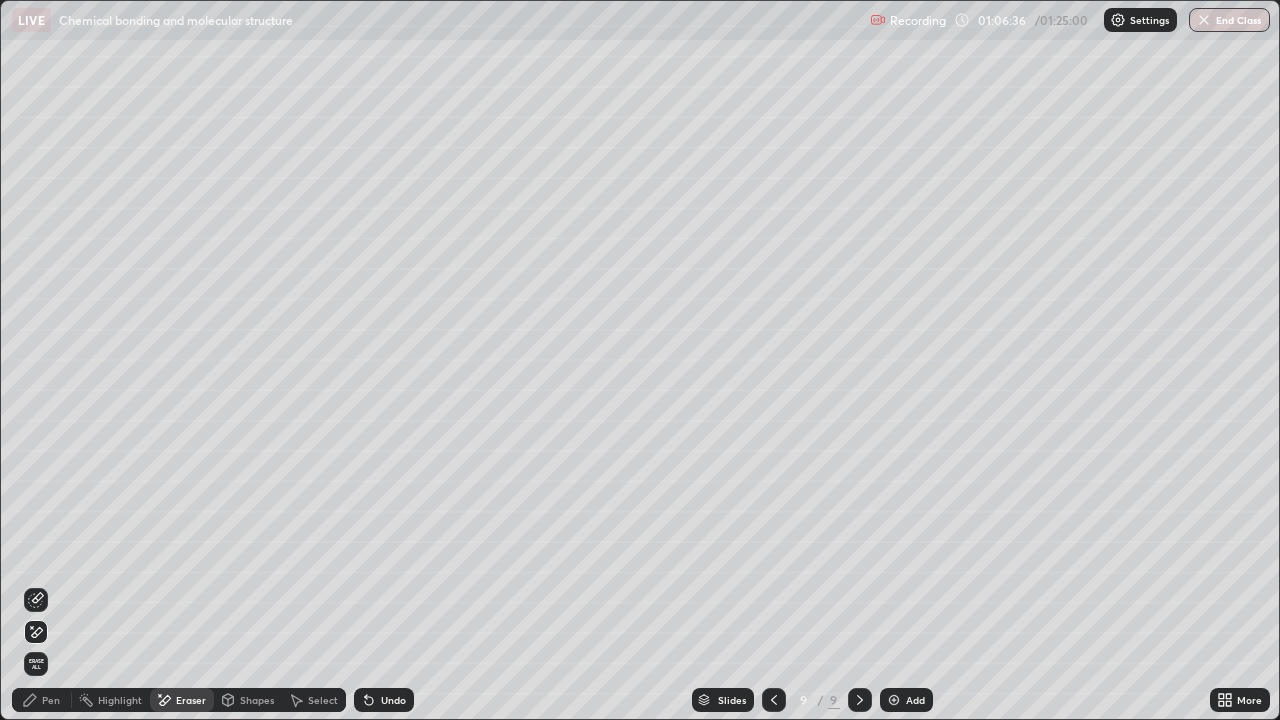 click on "Pen" at bounding box center (51, 700) 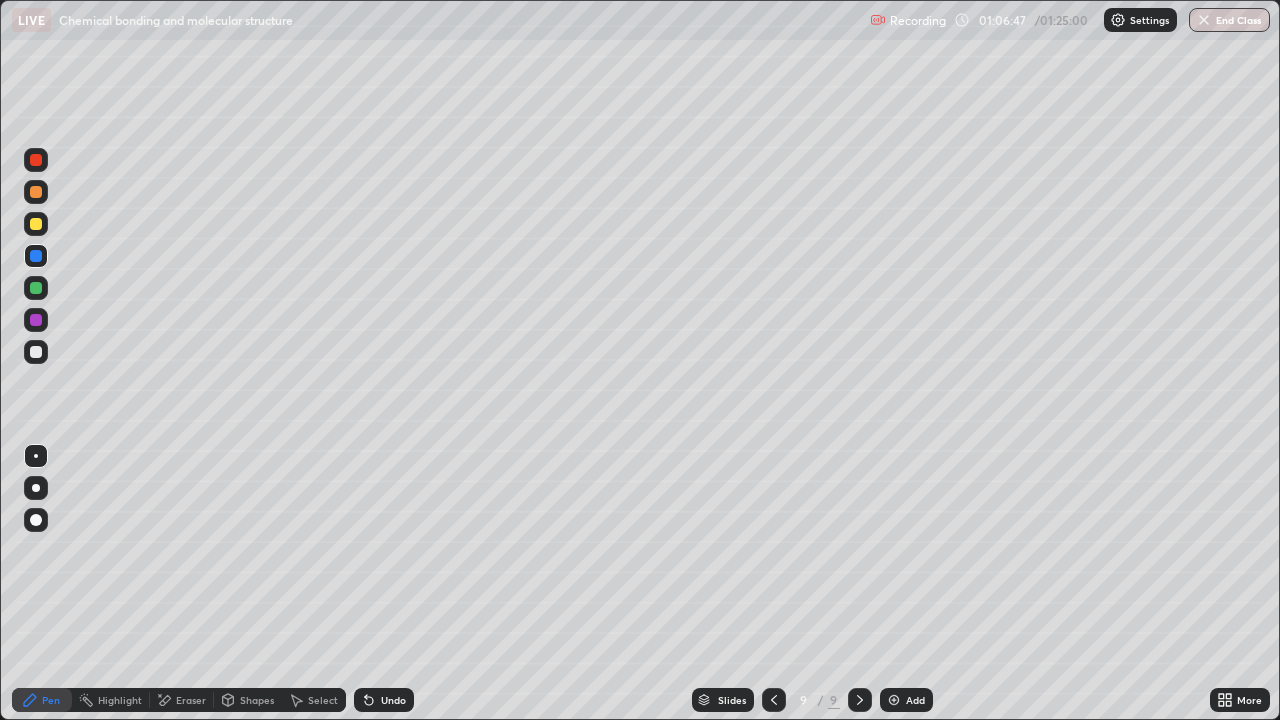 click at bounding box center (36, 352) 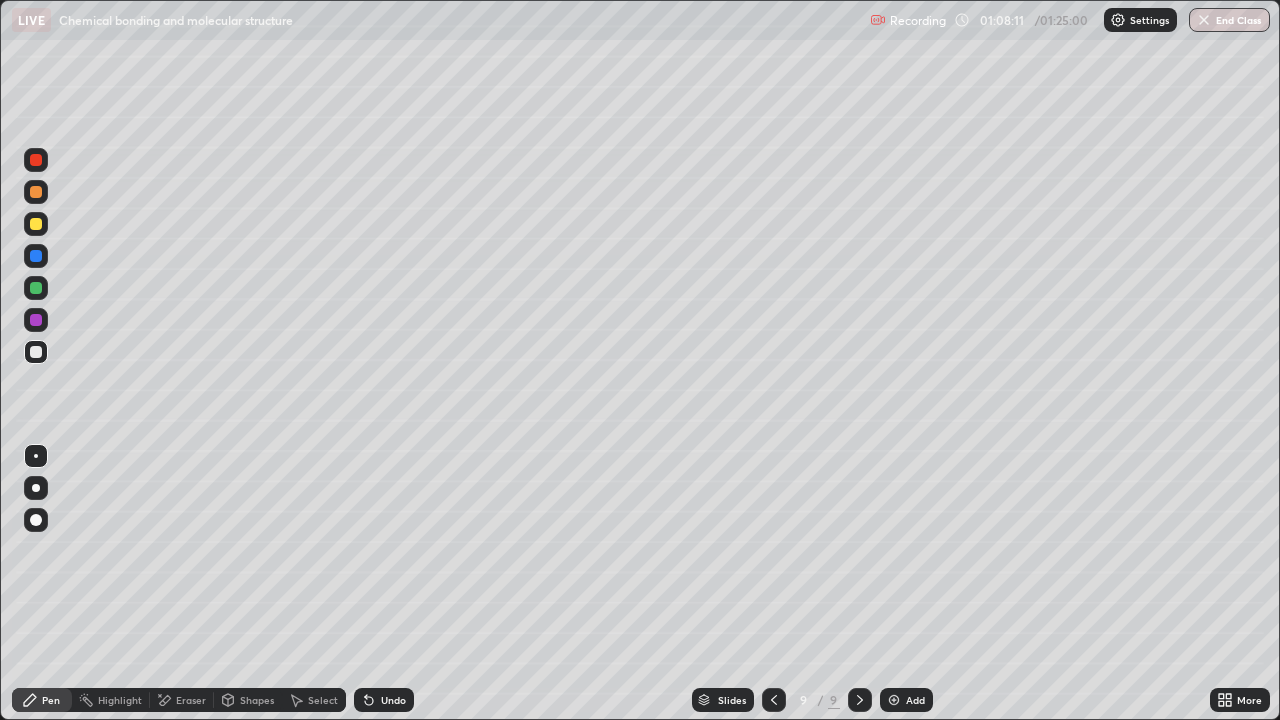 click on "Eraser" at bounding box center (191, 700) 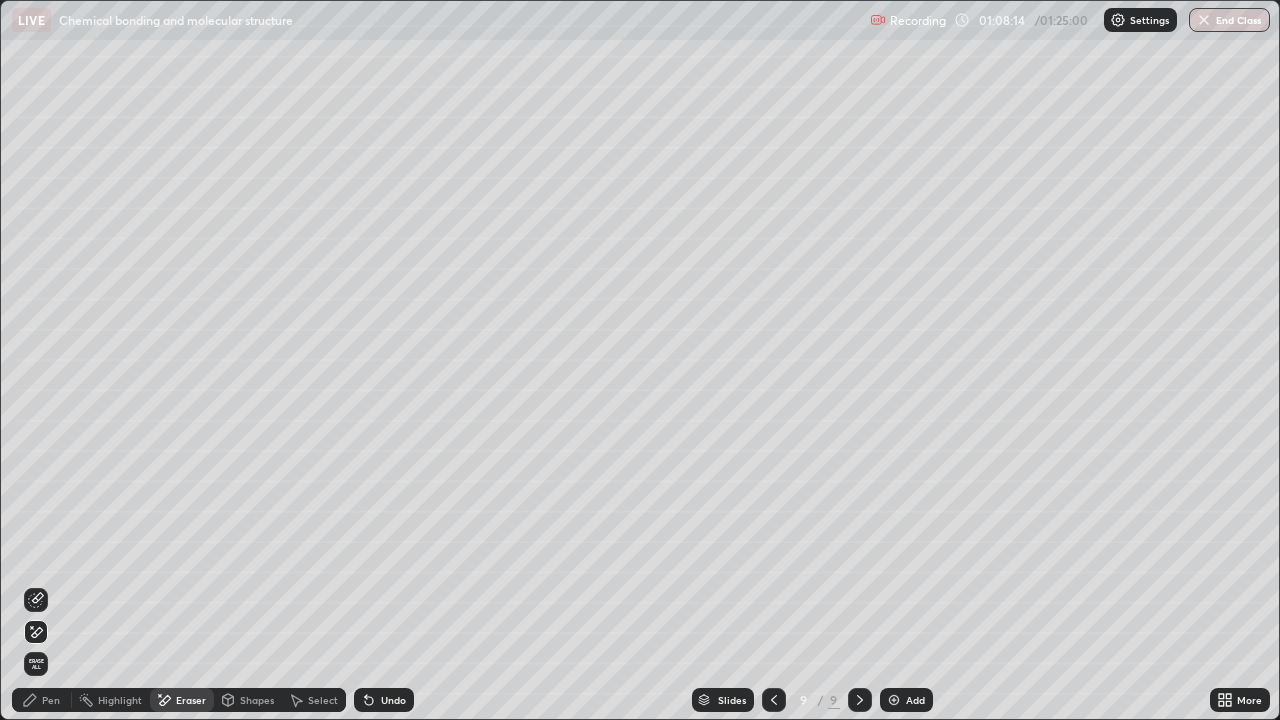 click on "Pen" at bounding box center [51, 700] 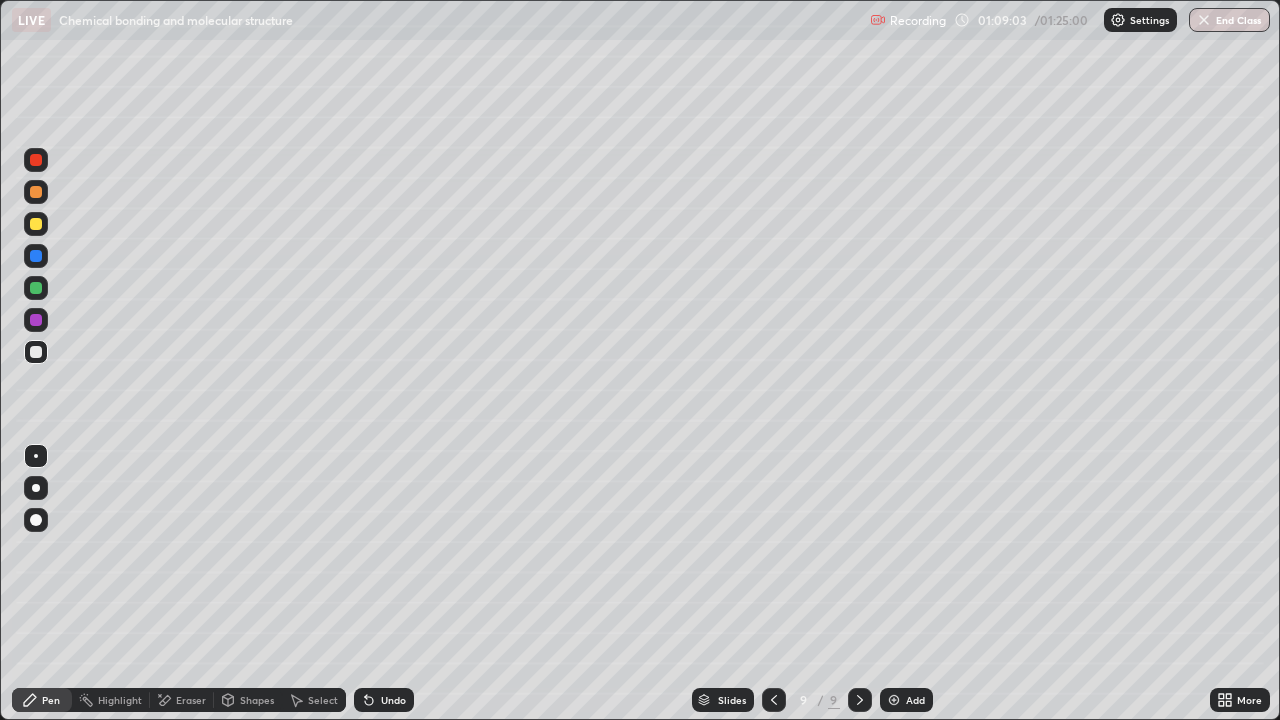 click at bounding box center (36, 224) 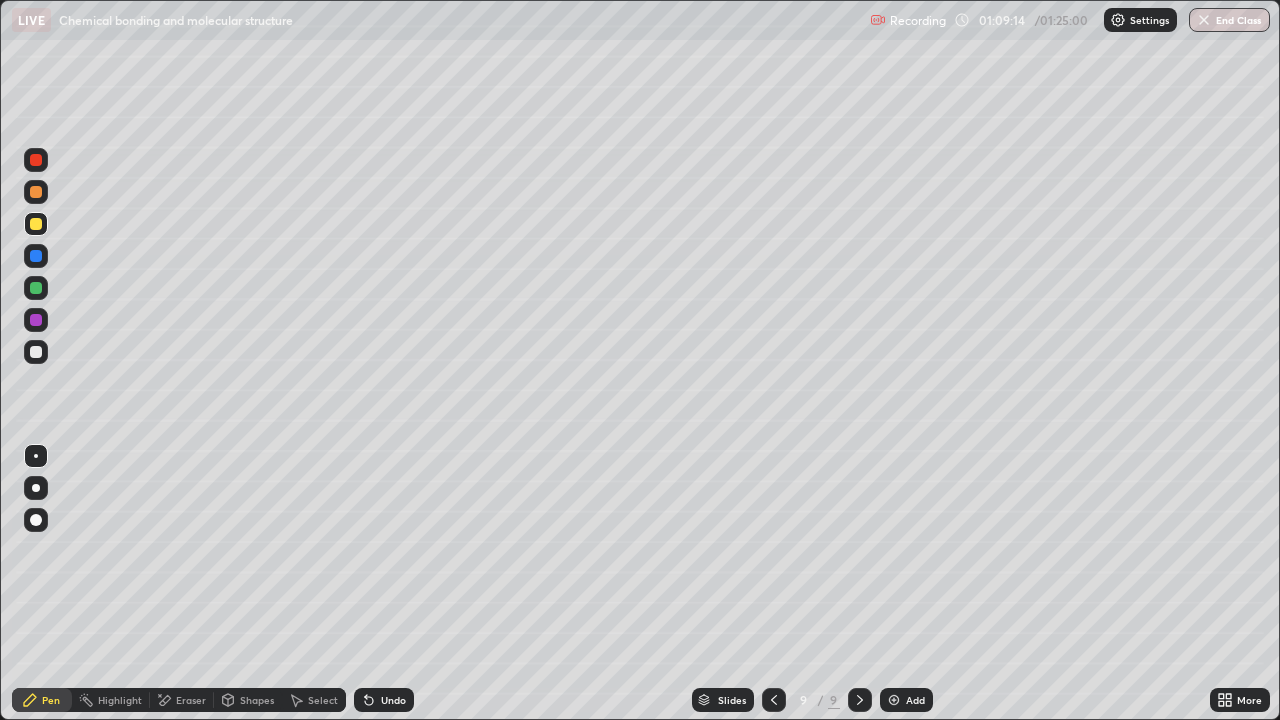 click 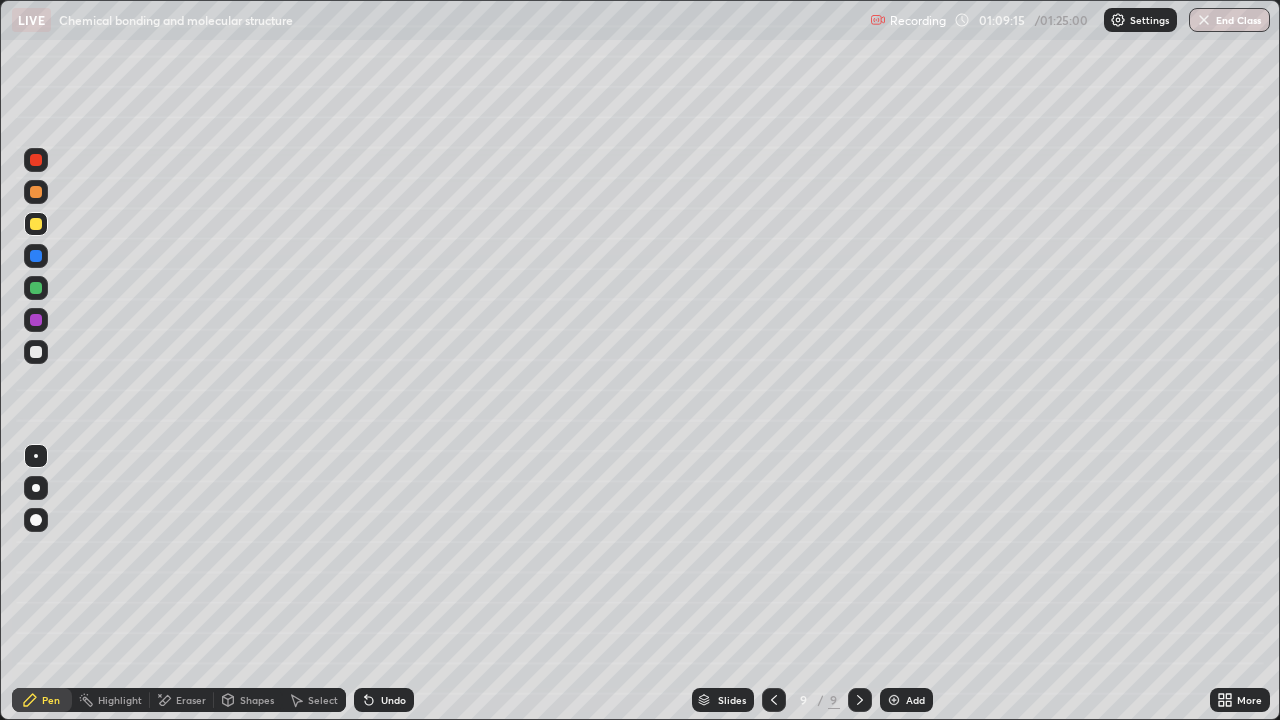 click at bounding box center [36, 288] 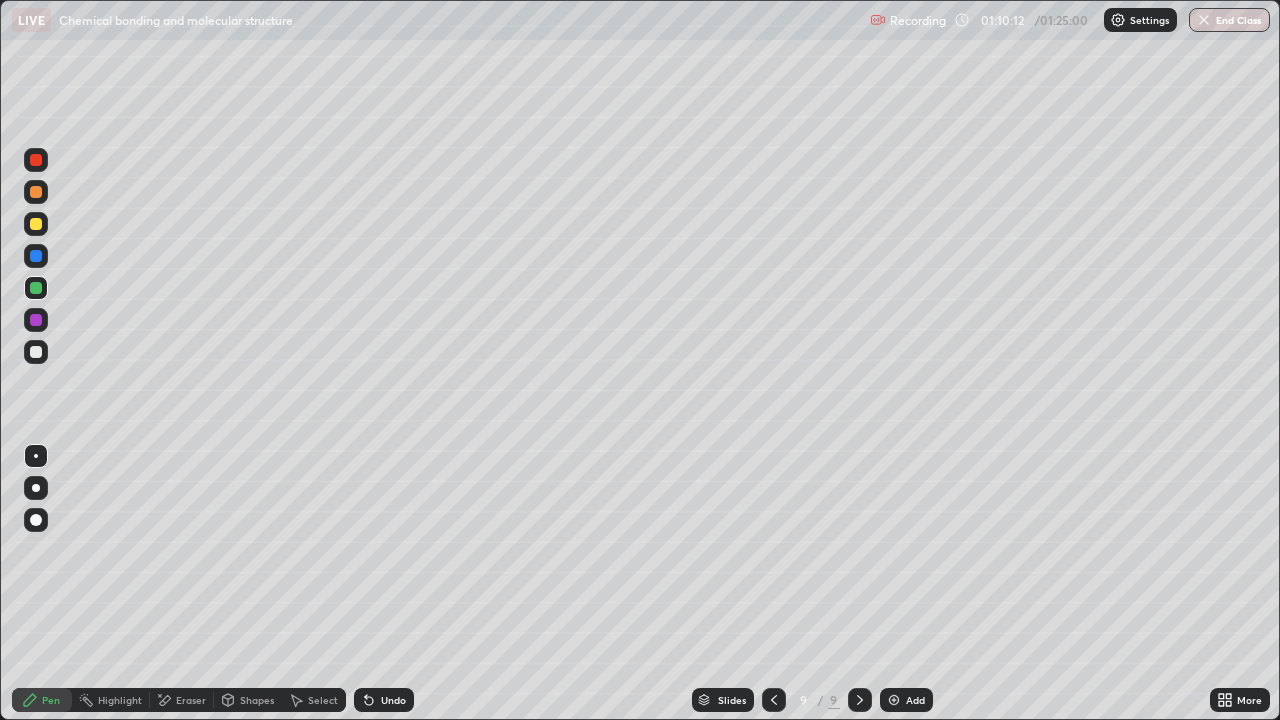 click at bounding box center [36, 256] 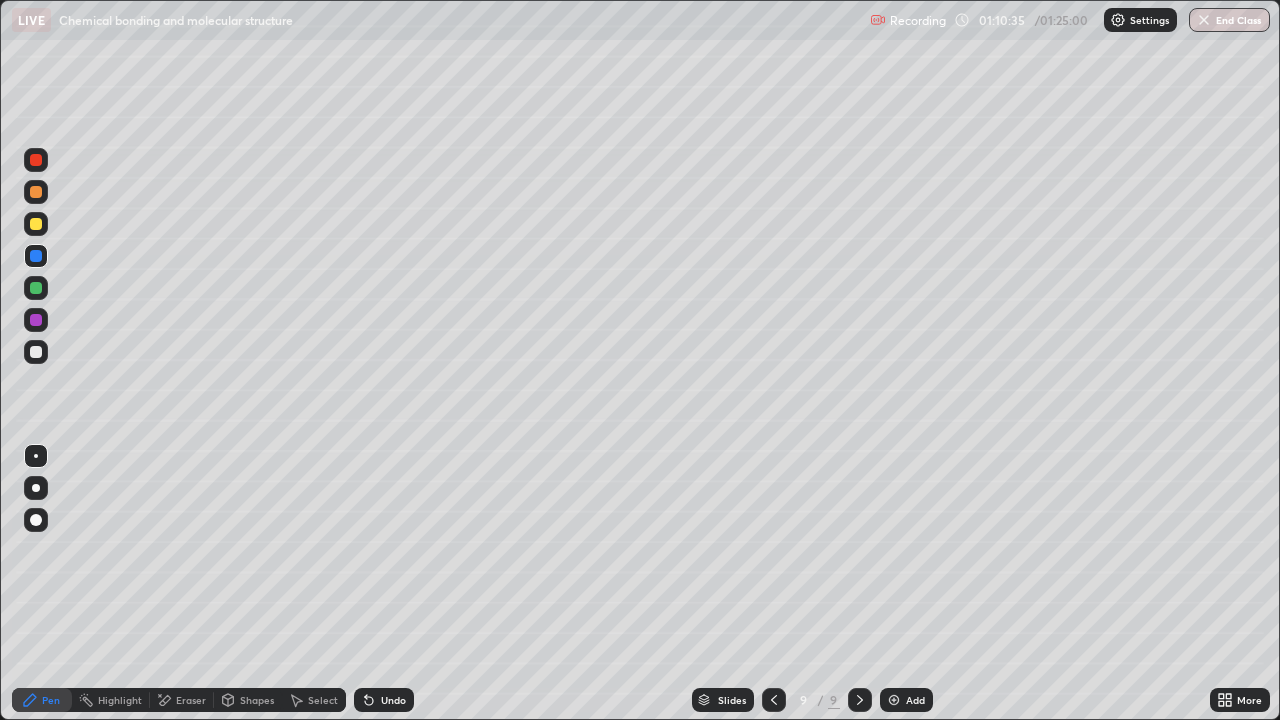 click on "Eraser" at bounding box center [191, 700] 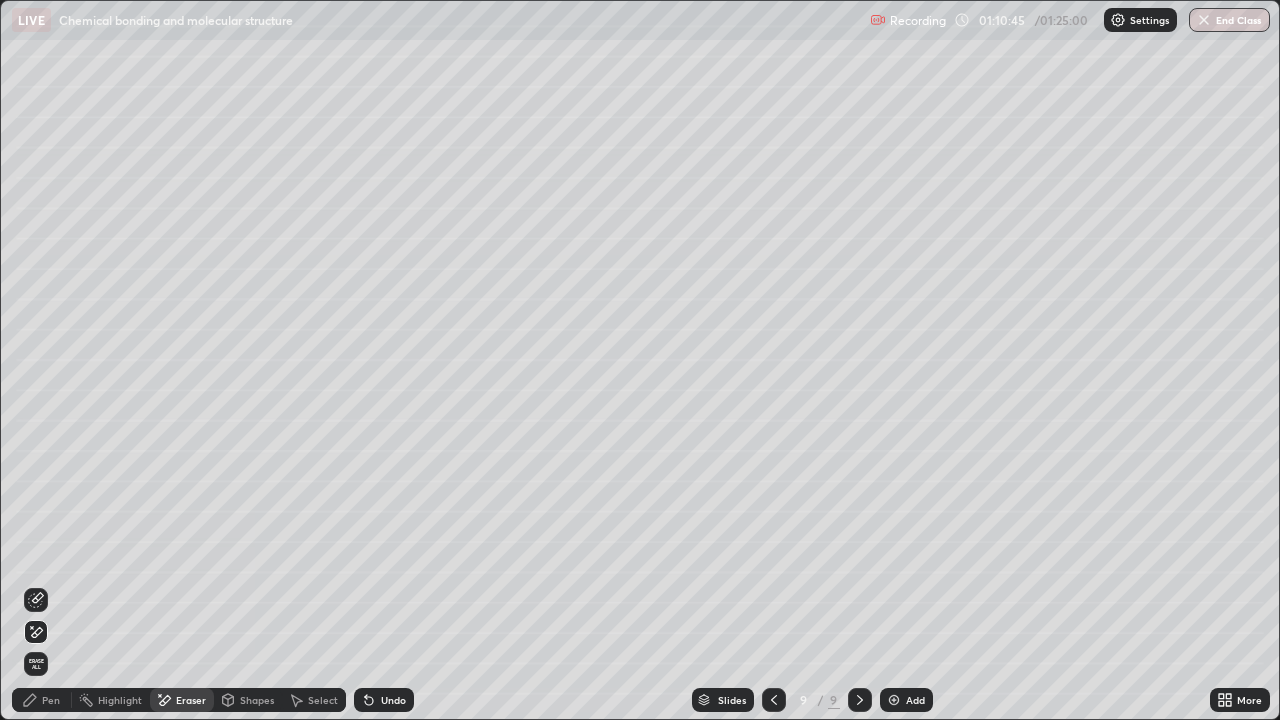 click on "Pen" at bounding box center (42, 700) 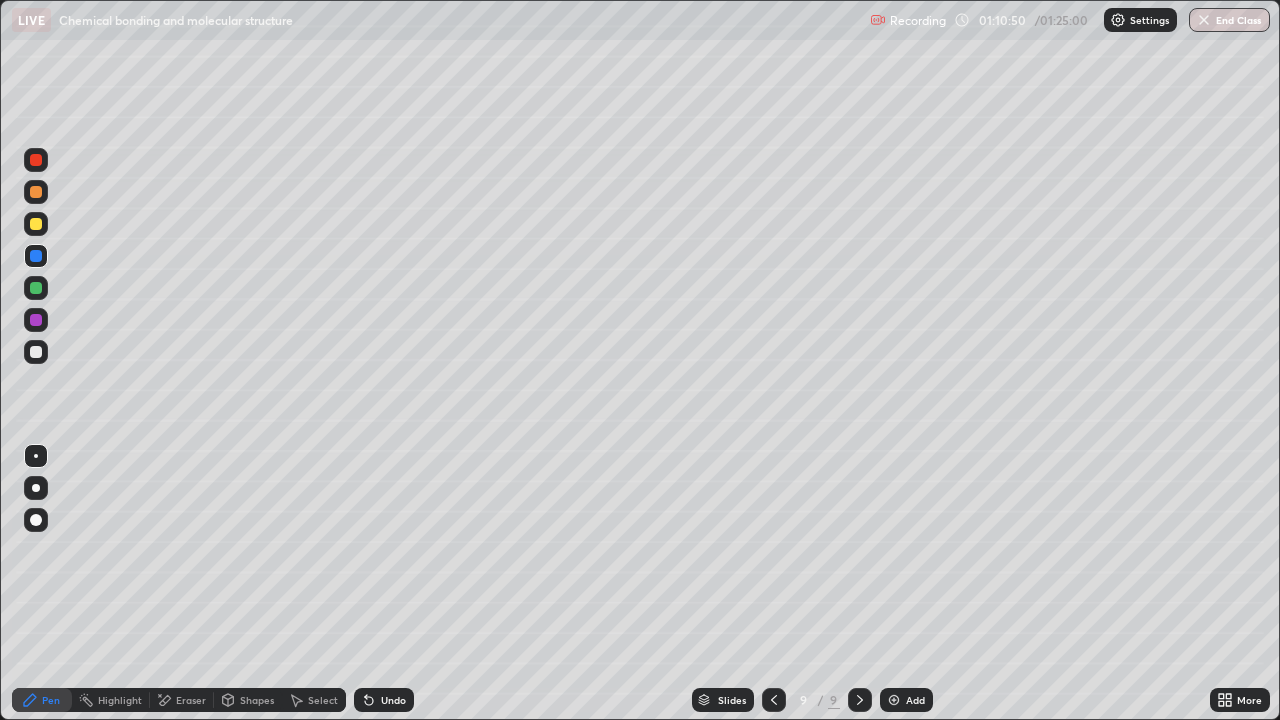 click on "Select" at bounding box center [323, 700] 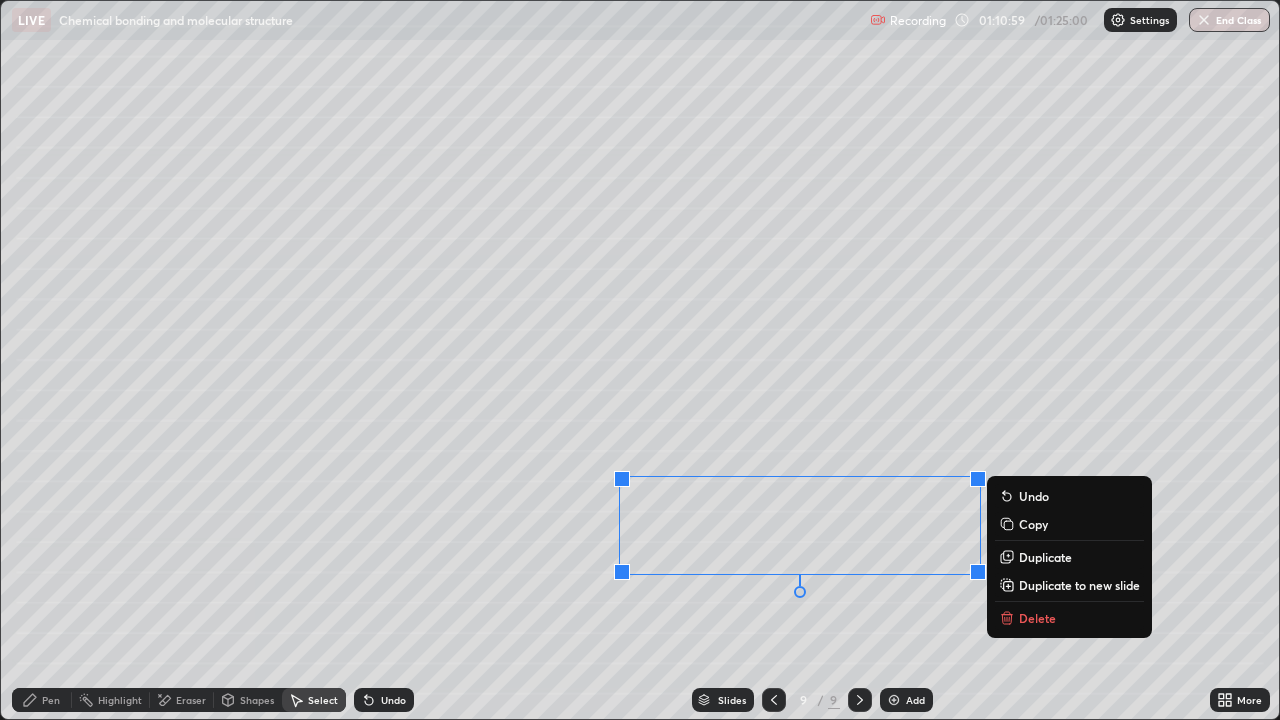 click on "Pen" at bounding box center (51, 700) 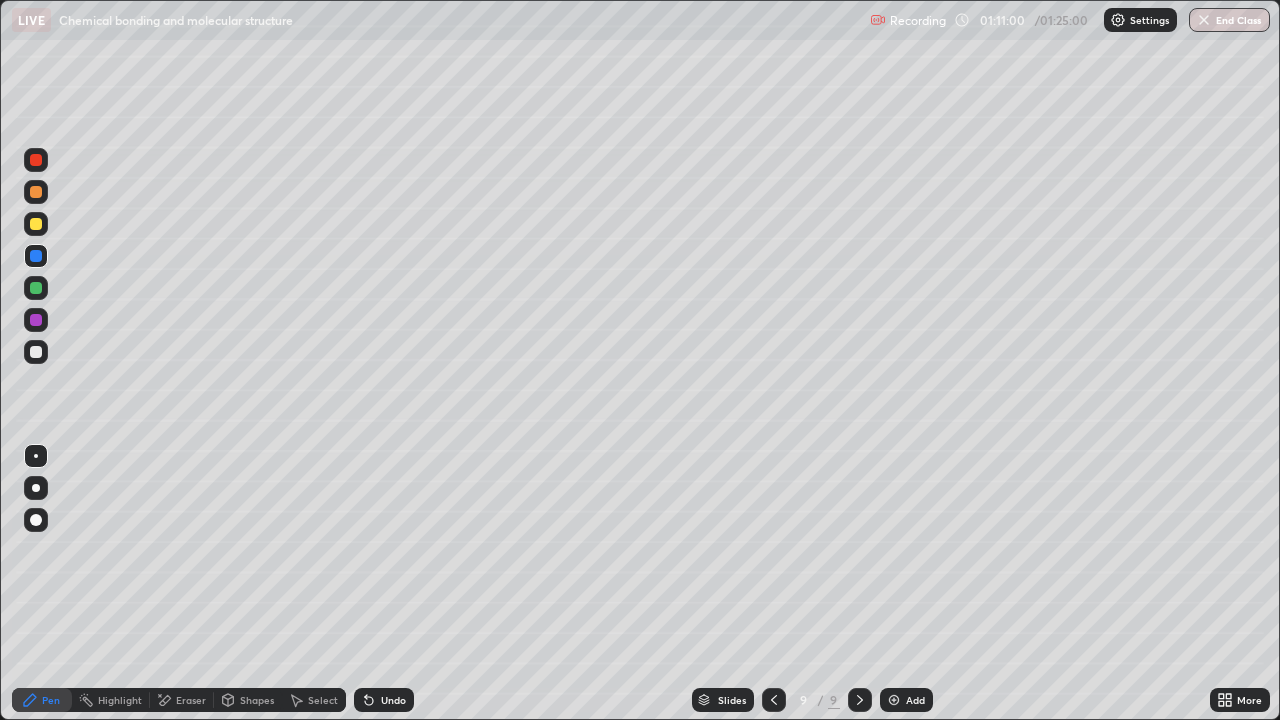 click at bounding box center (36, 352) 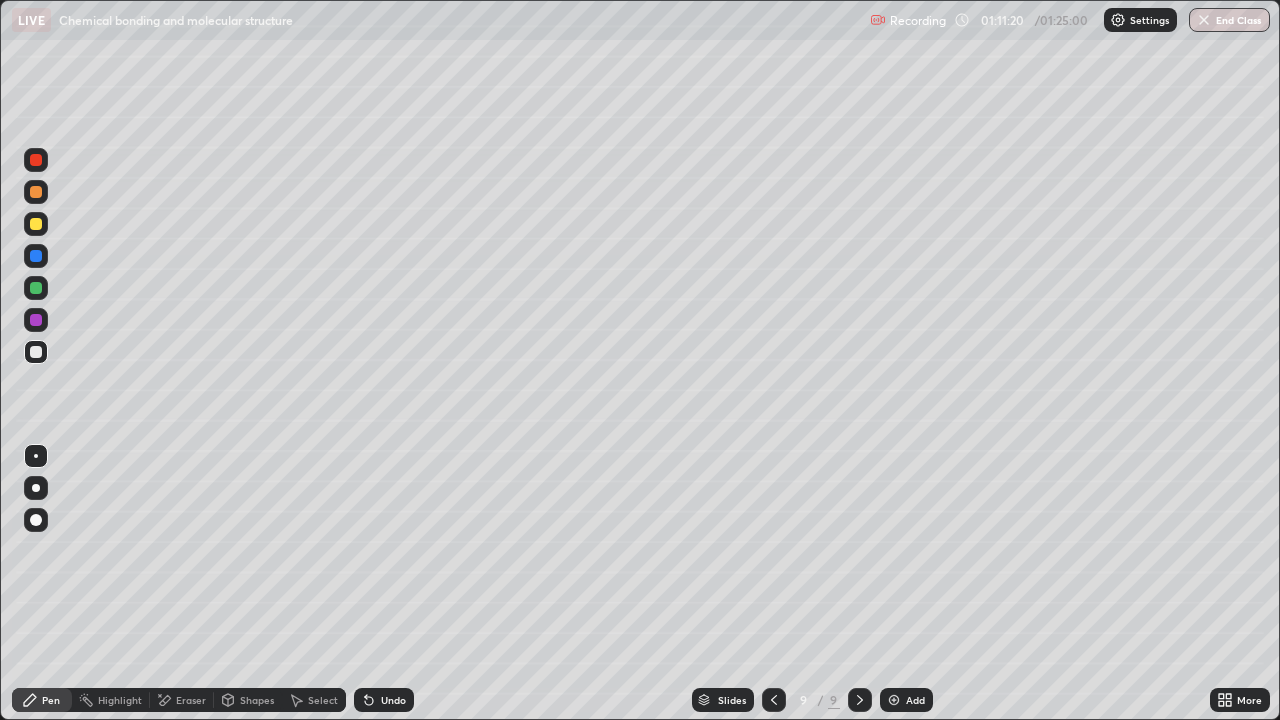 click 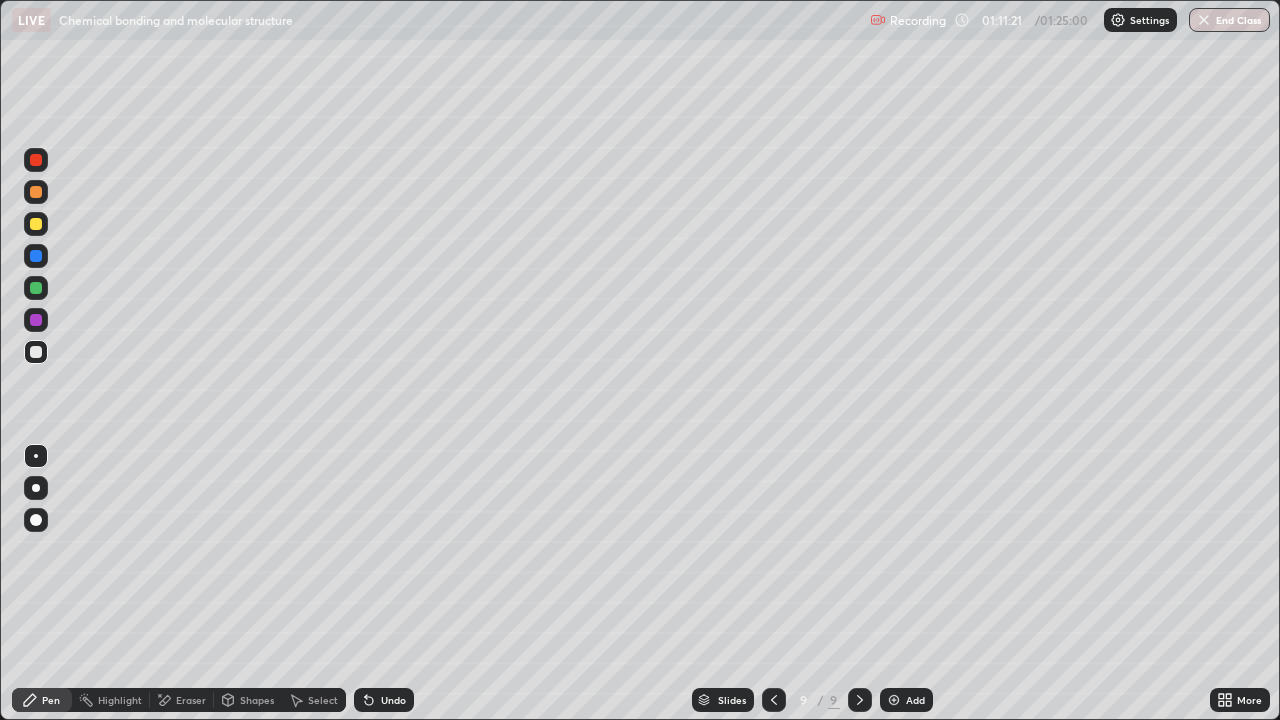 click on "Undo" at bounding box center [384, 700] 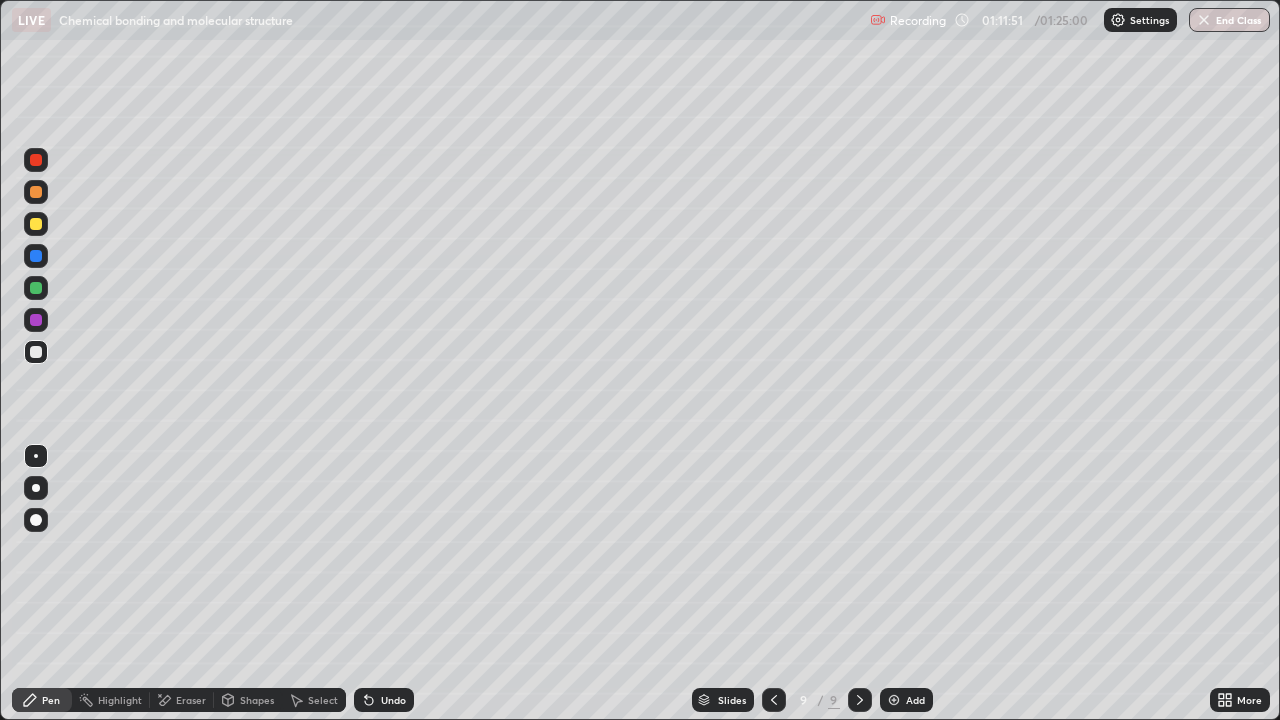 click on "Slides 9 / 9 Add" at bounding box center [812, 700] 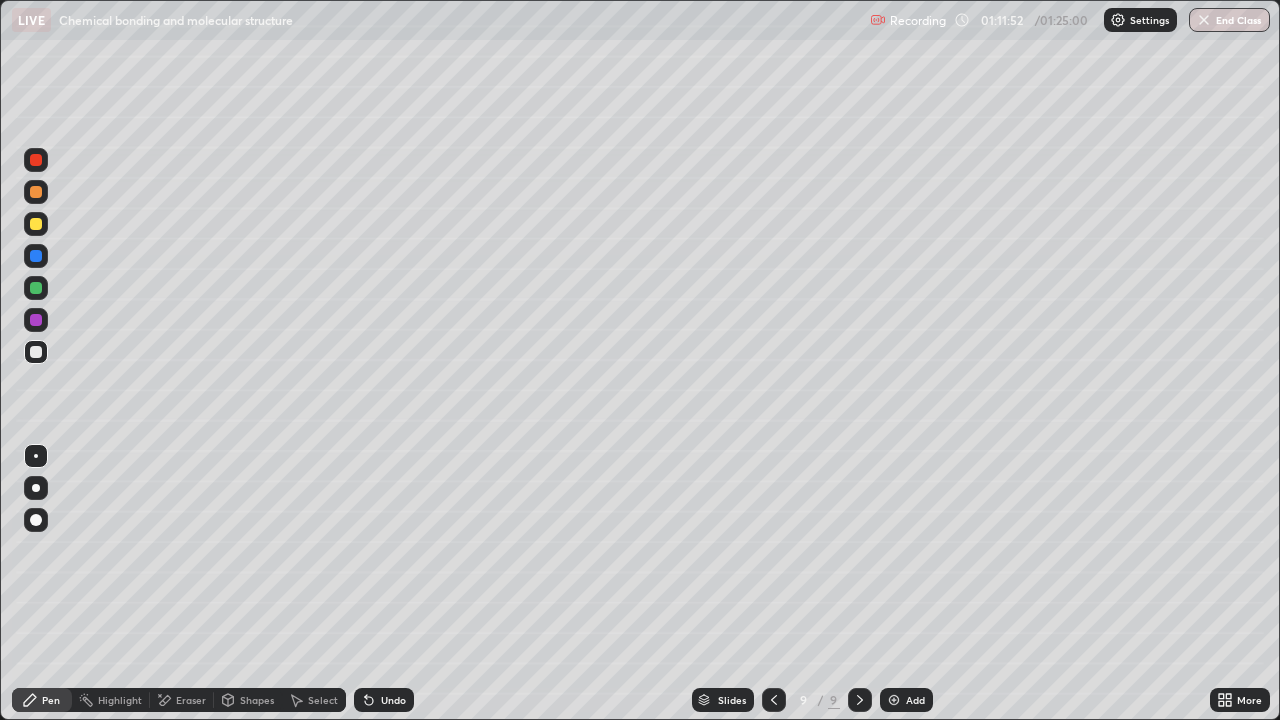 click on "Slides 9 / 9 Add" at bounding box center [812, 700] 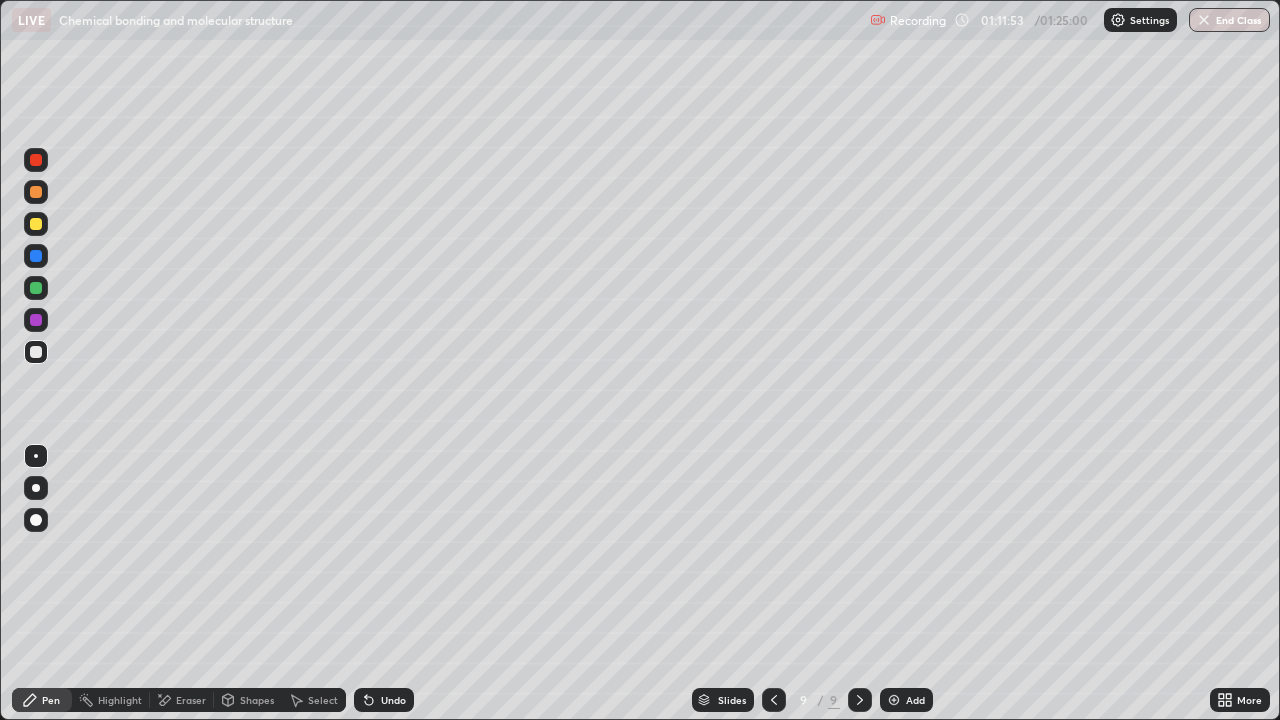 click on "Undo" at bounding box center [393, 700] 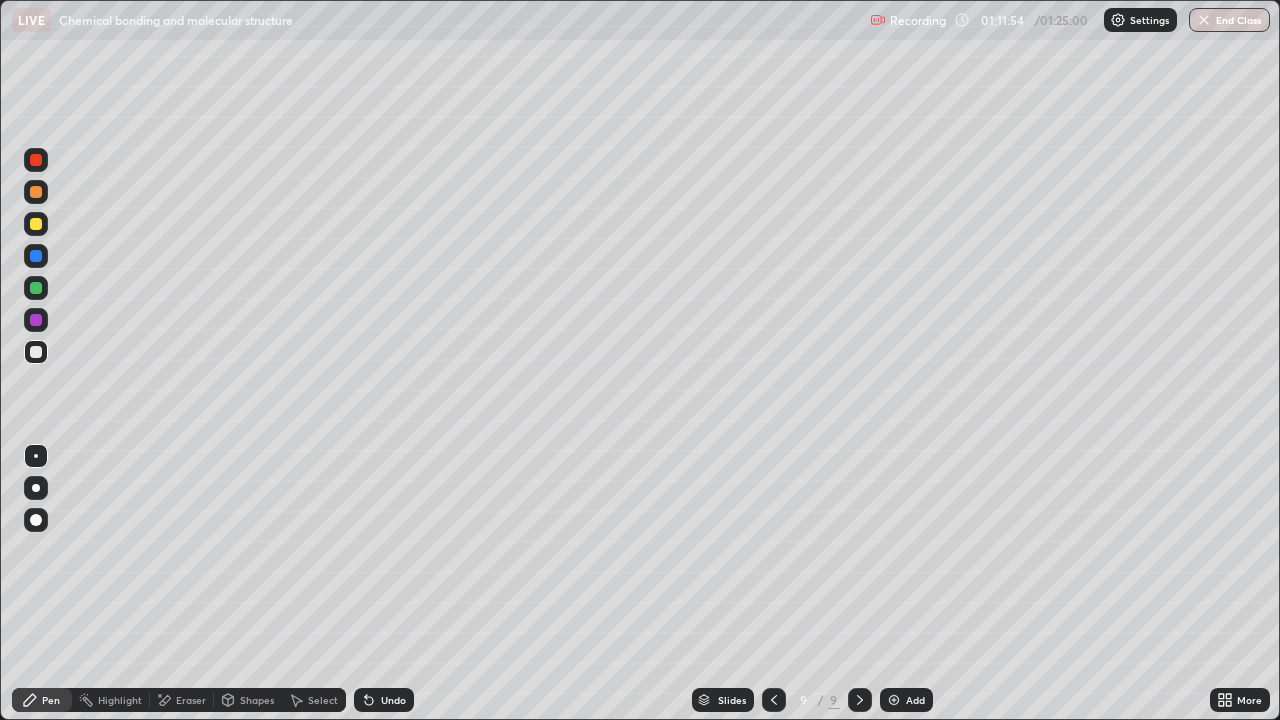 click on "Undo" at bounding box center [393, 700] 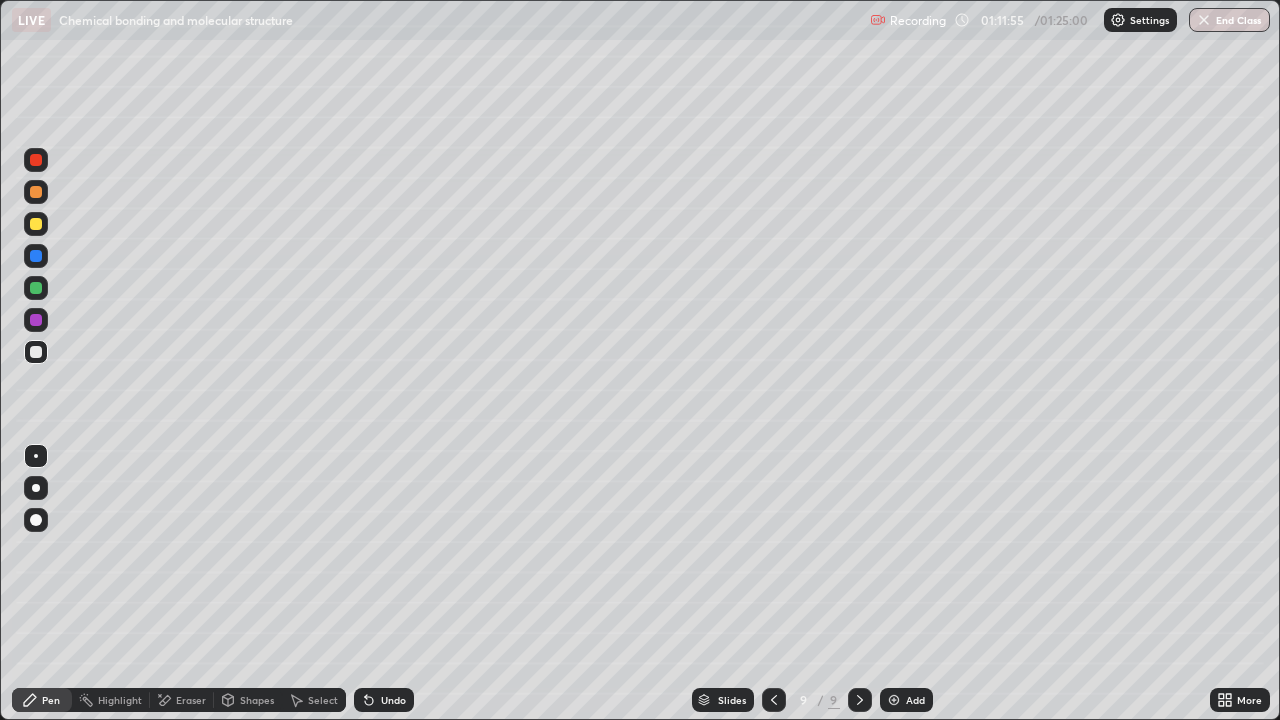 click on "Undo" at bounding box center (393, 700) 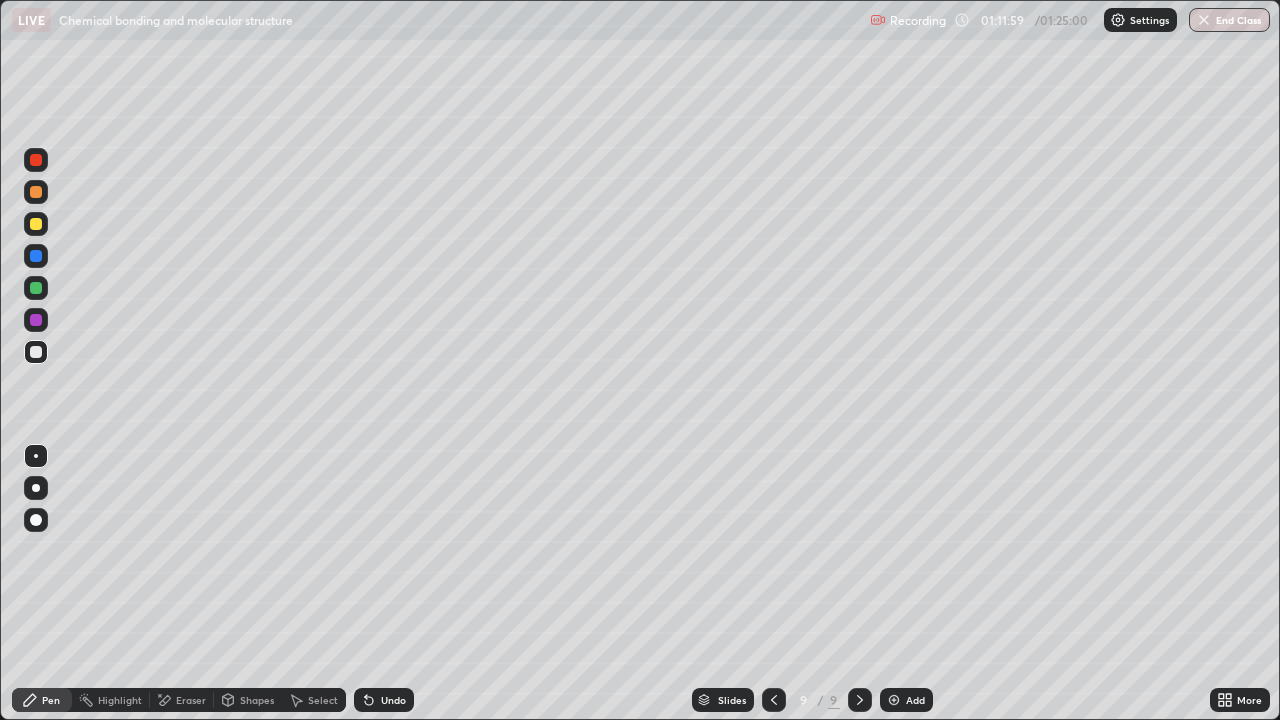 click on "Slides 9 / 9 Add" at bounding box center [812, 700] 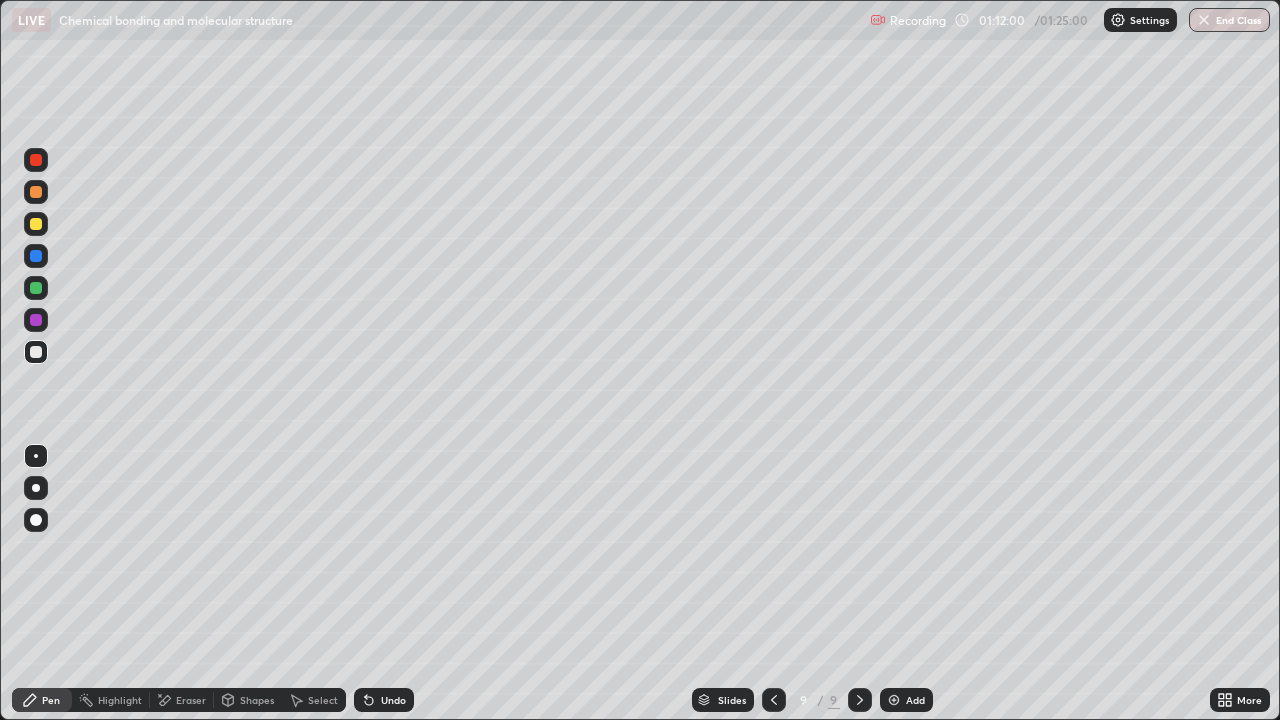 click on "Slides 9 / 9 Add" at bounding box center (812, 700) 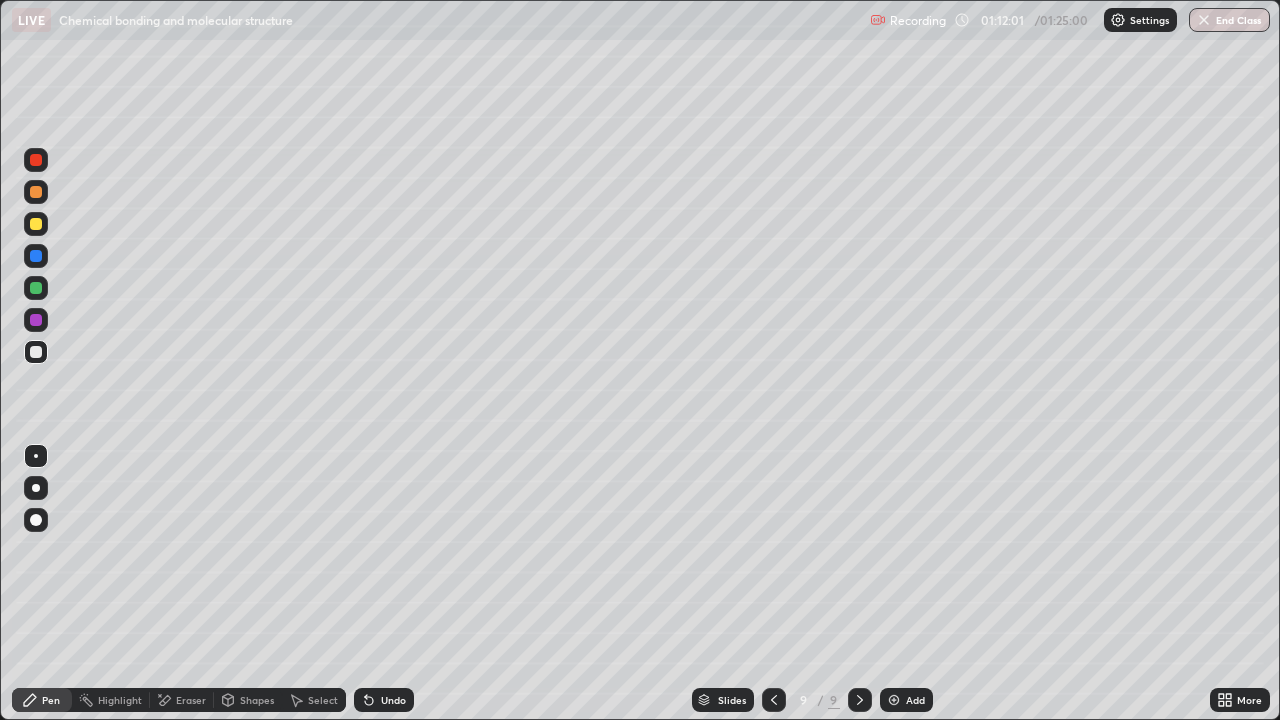 click on "Slides 9 / 9 Add" at bounding box center (812, 700) 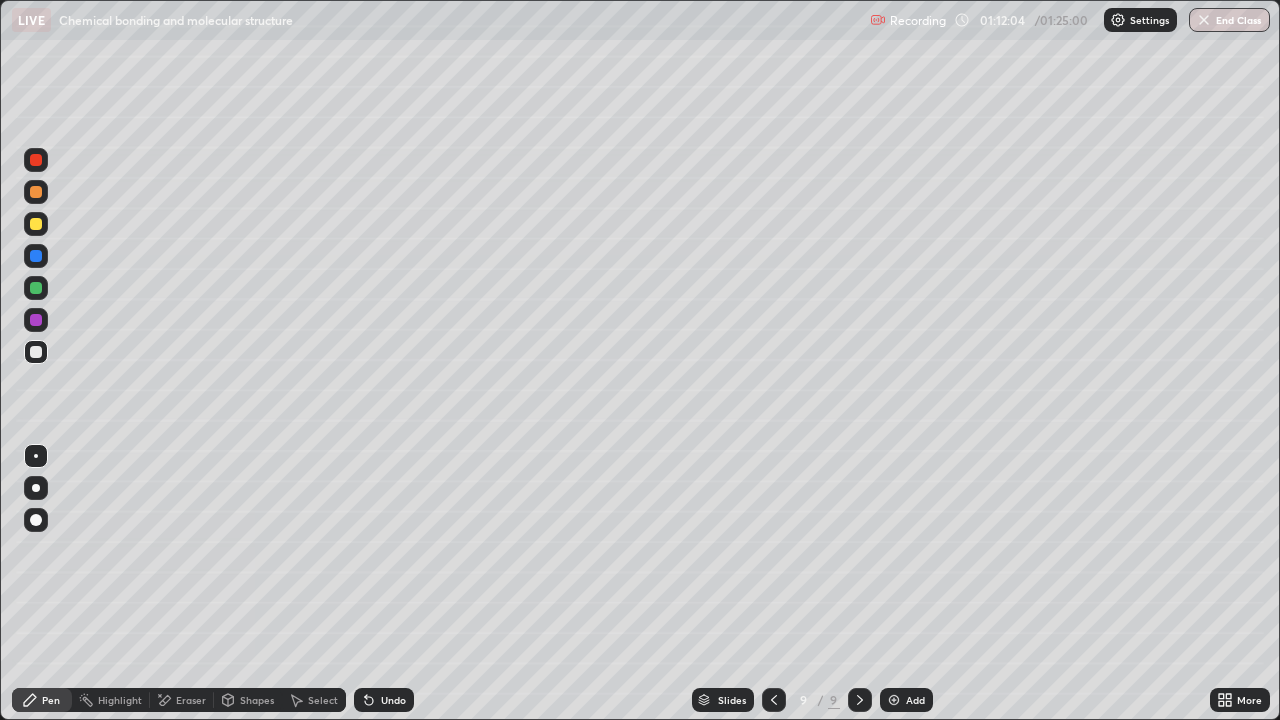 click on "Slides 9 / 9 Add" at bounding box center (812, 700) 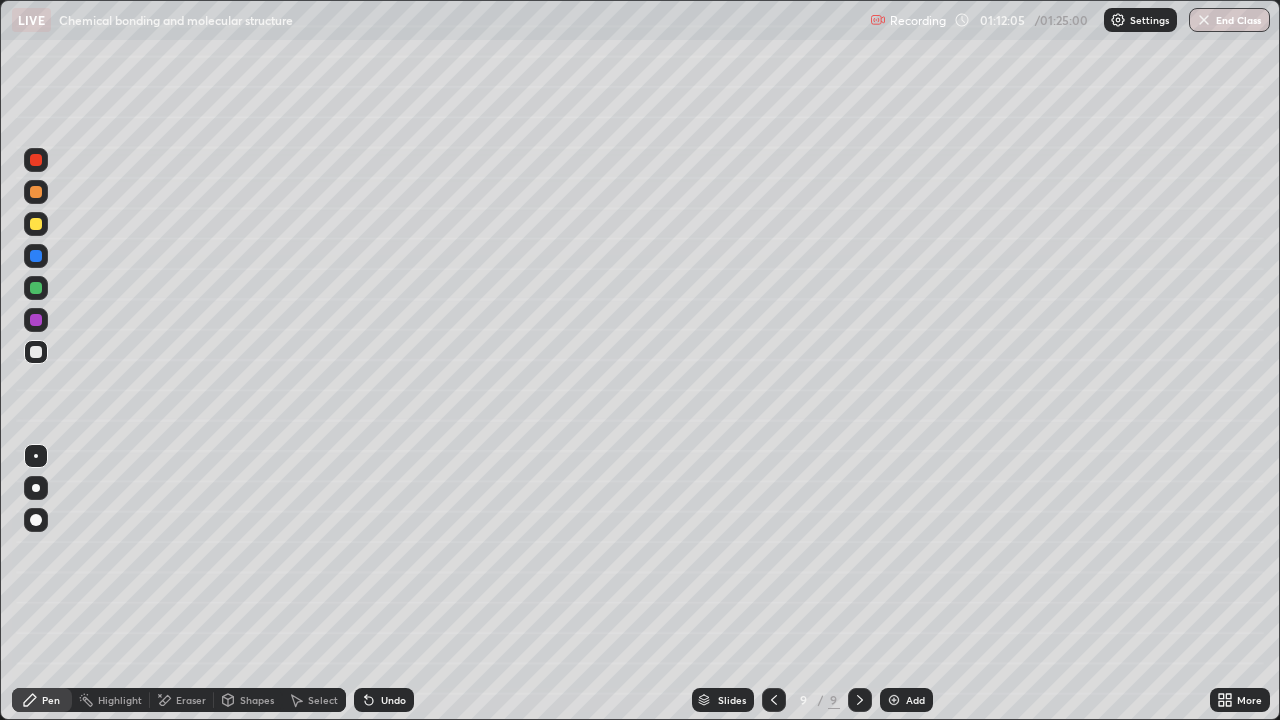 click on "Slides 9 / 9 Add" at bounding box center (812, 700) 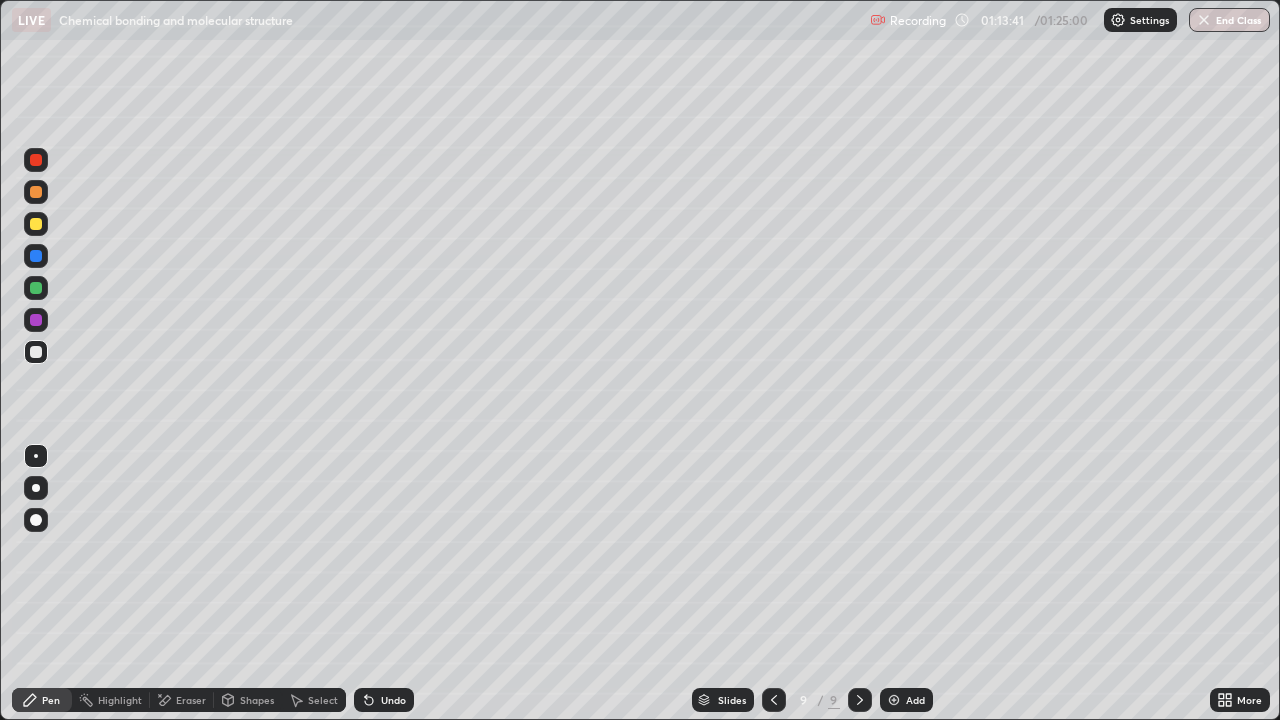 click on "Eraser" at bounding box center (191, 700) 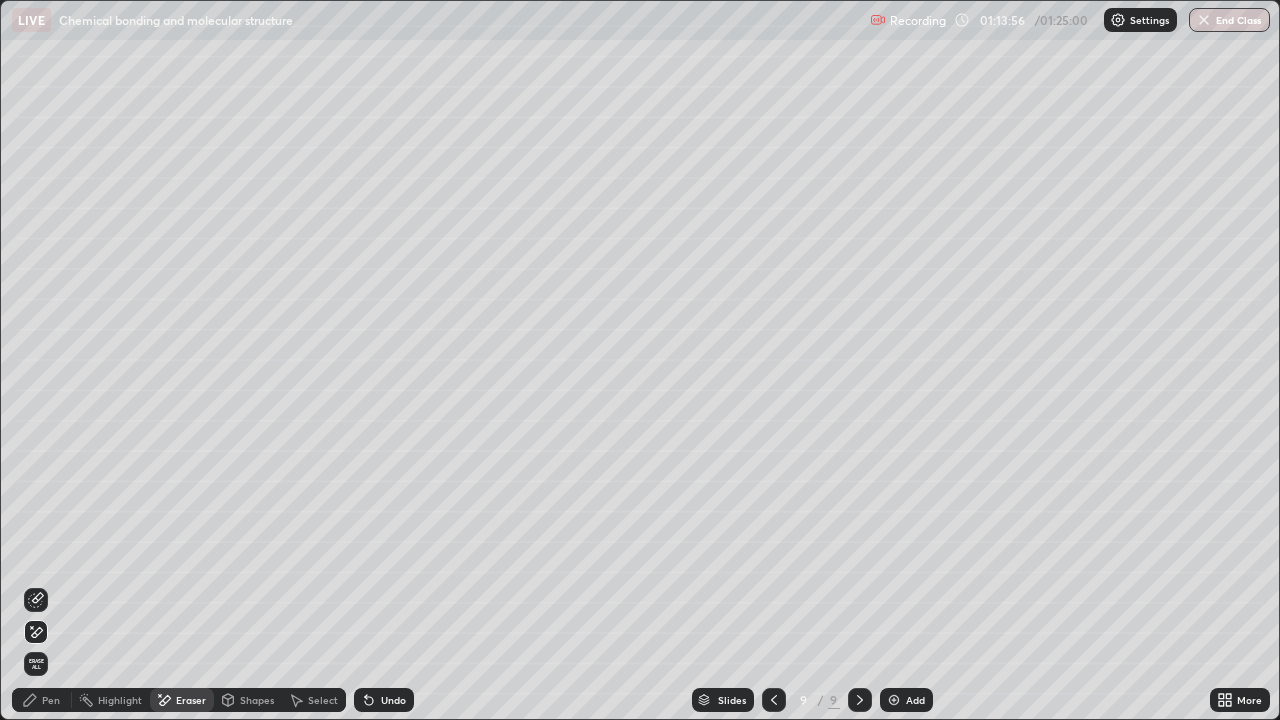 click on "Add" at bounding box center [906, 700] 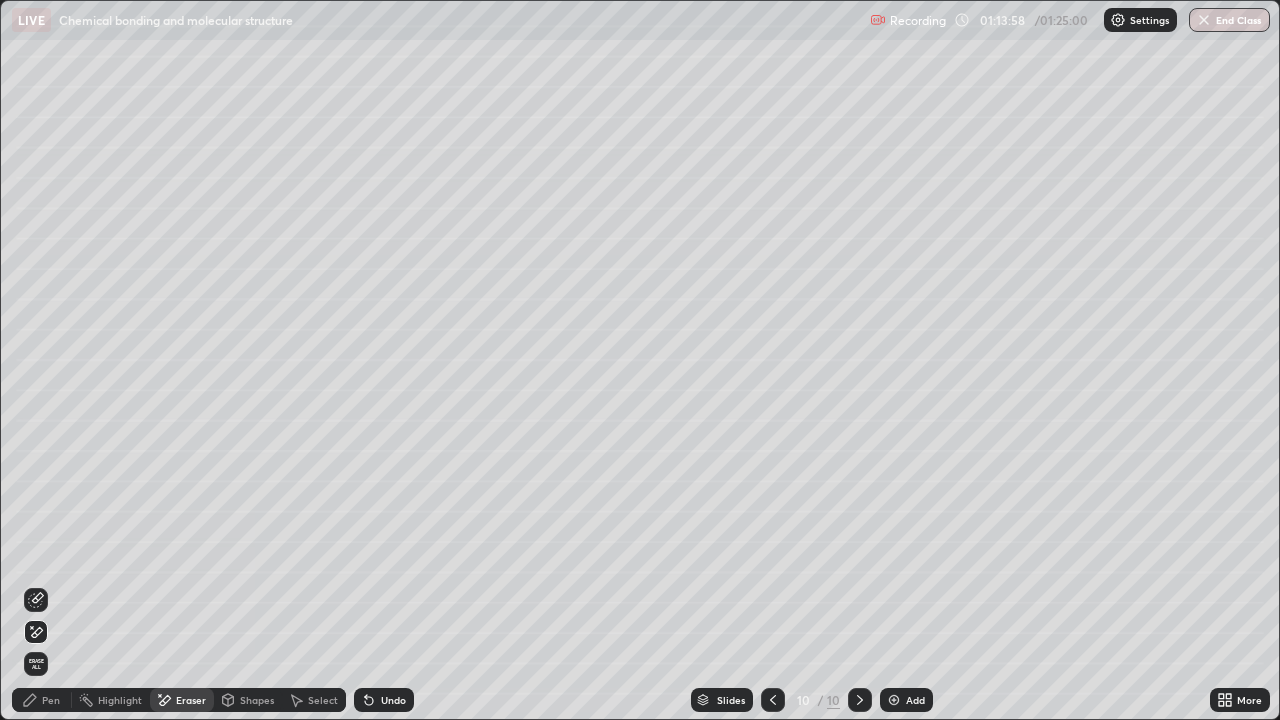 click on "Pen" at bounding box center (51, 700) 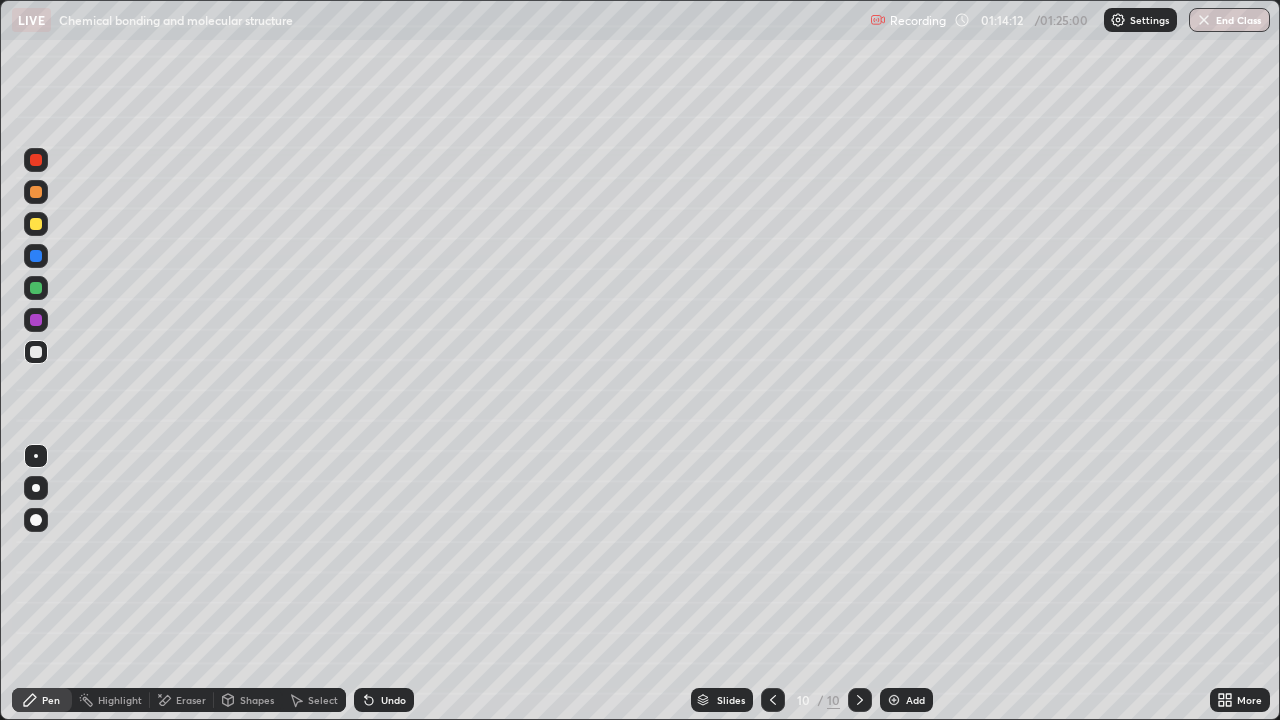 click at bounding box center [36, 256] 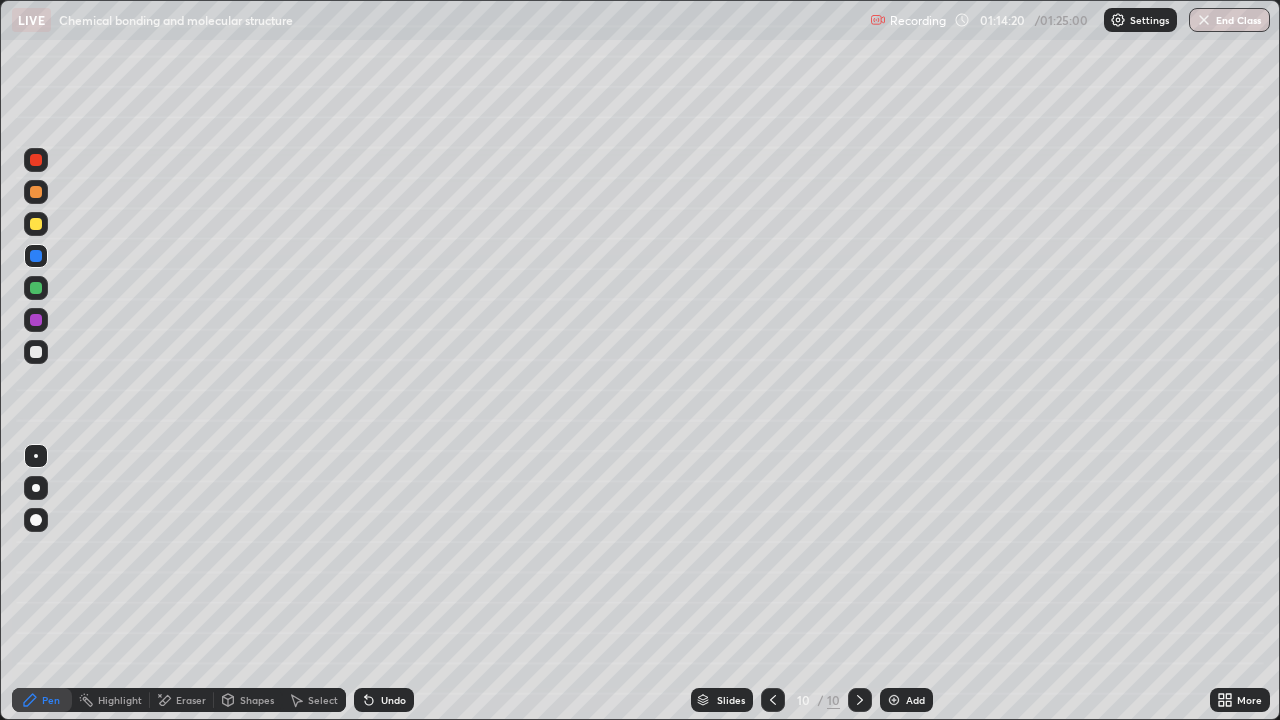 click on "Undo" at bounding box center (393, 700) 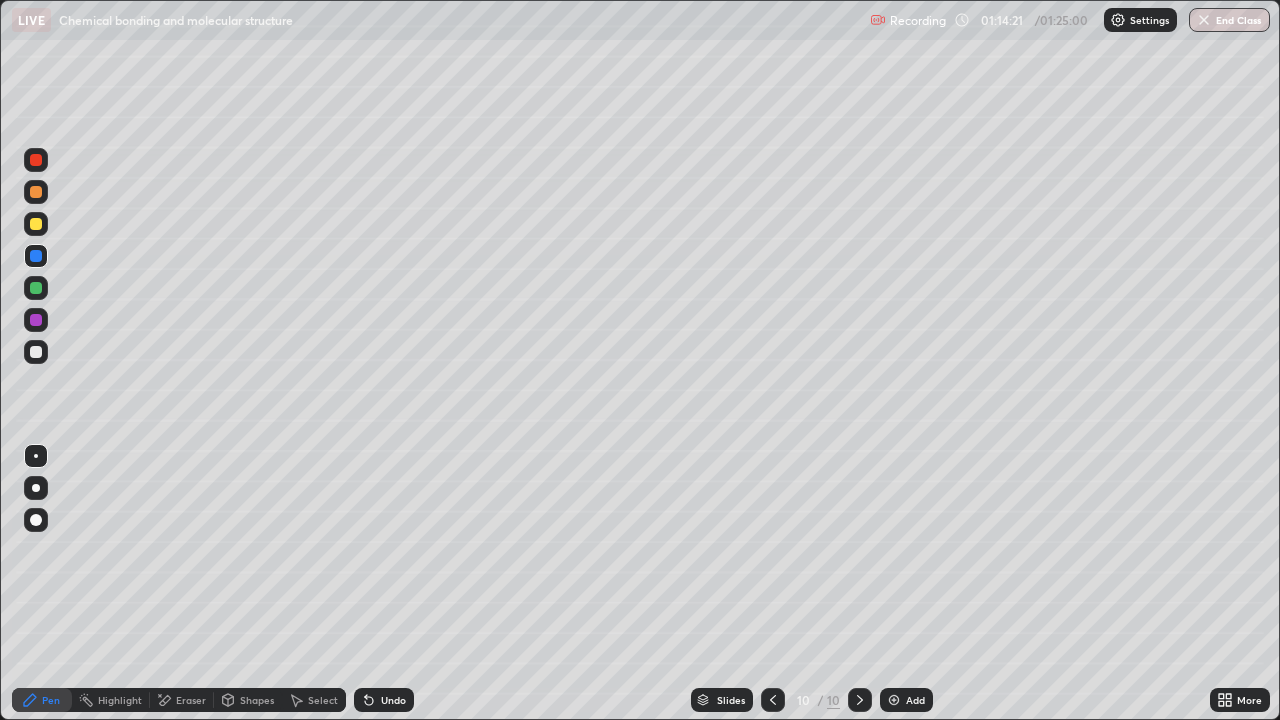 click 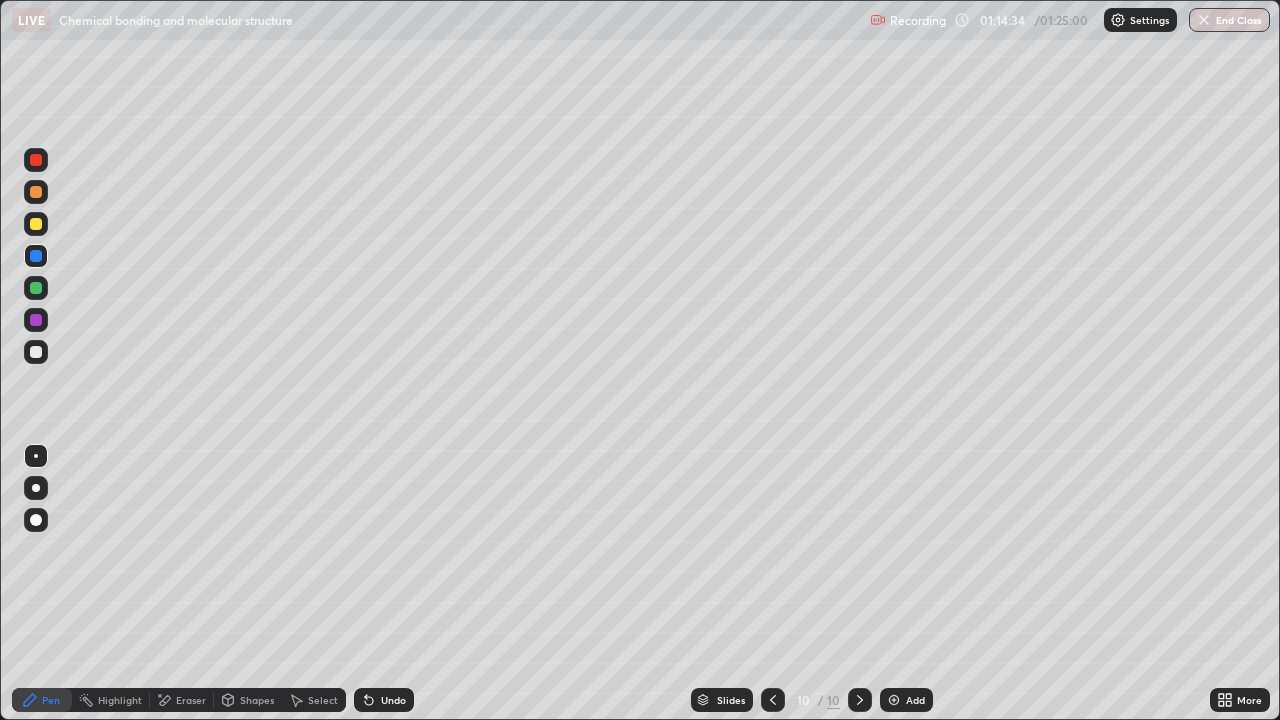 click at bounding box center [36, 288] 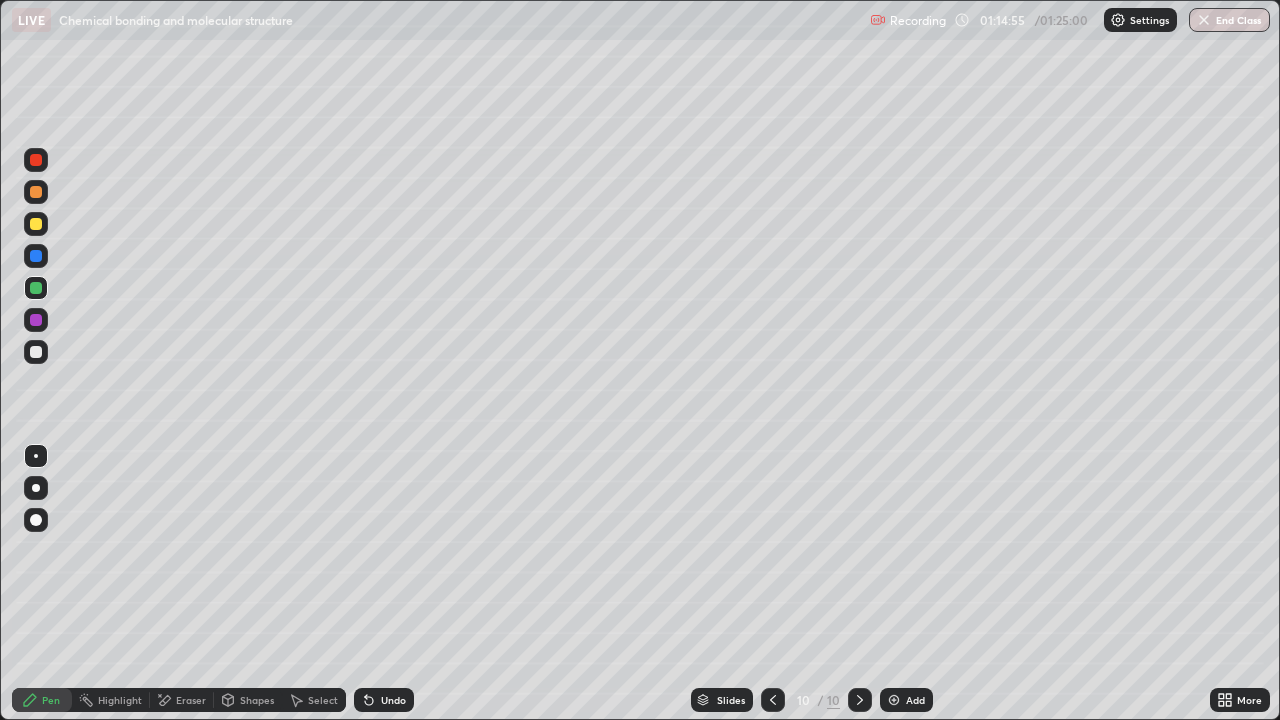 click at bounding box center (36, 256) 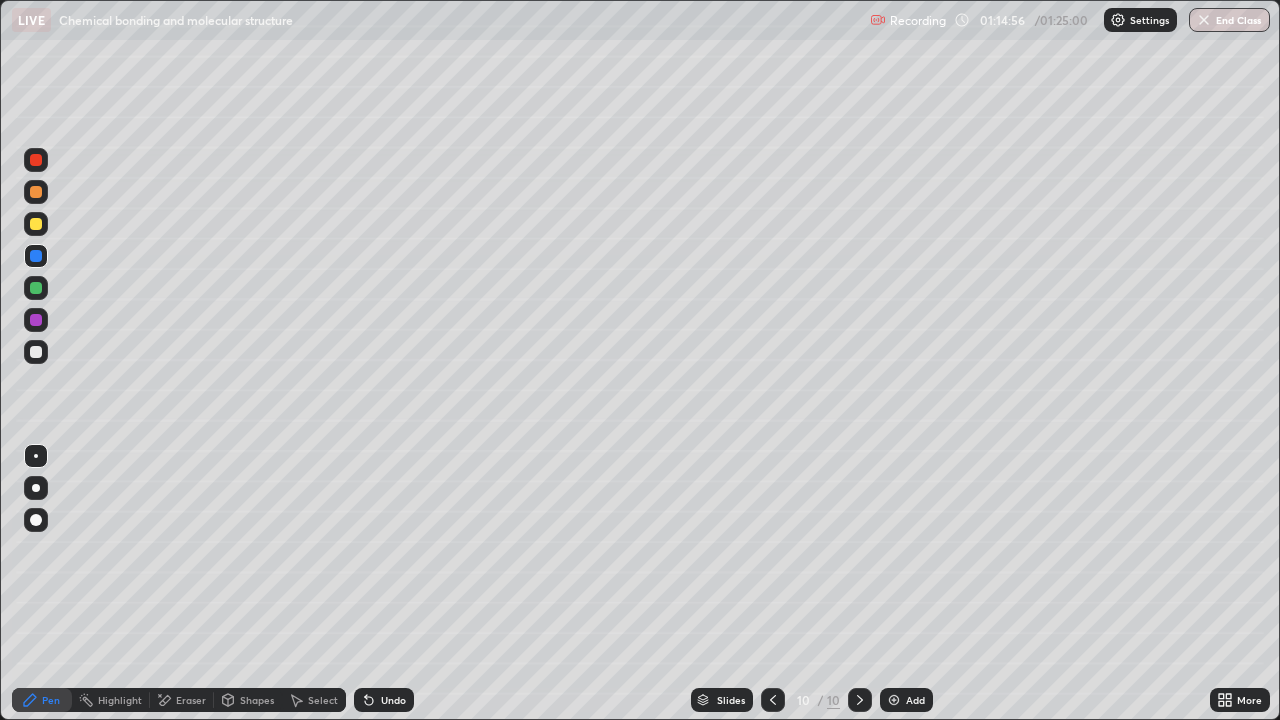 click at bounding box center (36, 224) 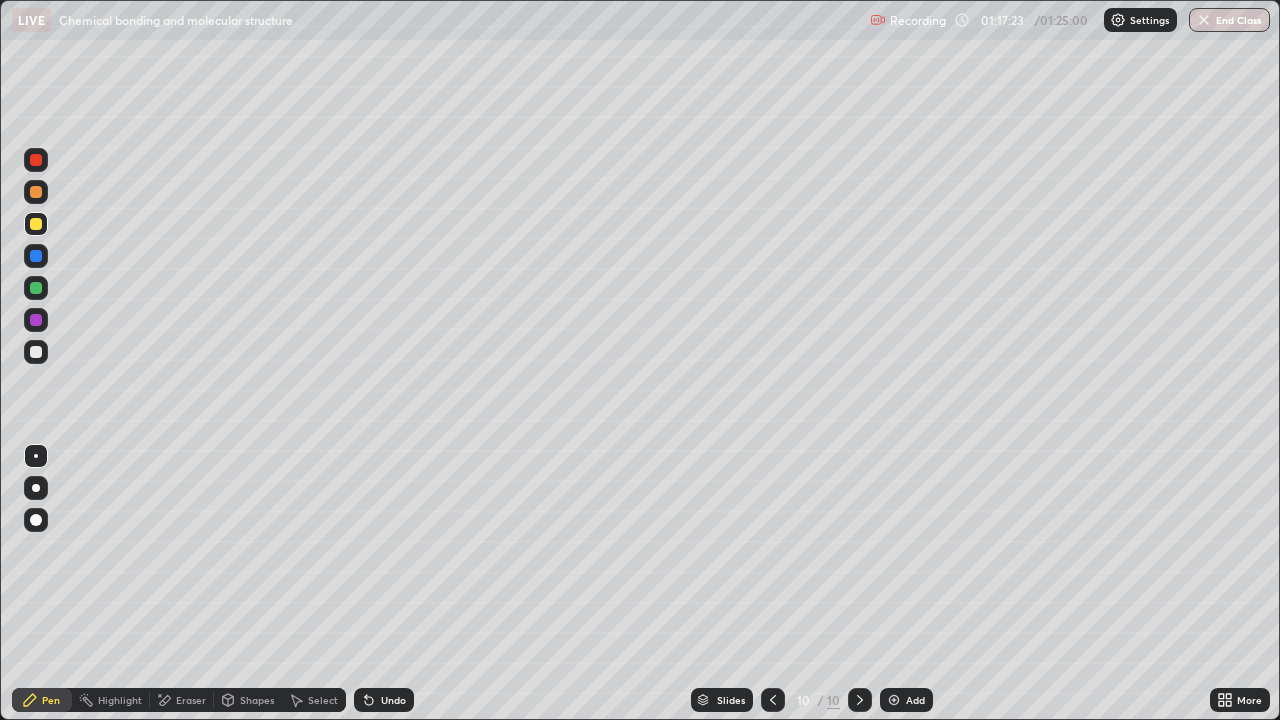 click at bounding box center [36, 352] 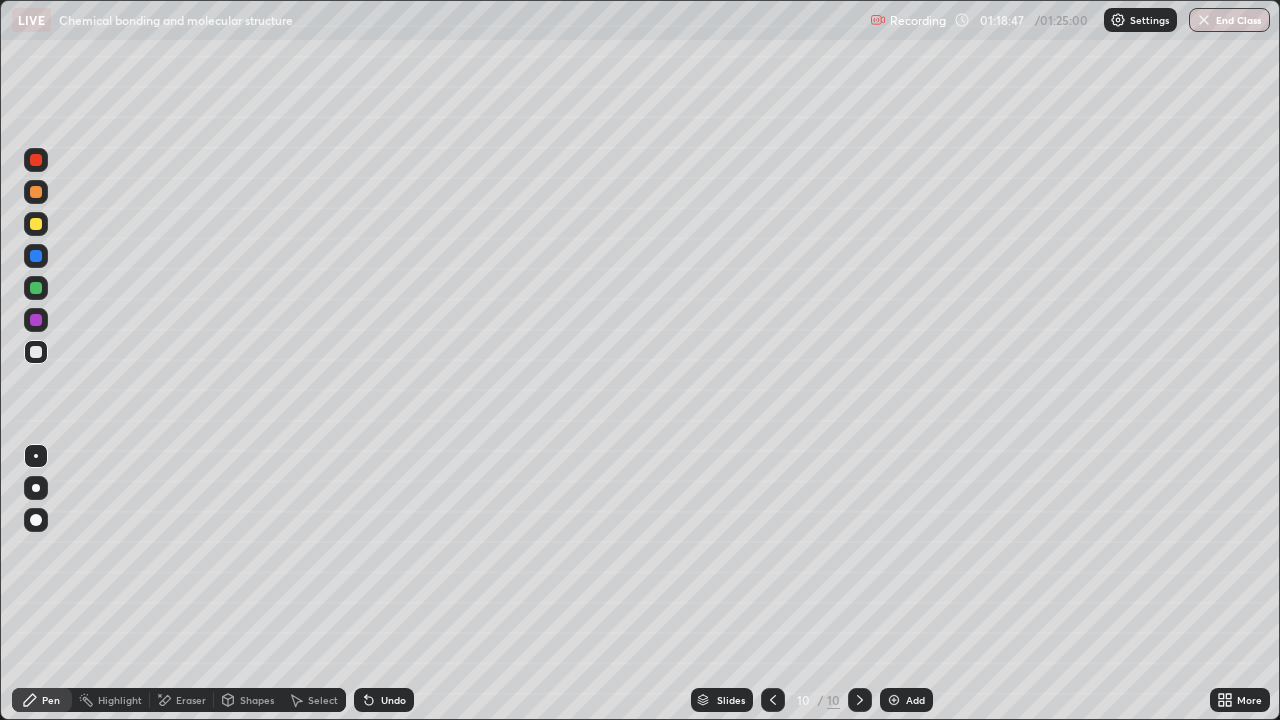 click on "Eraser" at bounding box center (191, 700) 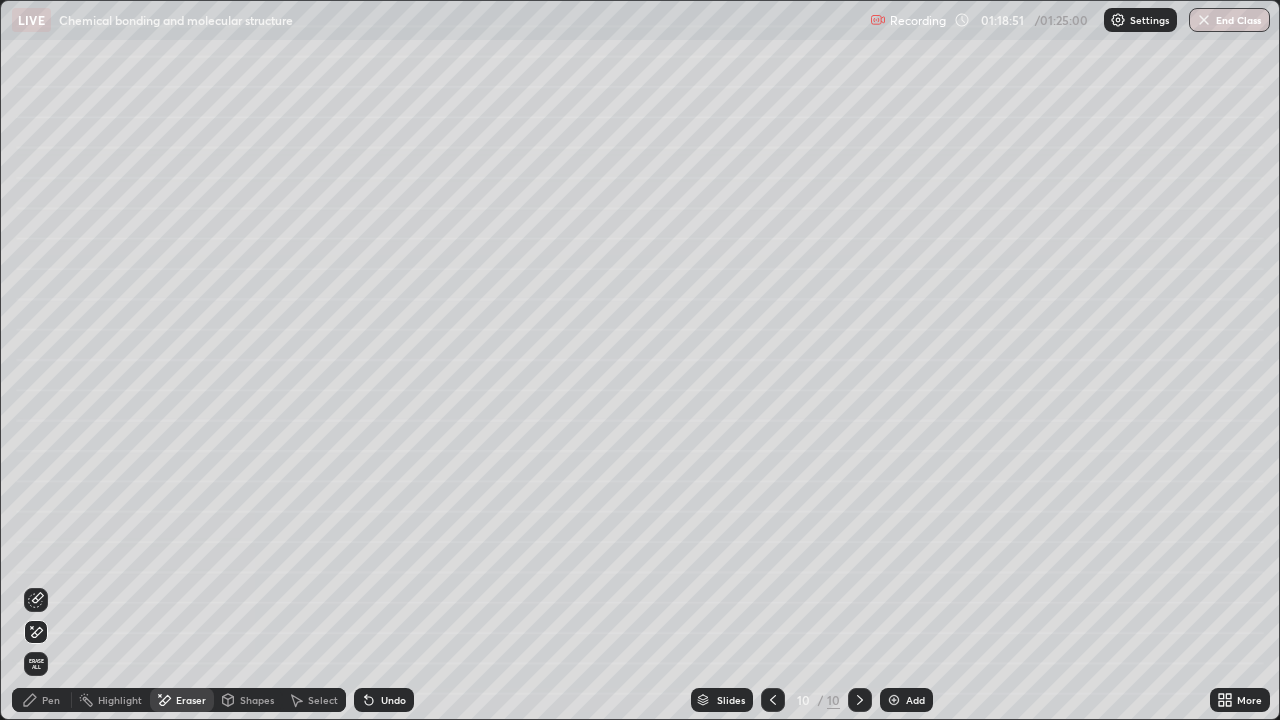 click on "Pen" at bounding box center [51, 700] 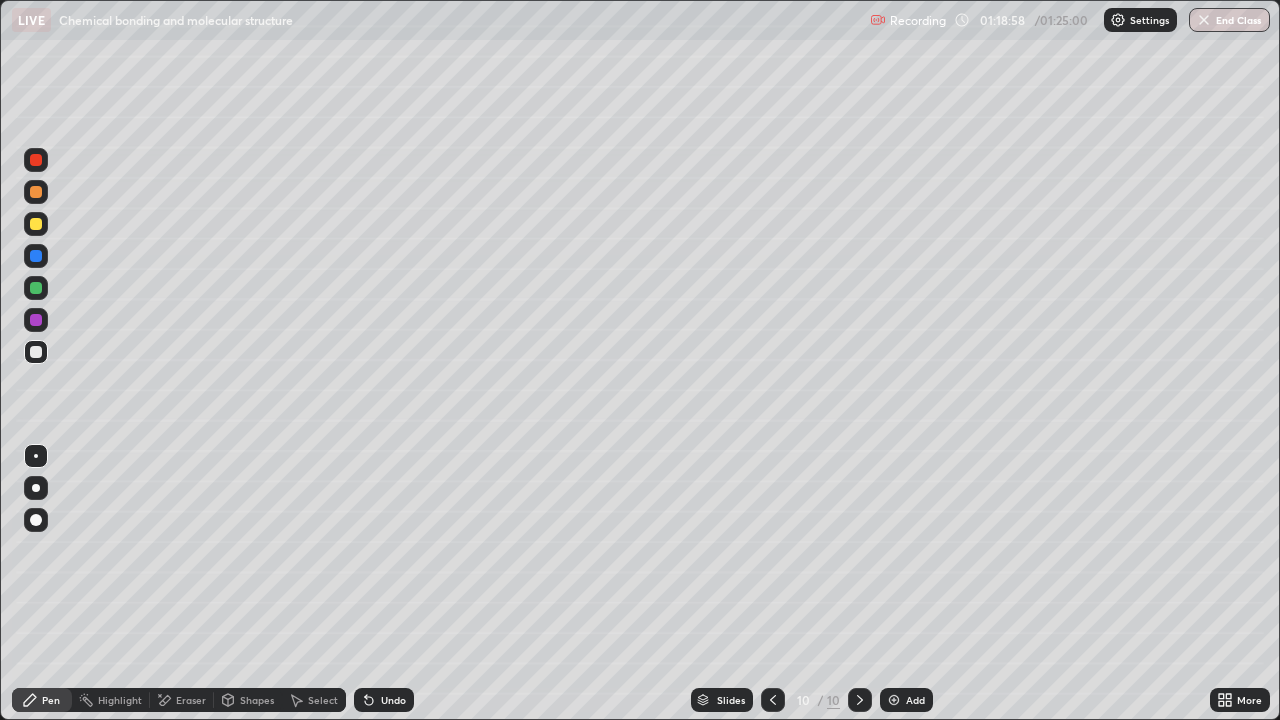 click at bounding box center (36, 320) 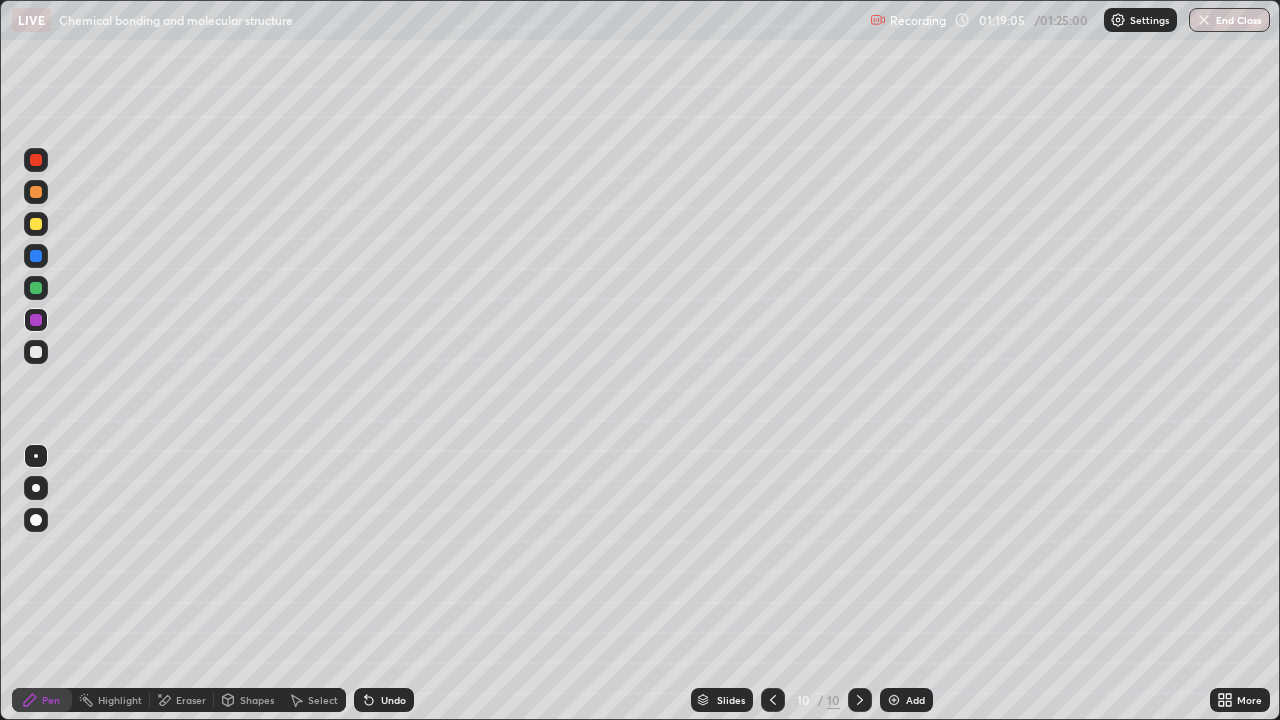 click on "Undo" at bounding box center [384, 700] 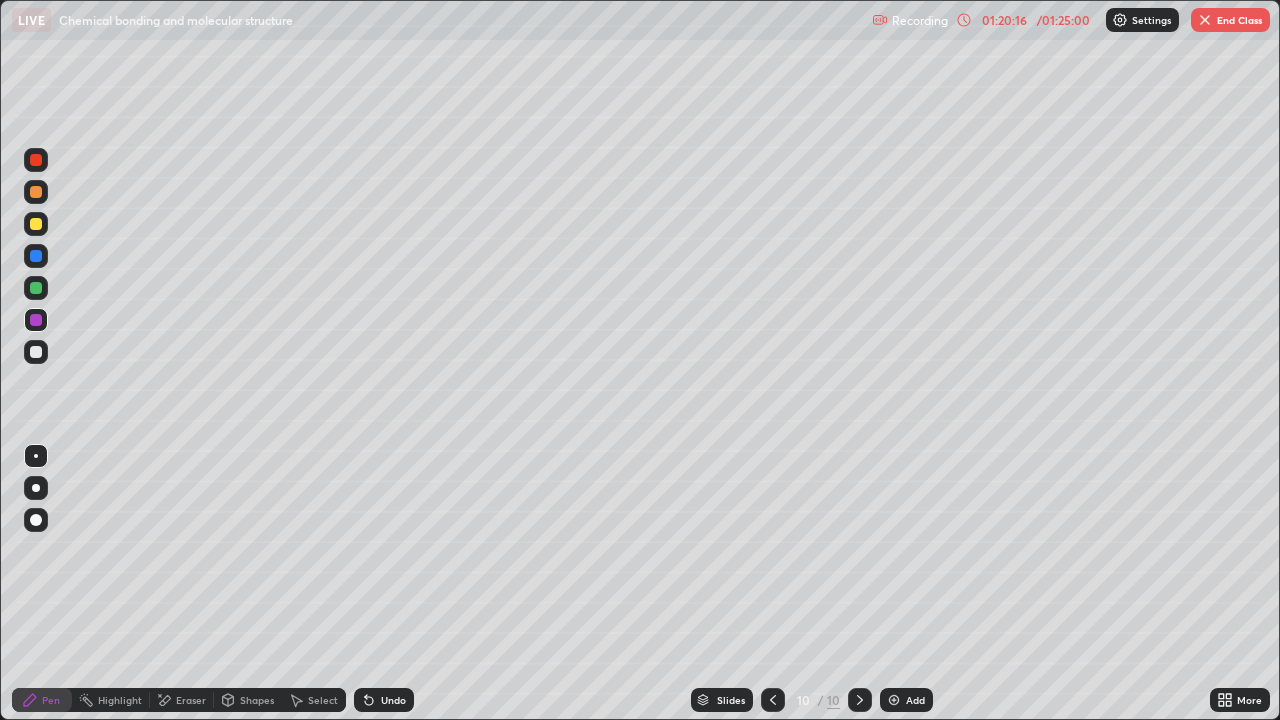 click at bounding box center [894, 700] 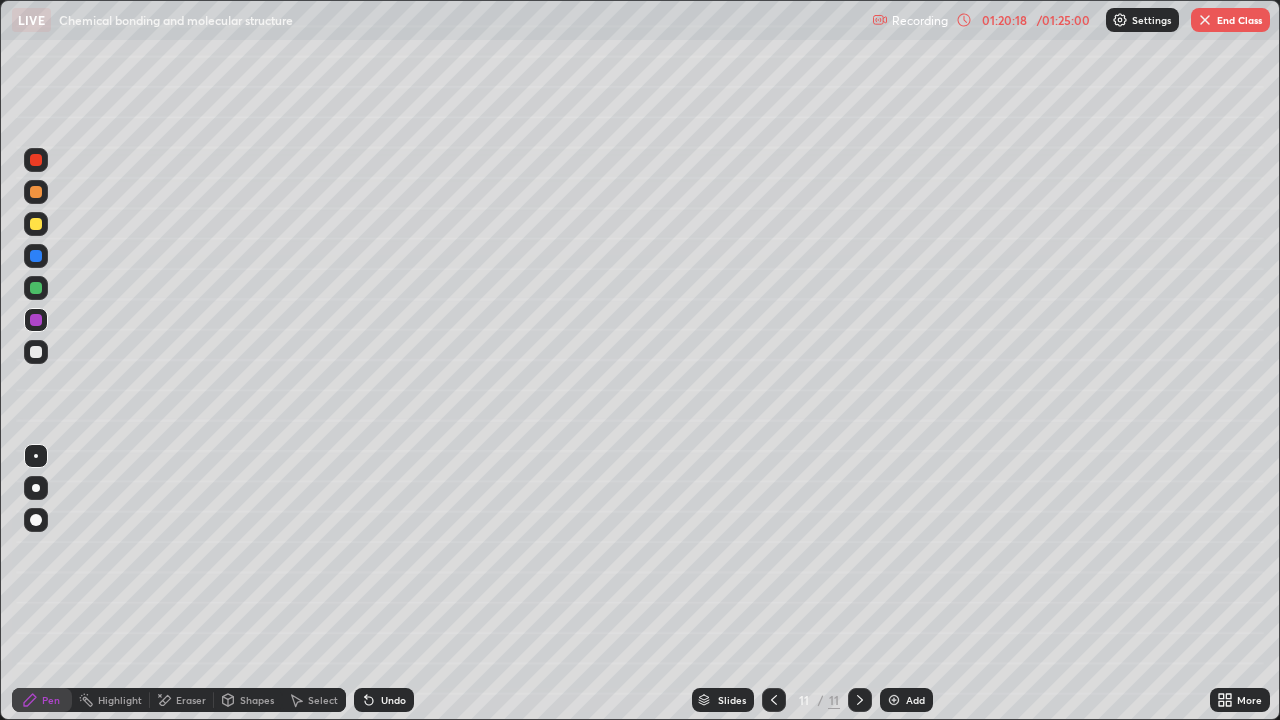 click at bounding box center [36, 352] 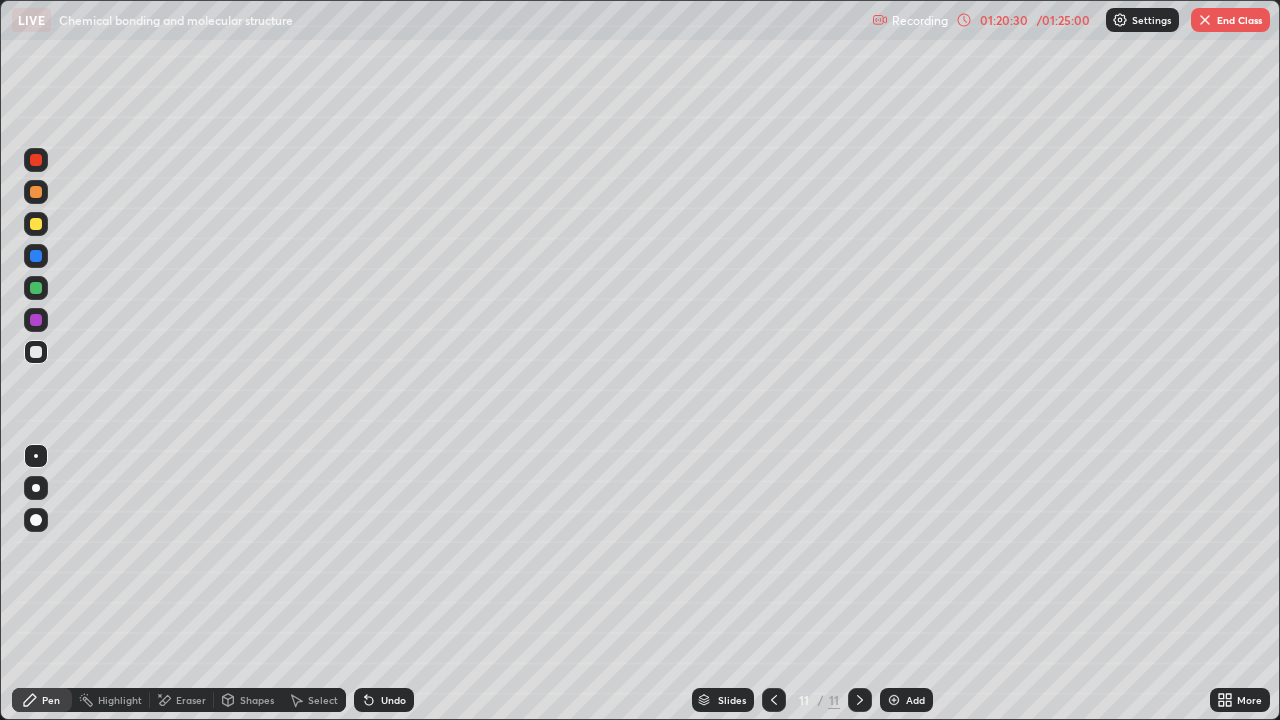 click at bounding box center [36, 256] 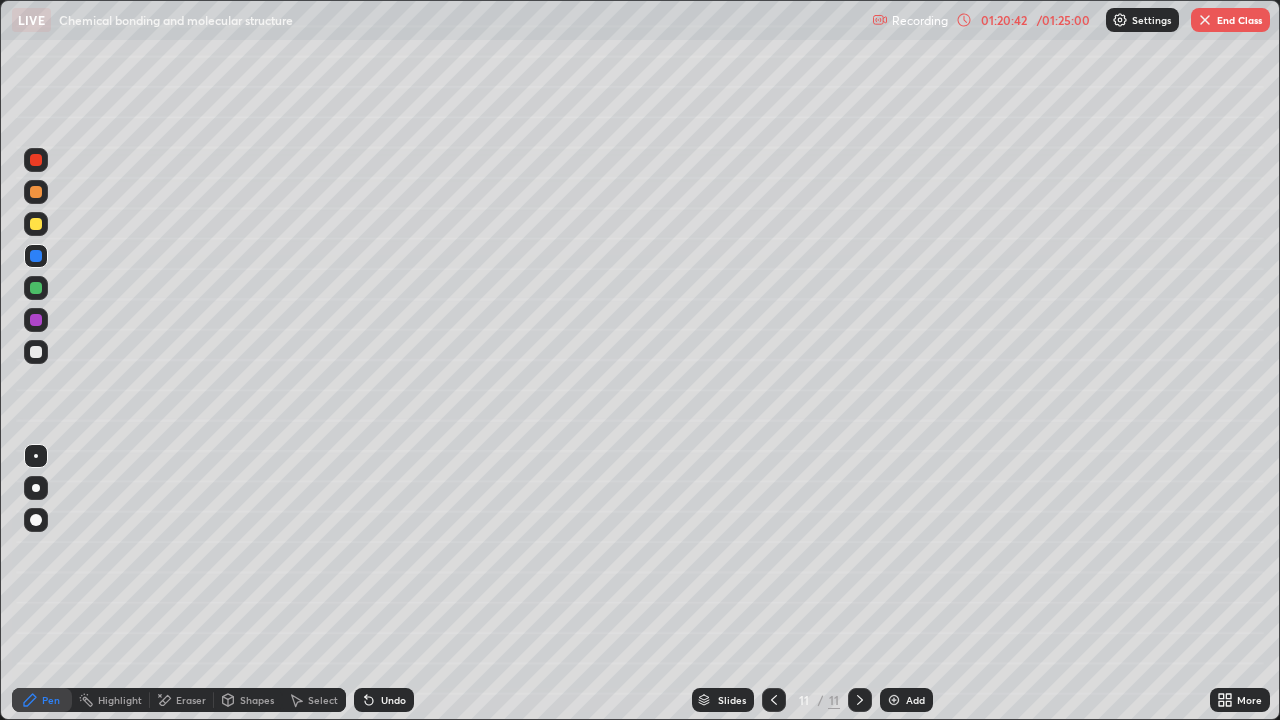 click at bounding box center [36, 288] 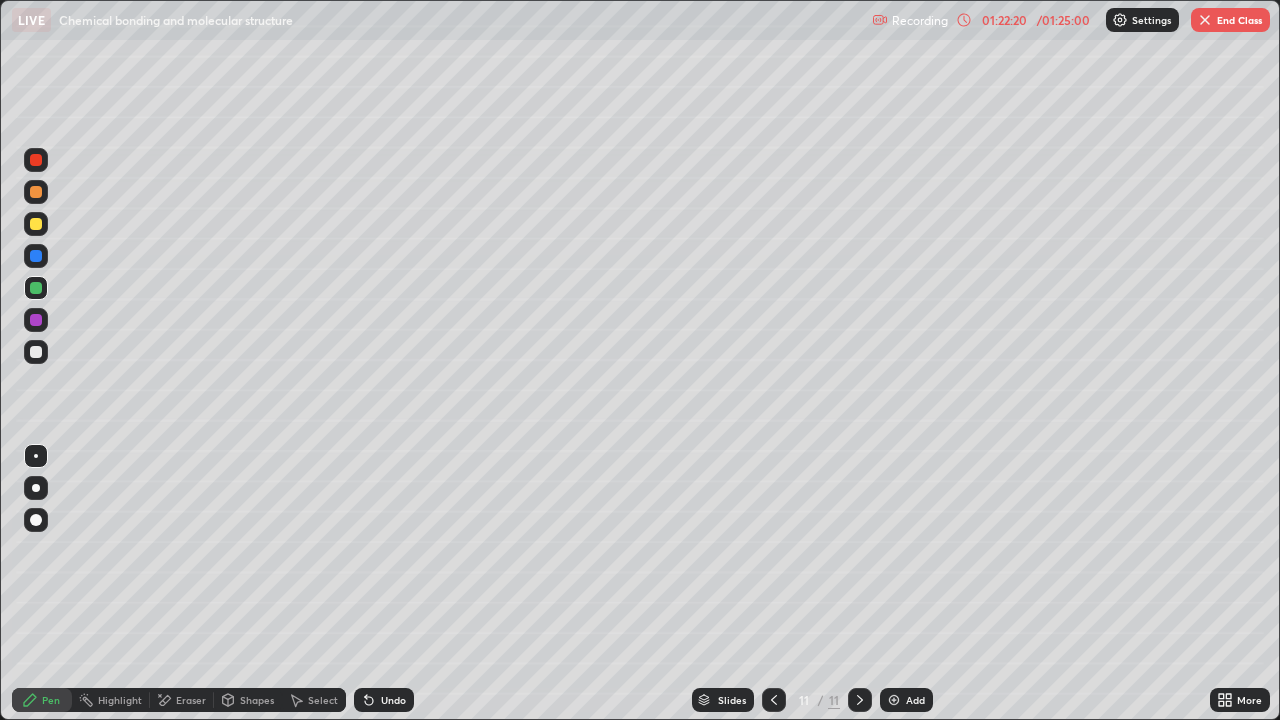 click at bounding box center (36, 224) 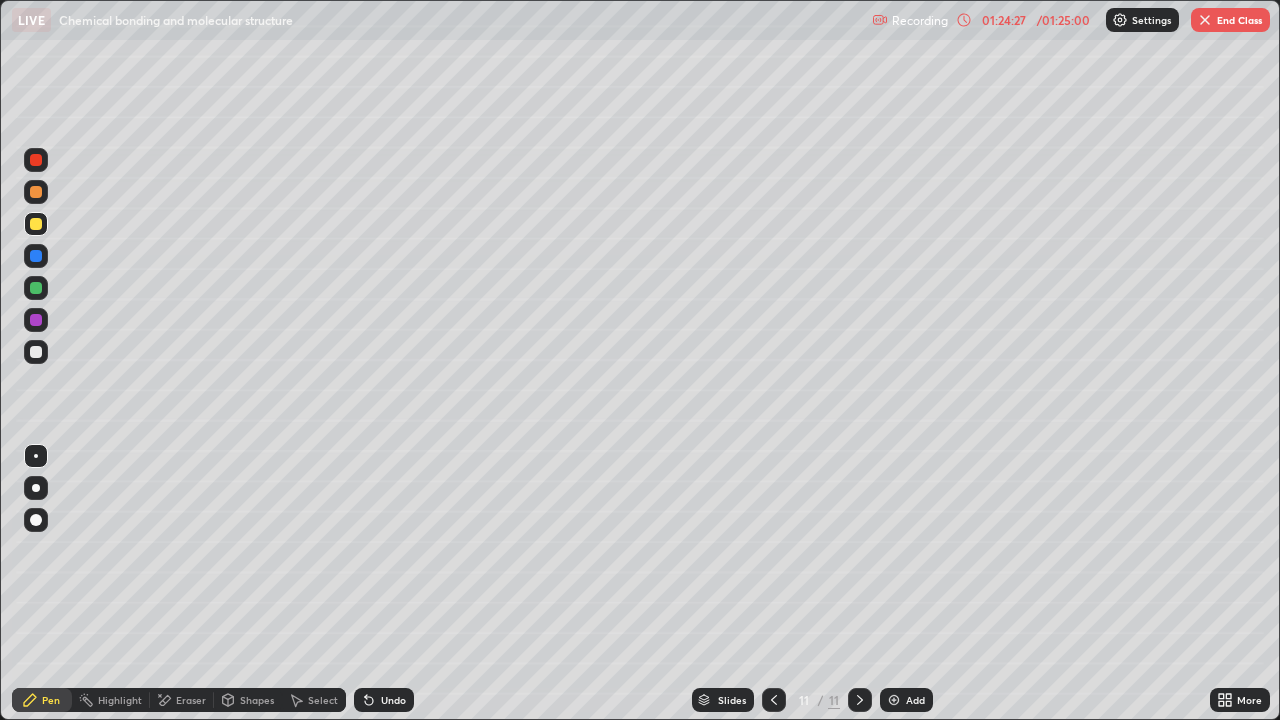 click on "Eraser" at bounding box center [182, 700] 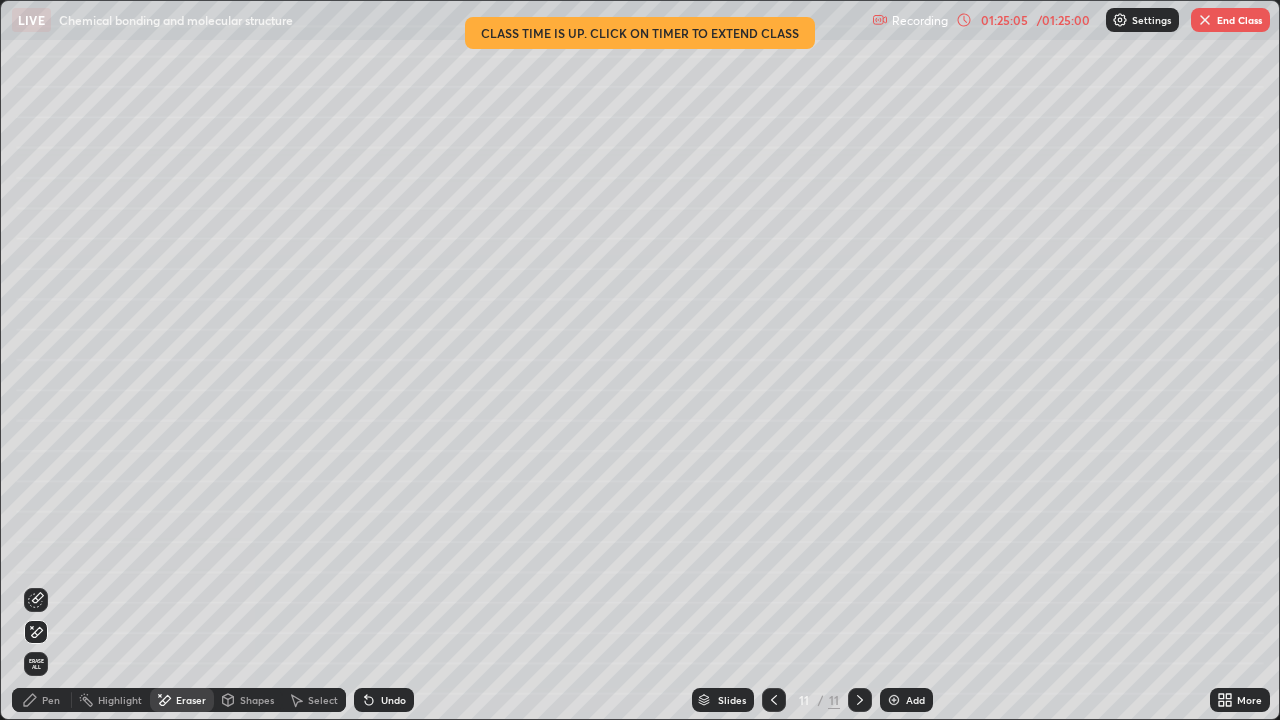 click on "End Class" at bounding box center [1230, 20] 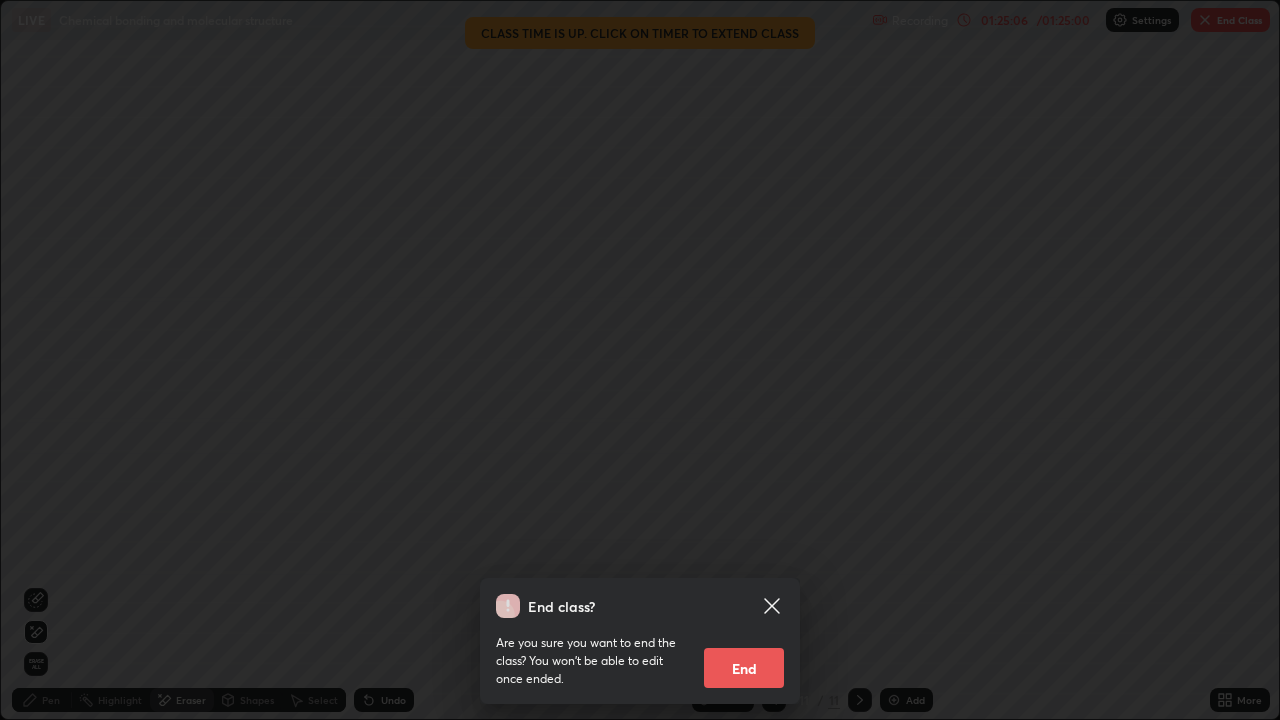 click on "End" at bounding box center (744, 668) 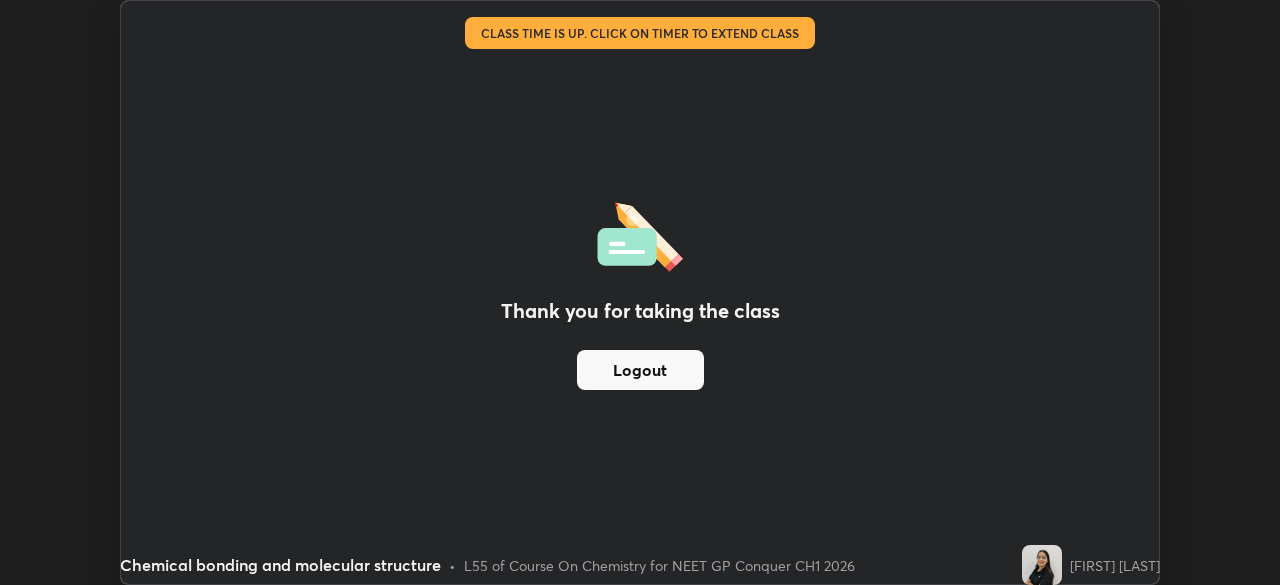 scroll, scrollTop: 585, scrollLeft: 1280, axis: both 